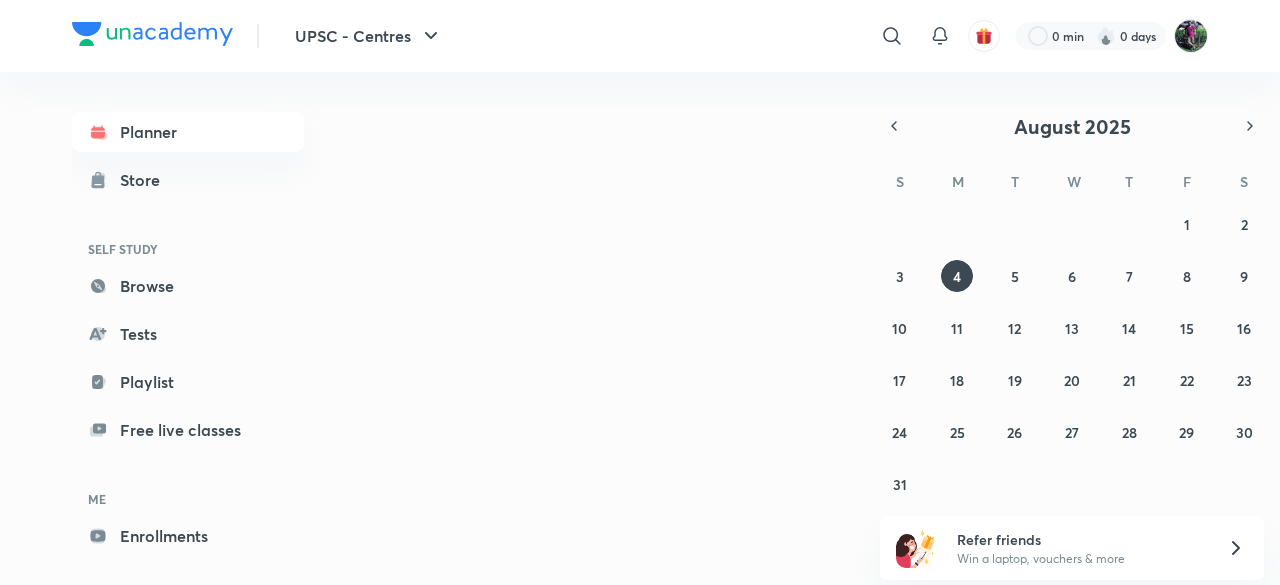 scroll, scrollTop: 0, scrollLeft: 0, axis: both 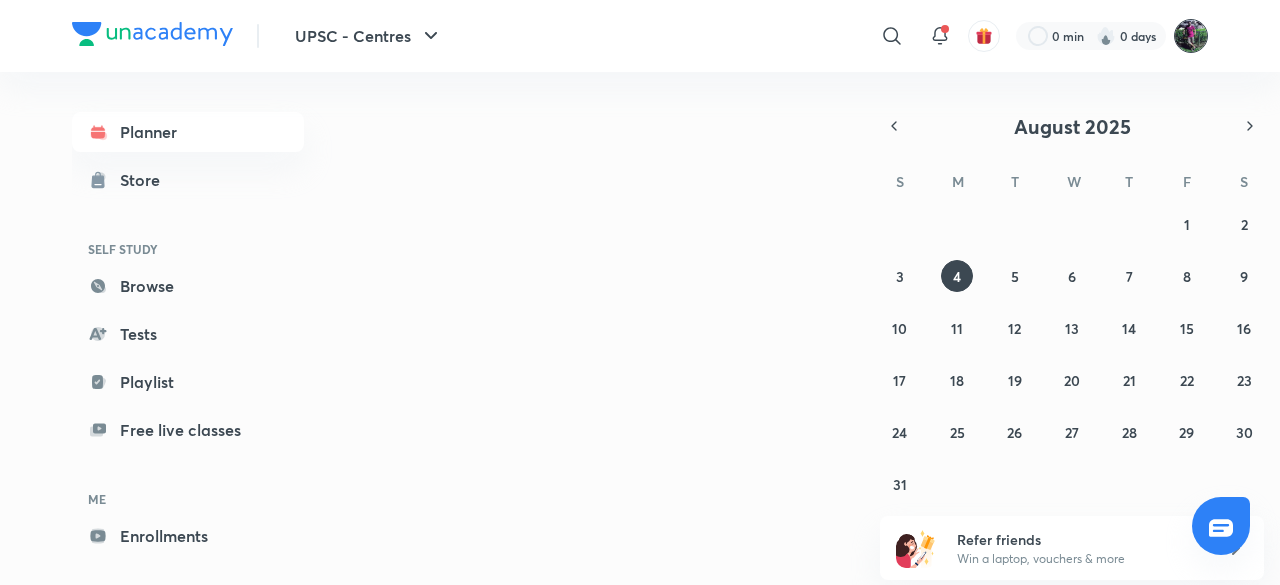 click at bounding box center (1191, 36) 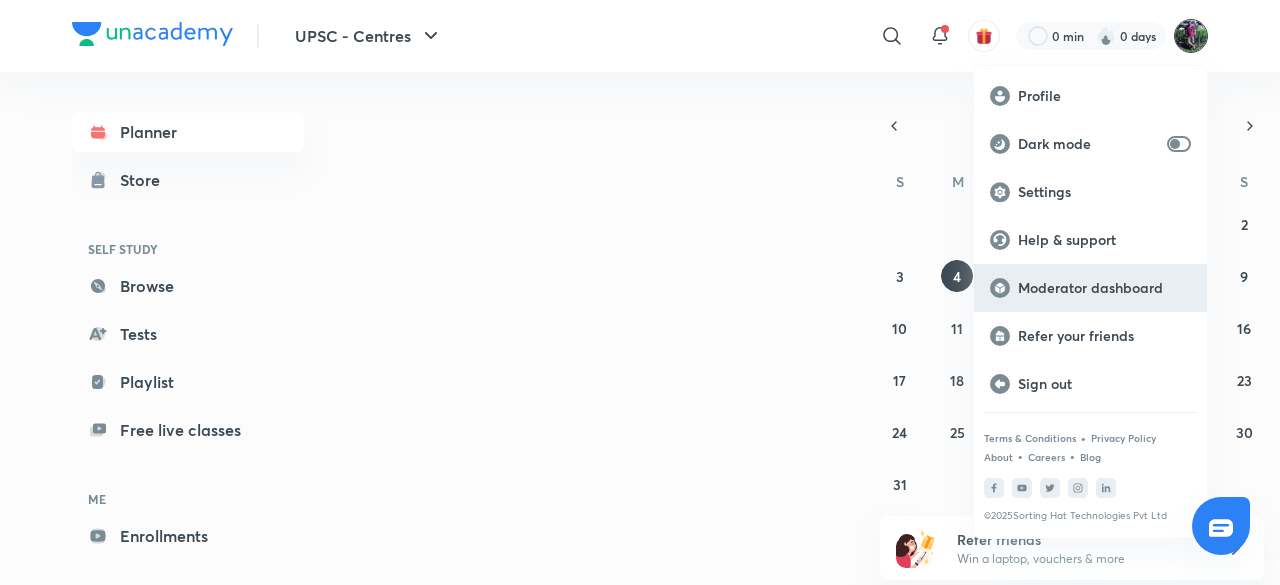 click on "Moderator dashboard" at bounding box center (1104, 288) 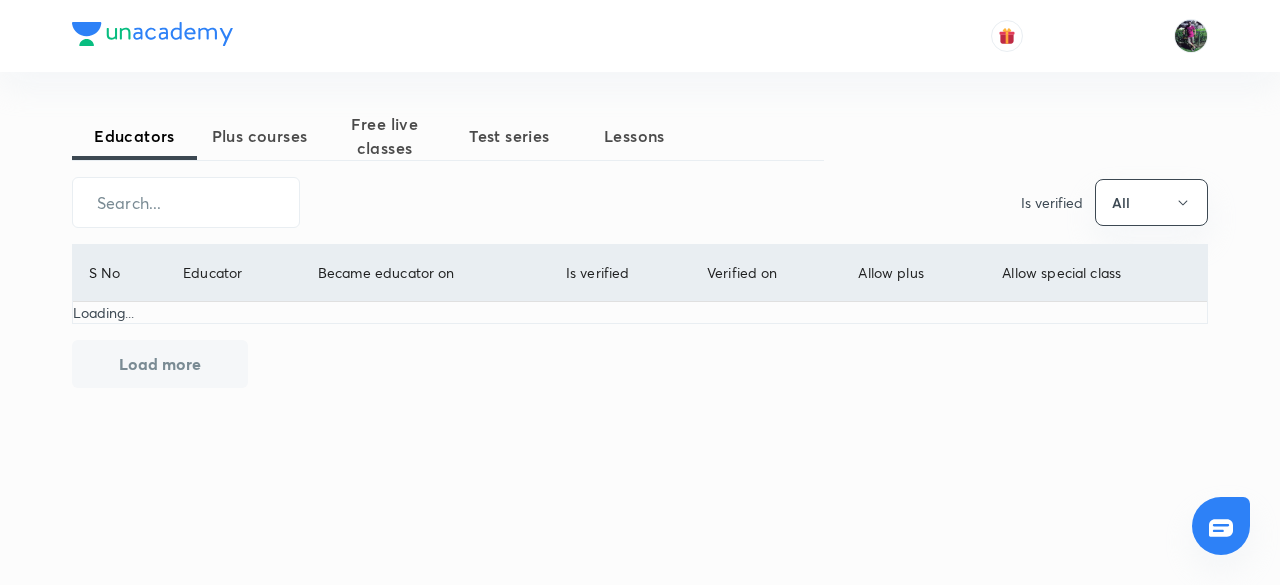 scroll, scrollTop: 0, scrollLeft: 0, axis: both 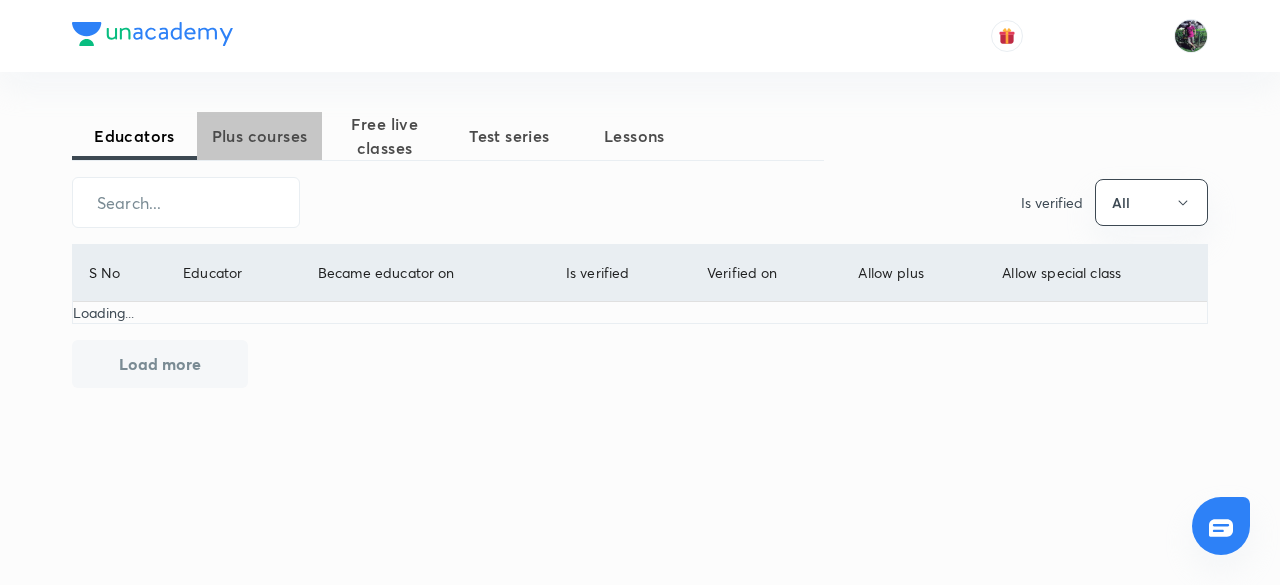 click on "Plus courses" at bounding box center [259, 136] 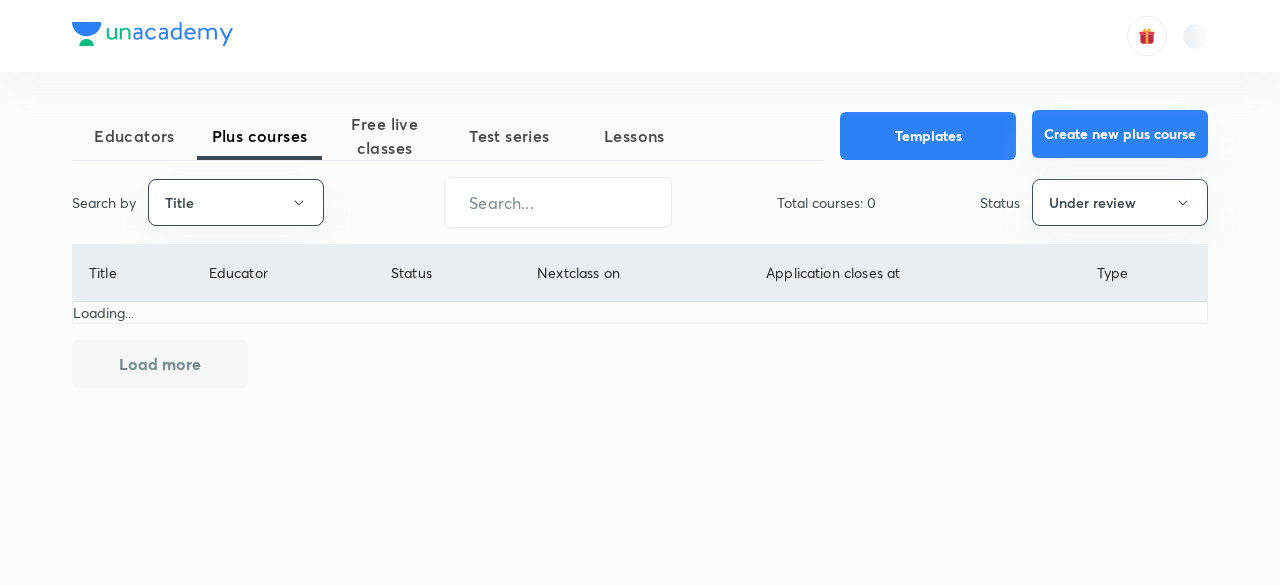 click on "Create new plus course" at bounding box center [1120, 134] 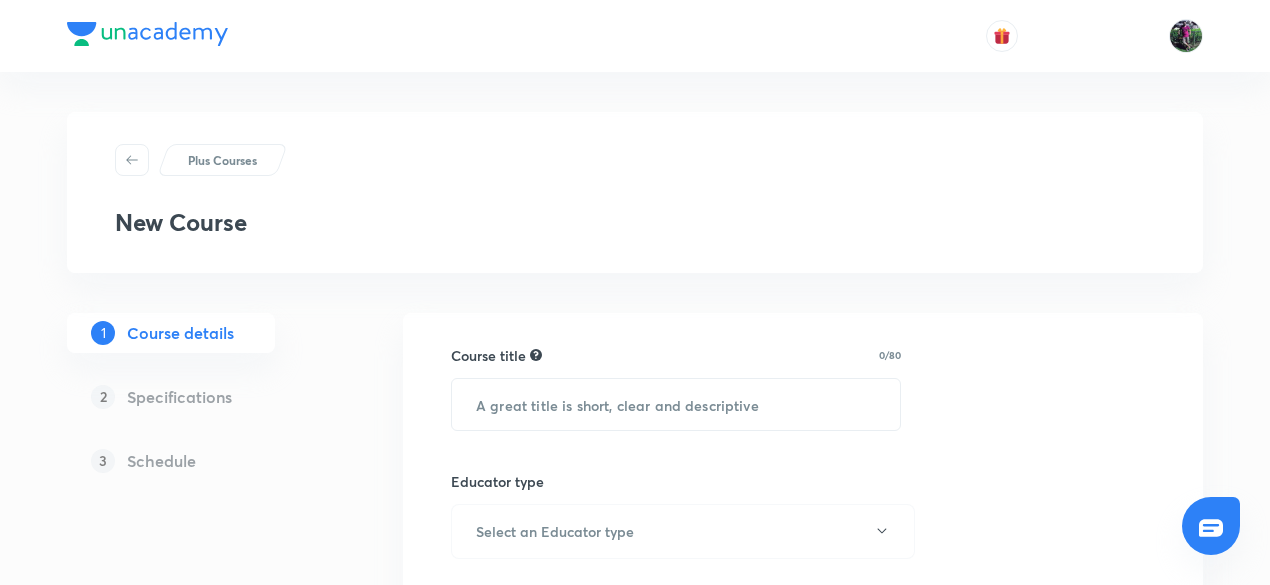 scroll, scrollTop: 0, scrollLeft: 0, axis: both 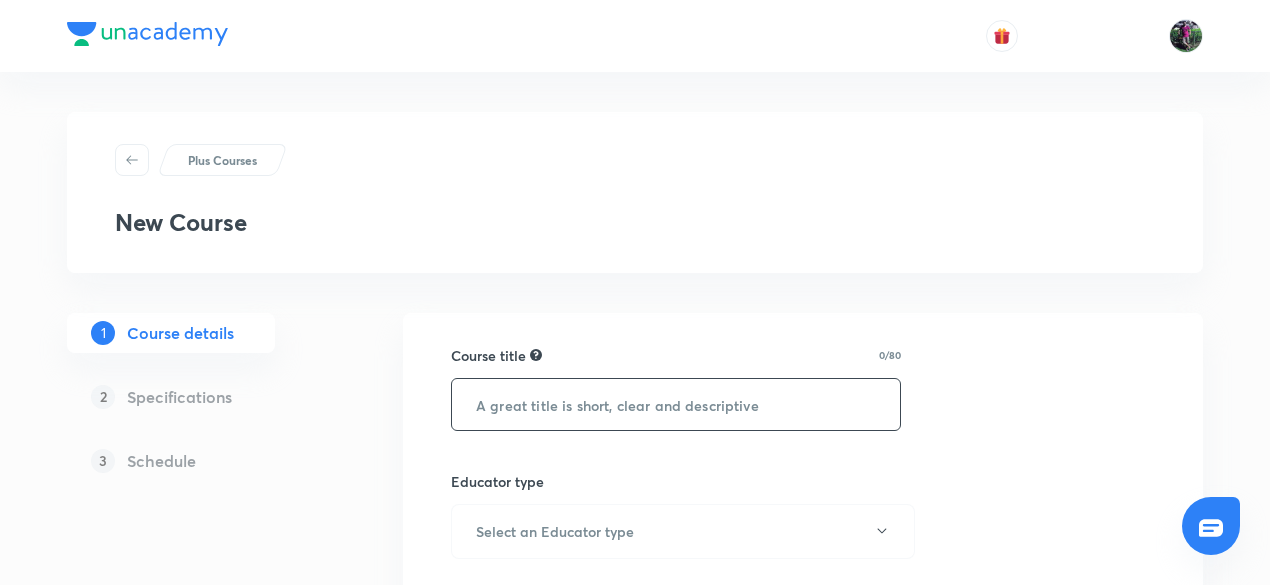 click at bounding box center (676, 404) 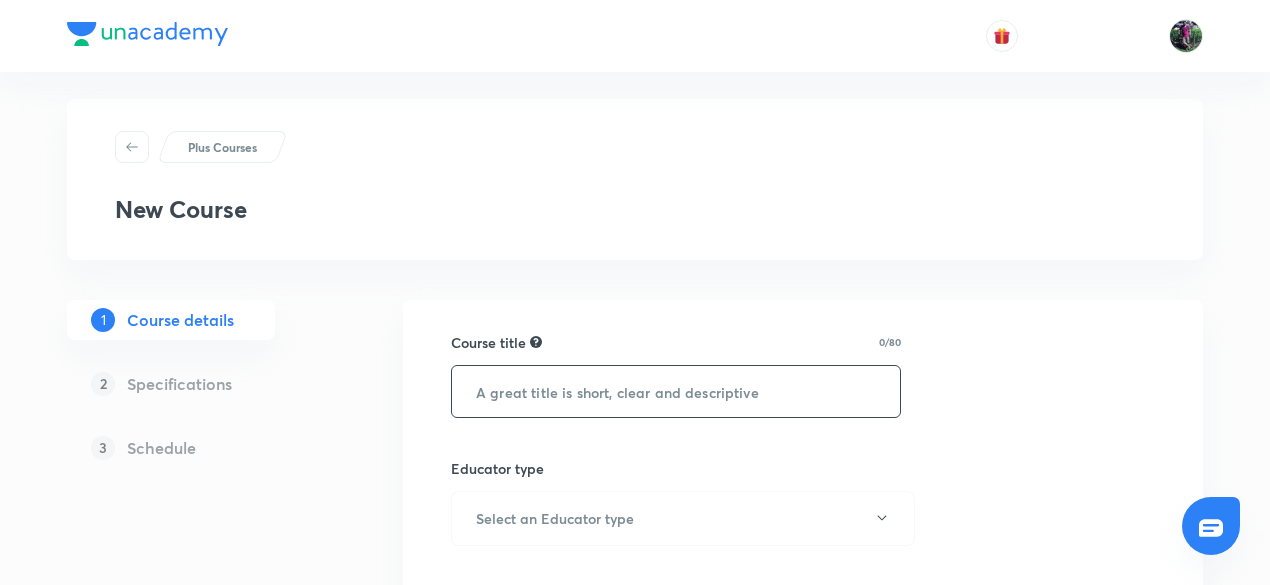 scroll, scrollTop: 23, scrollLeft: 0, axis: vertical 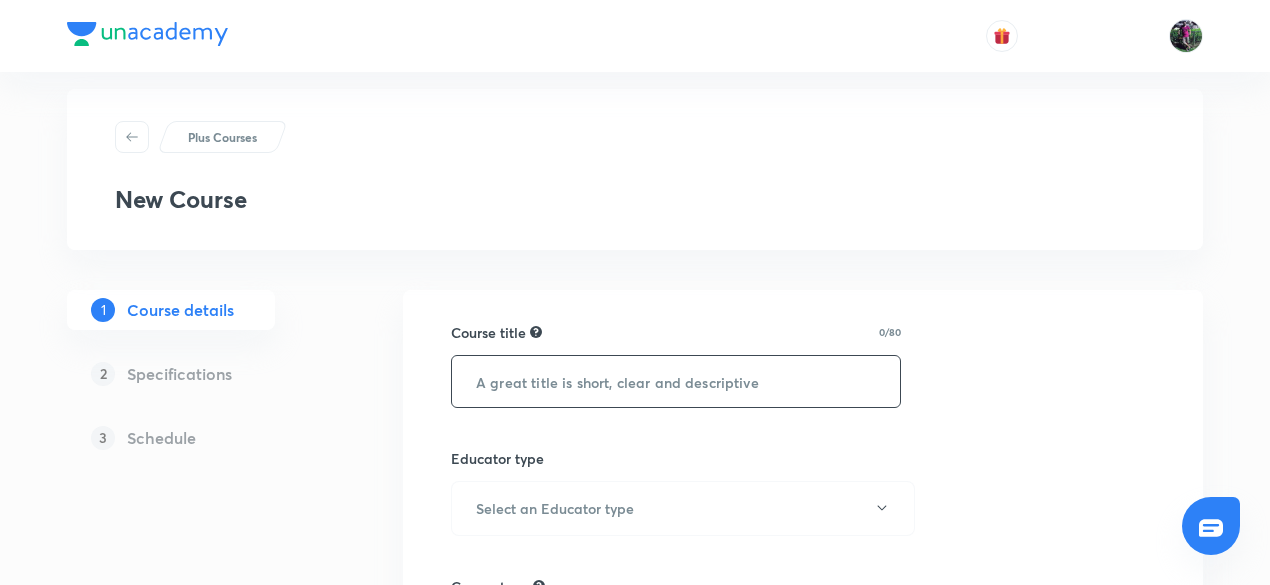 click at bounding box center (676, 381) 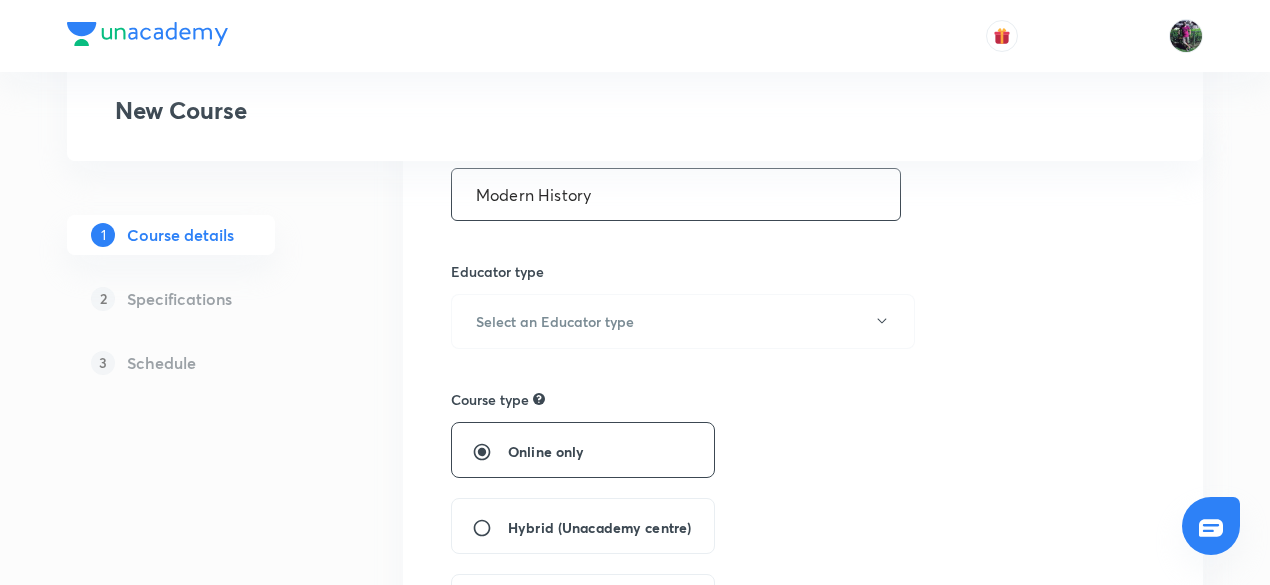 scroll, scrollTop: 292, scrollLeft: 0, axis: vertical 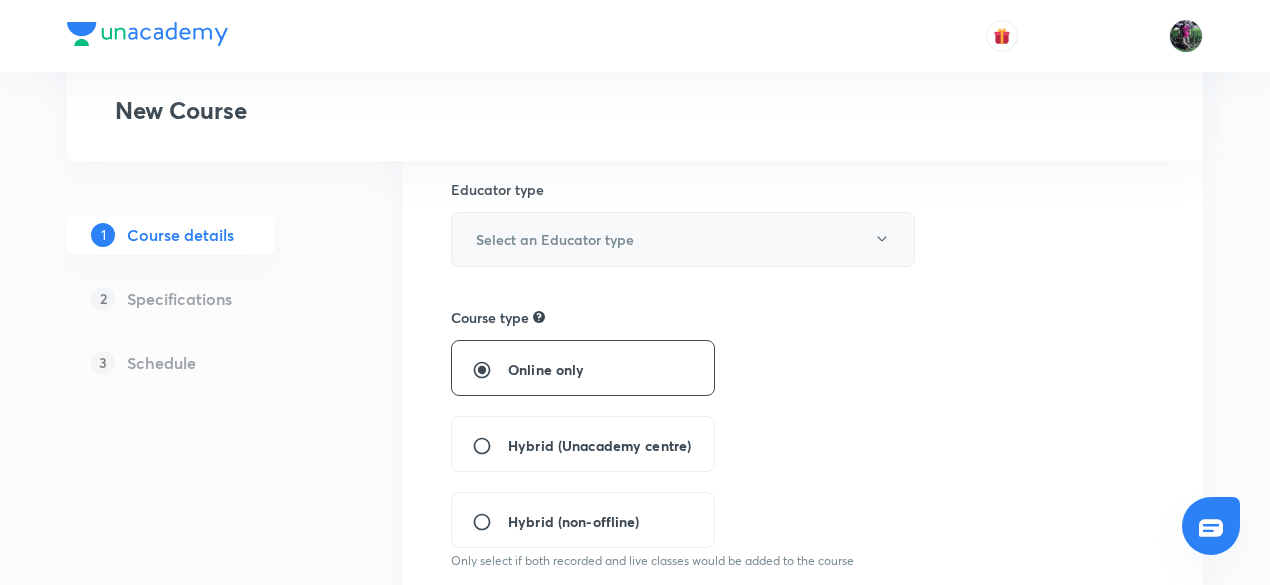 type on "Modern History" 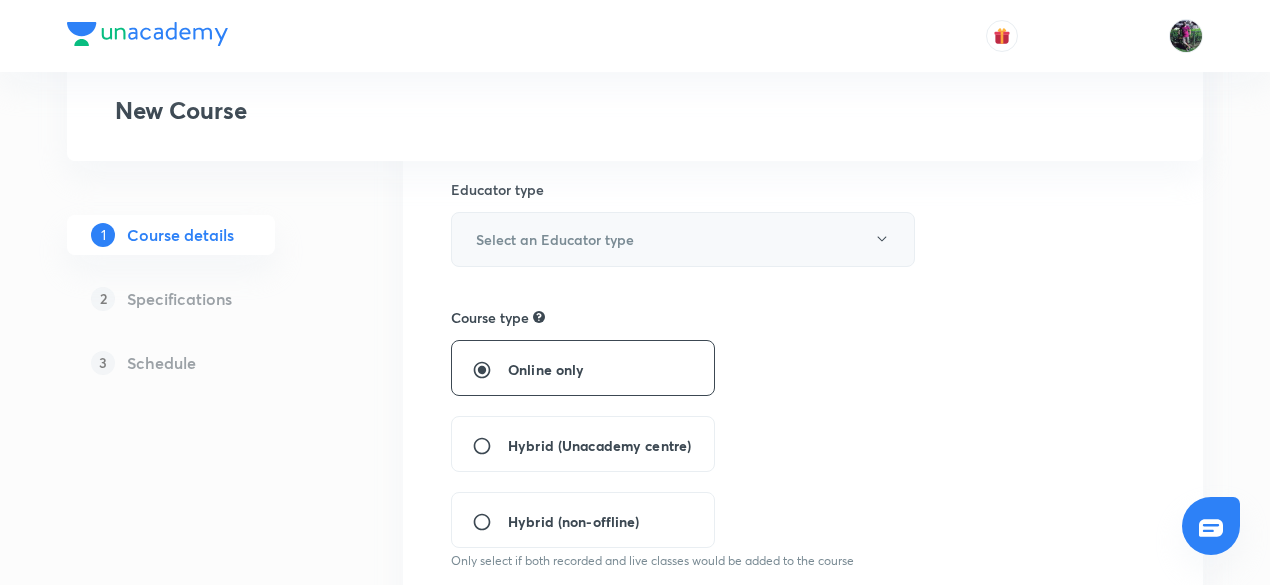click on "Select an Educator type" at bounding box center [555, 239] 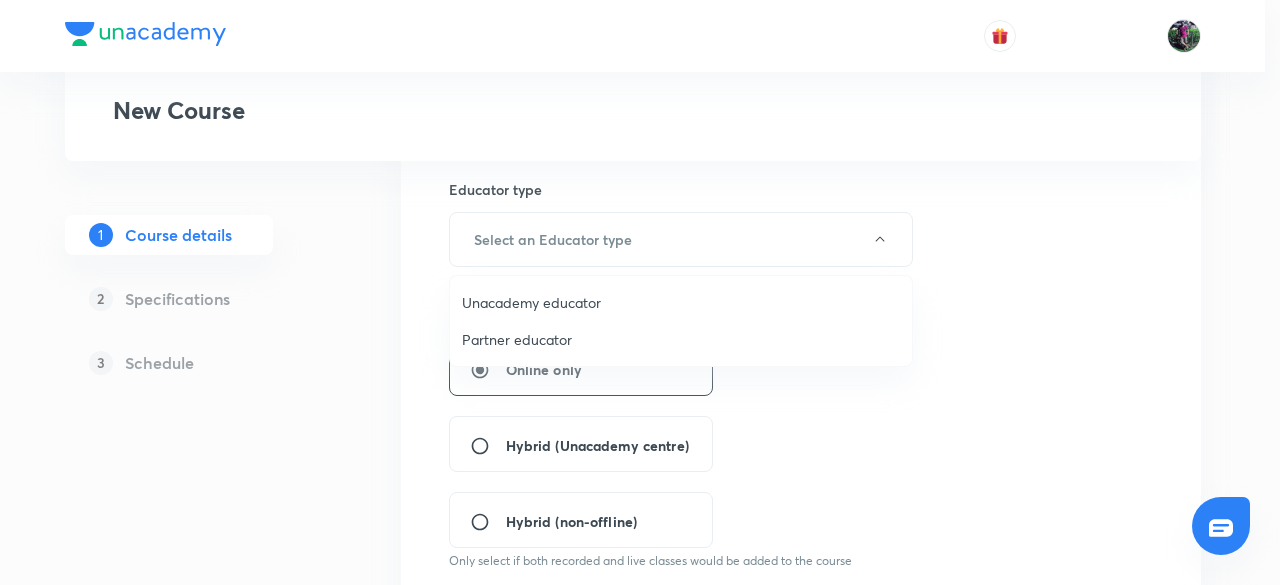 click on "Unacademy educator" at bounding box center [681, 302] 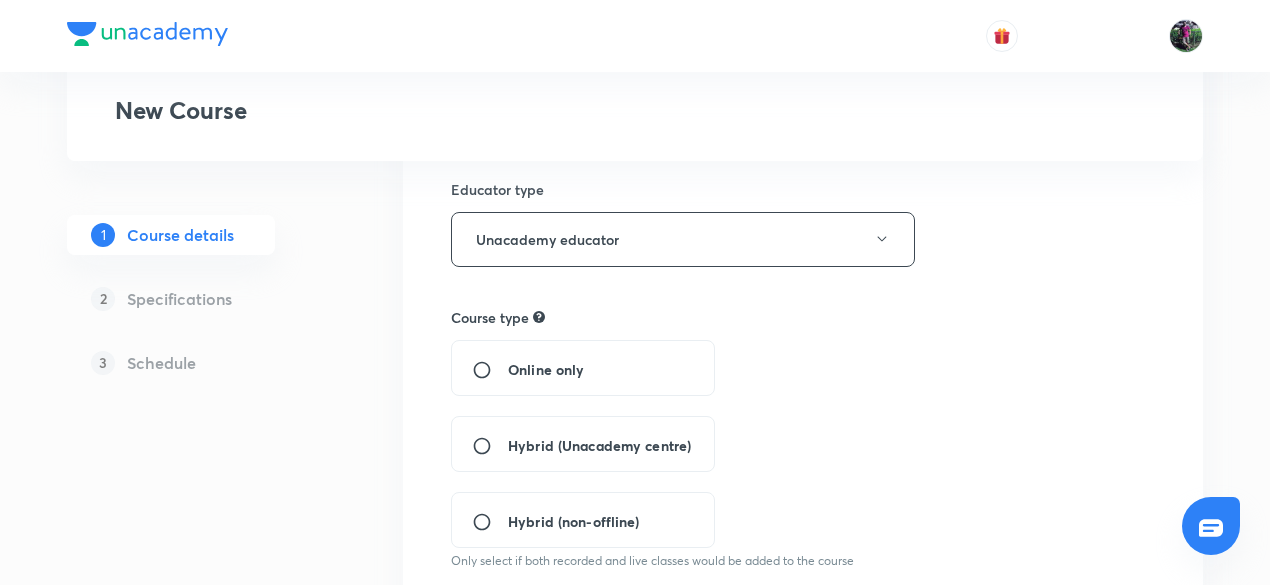 click on "Hybrid (Unacademy centre)" at bounding box center [490, 446] 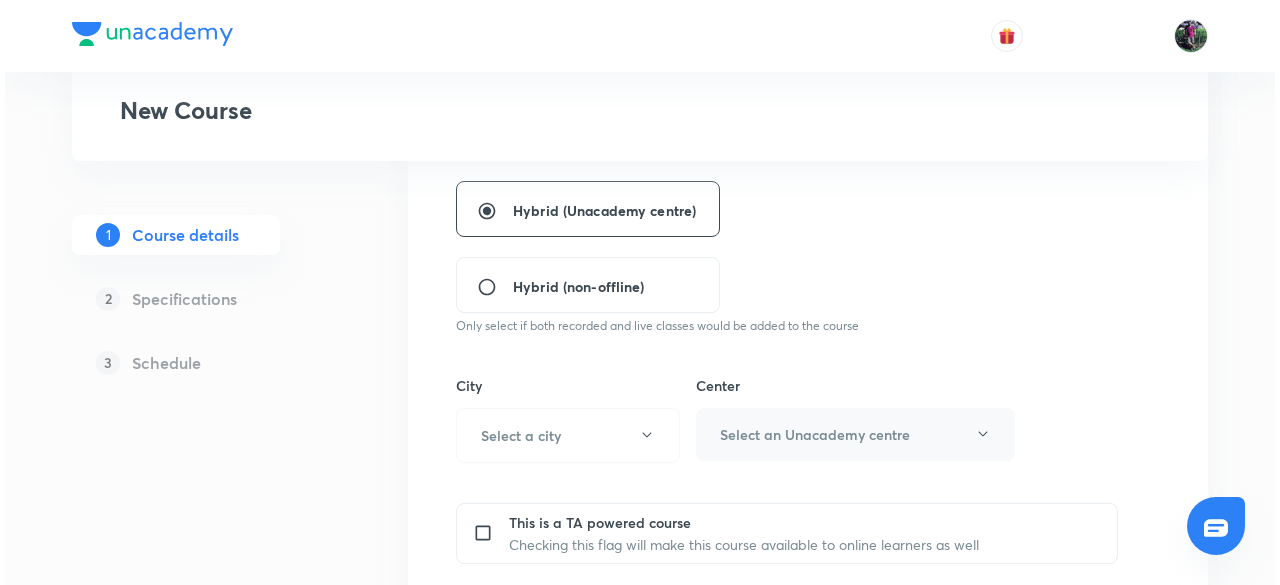 scroll, scrollTop: 603, scrollLeft: 0, axis: vertical 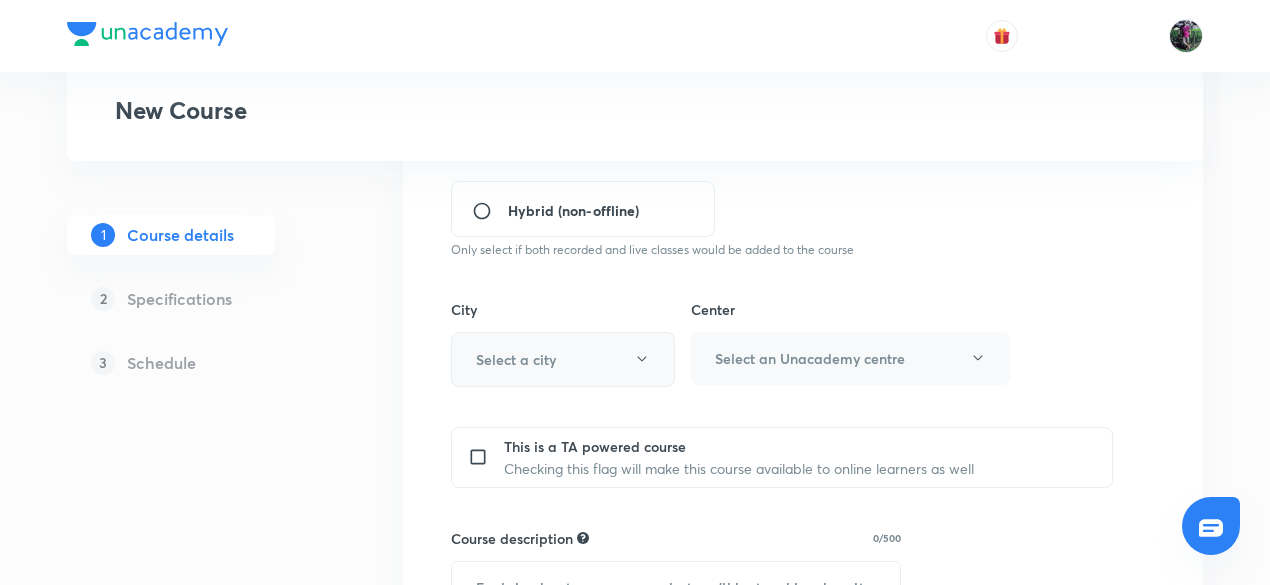 click 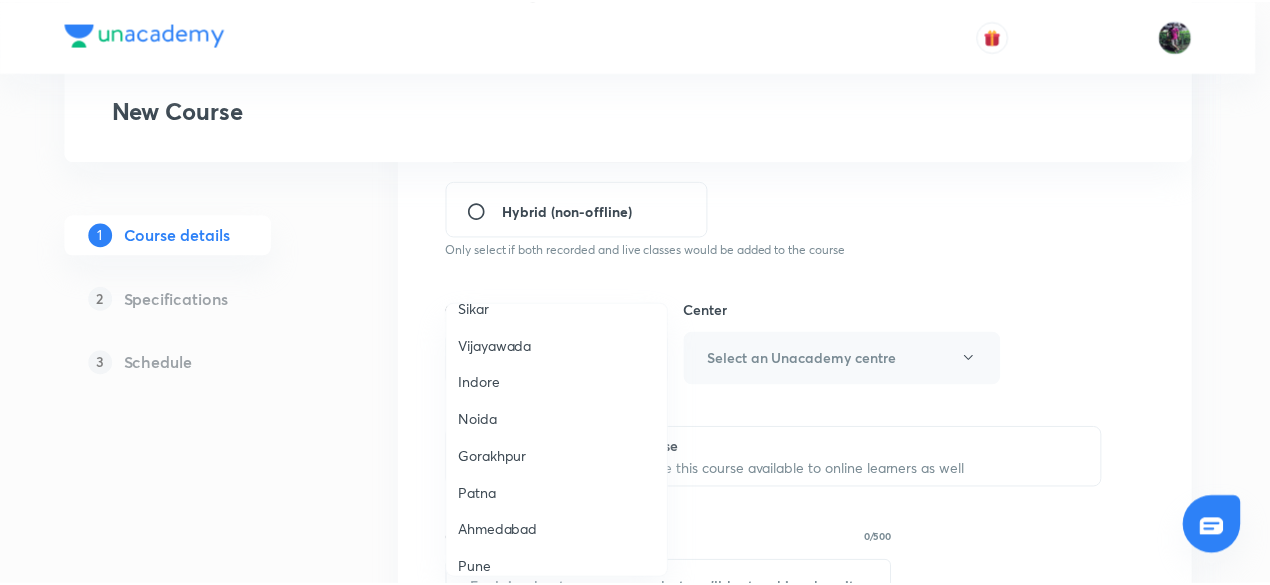 scroll, scrollTop: 1440, scrollLeft: 0, axis: vertical 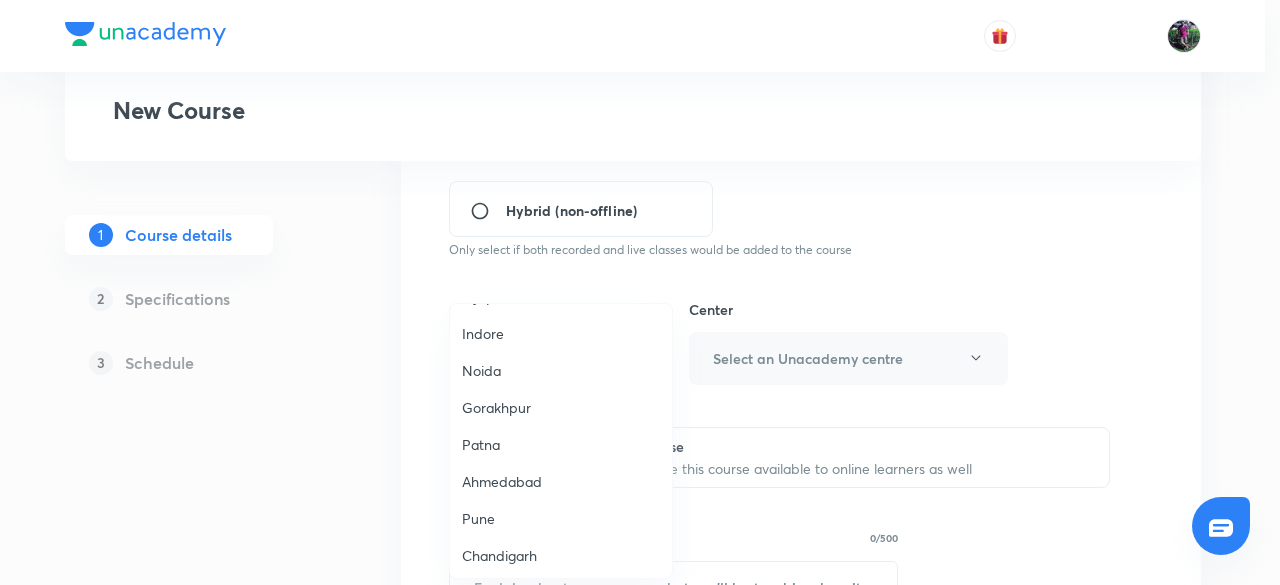 click on "Patna" at bounding box center (561, 444) 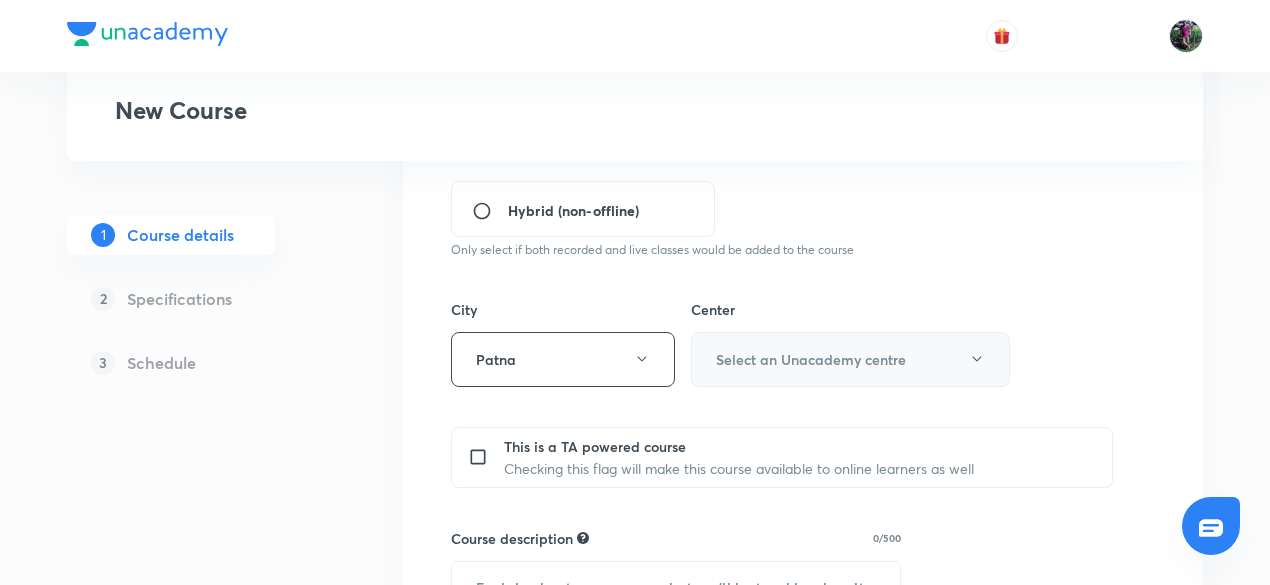 click 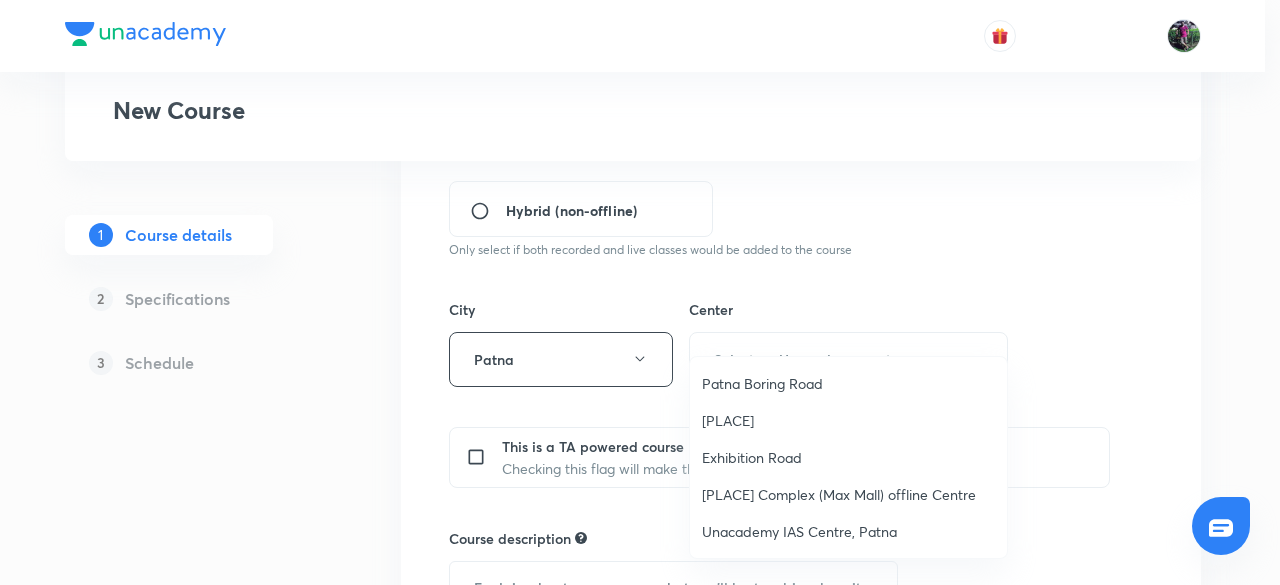 click on "Unacademy IAS Centre, Patna" at bounding box center (848, 531) 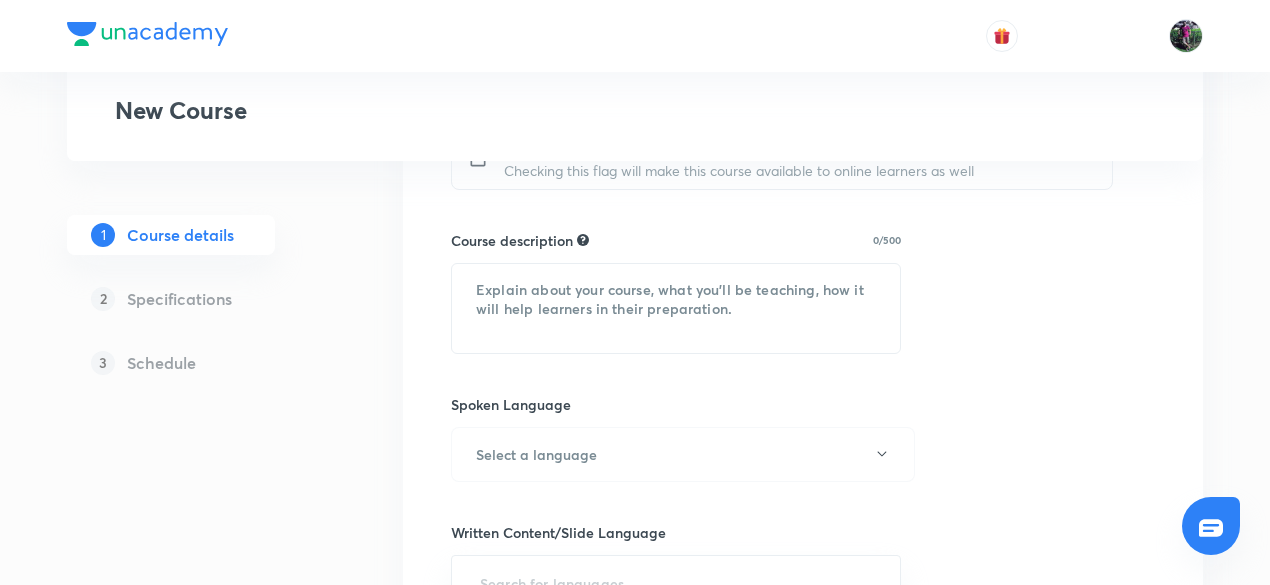 scroll, scrollTop: 904, scrollLeft: 0, axis: vertical 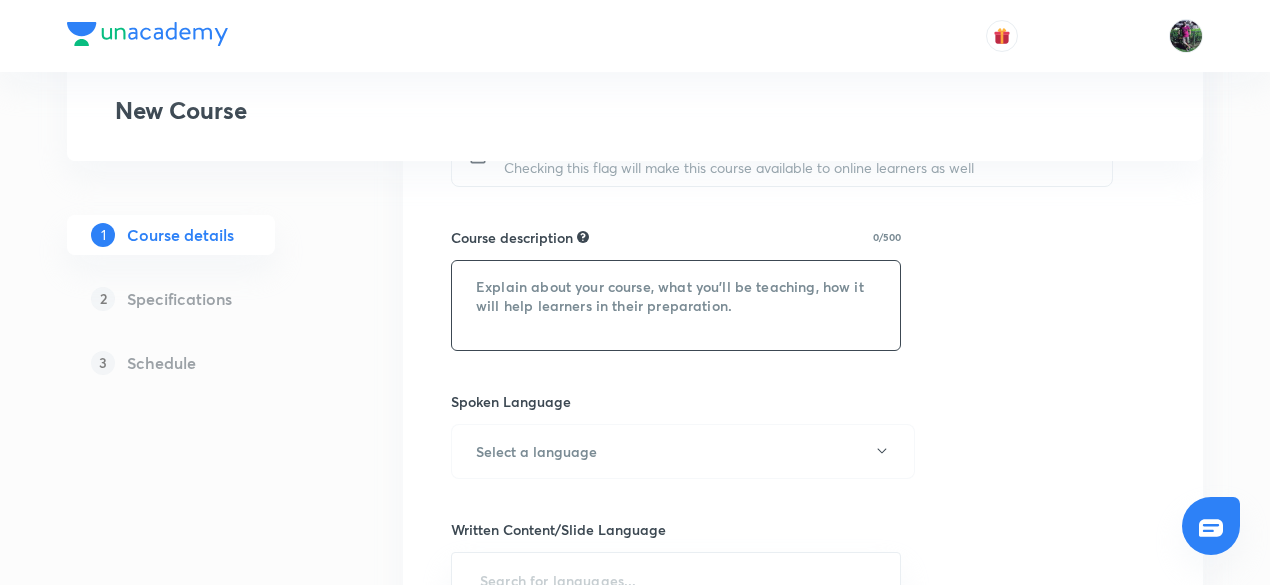 click at bounding box center [676, 305] 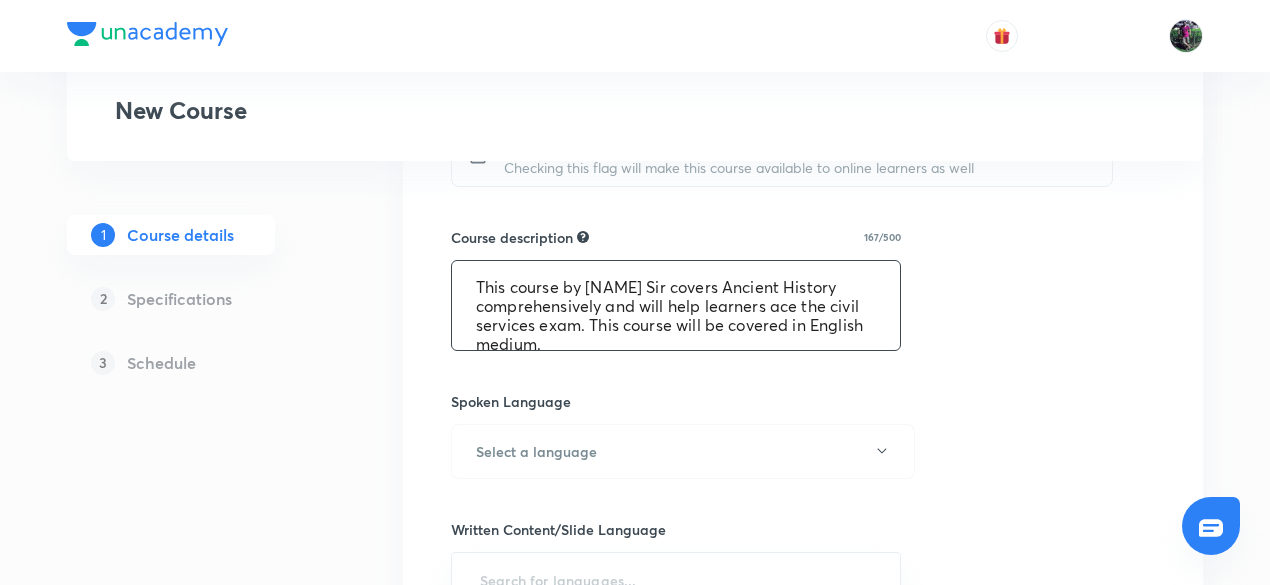 scroll, scrollTop: 4, scrollLeft: 0, axis: vertical 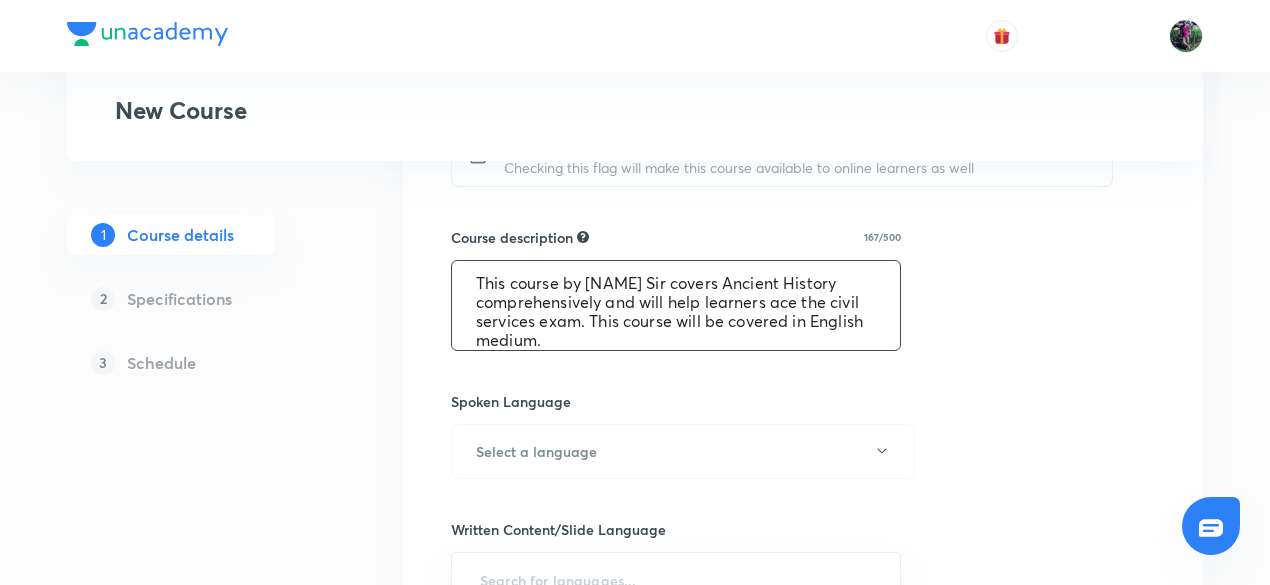 click on "This course by Mrityunjay Sir covers Ancient History comprehensively and will help learners ace the civil services exam. This course will be covered in English medium." at bounding box center [676, 305] 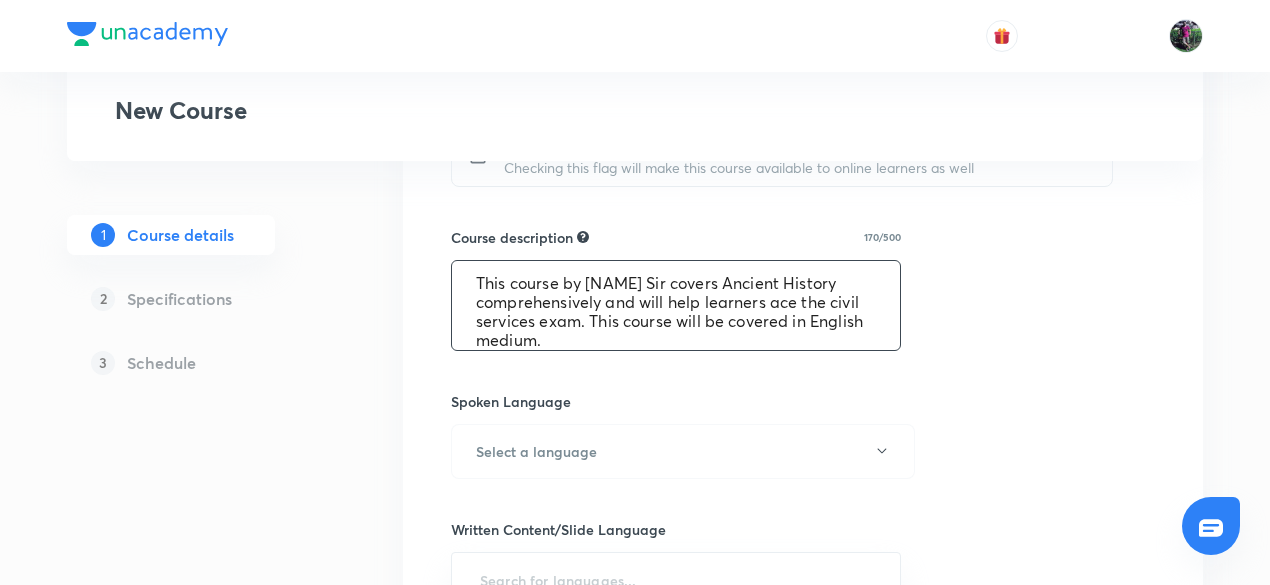 click on "This course by Sujeet Bajpai Sir covers Ancient History comprehensively and will help learners ace the civil services exam. This course will be covered in English medium." at bounding box center [676, 305] 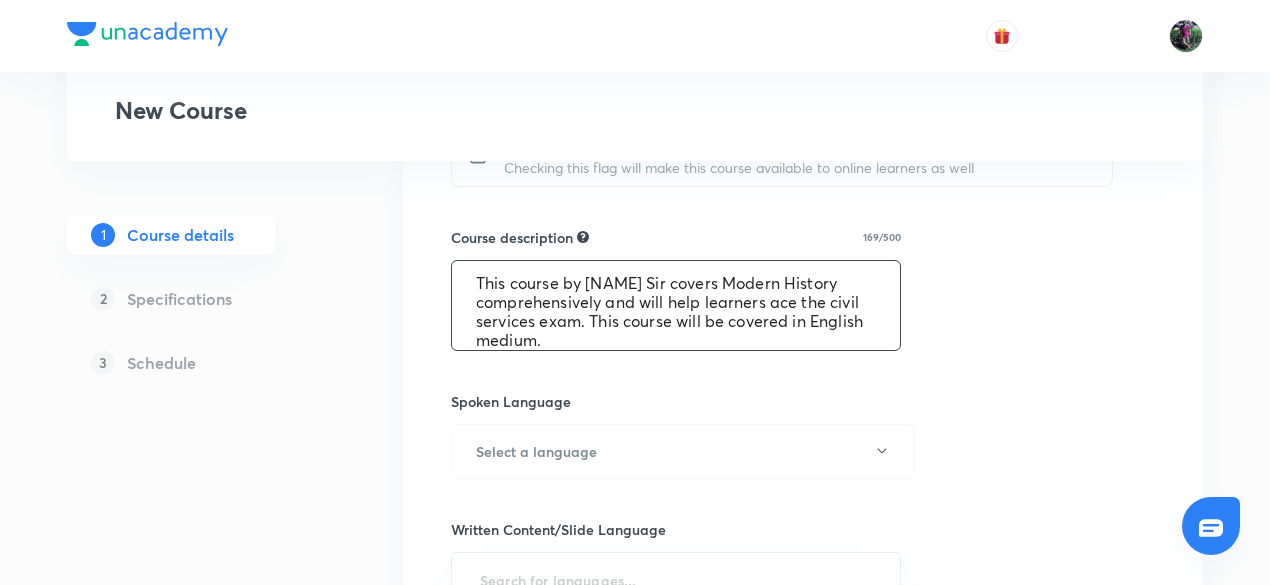 click on "This course by Sujeet Bajpai Sir covers Modern History comprehensively and will help learners ace the civil services exam. This course will be covered in English medium." at bounding box center (676, 305) 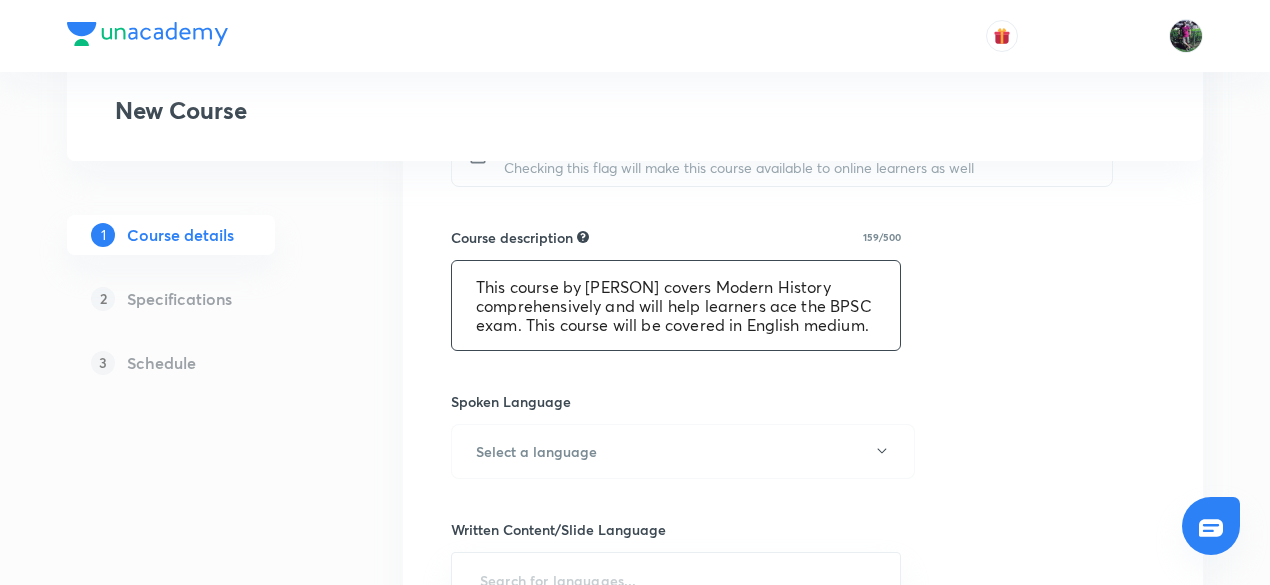 type on "This course by Sujeet Bajpai Sir covers Modern History comprehensively and will help learners ace the BPSC exam. This course will be covered in English medium." 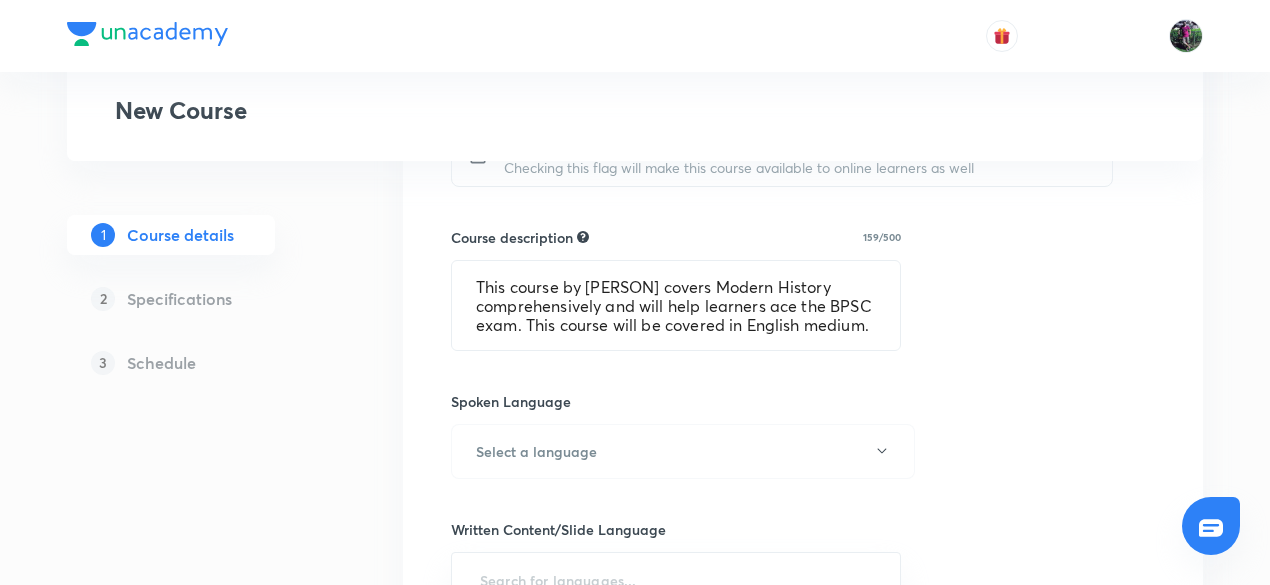 click on "Spoken Language" at bounding box center (676, 401) 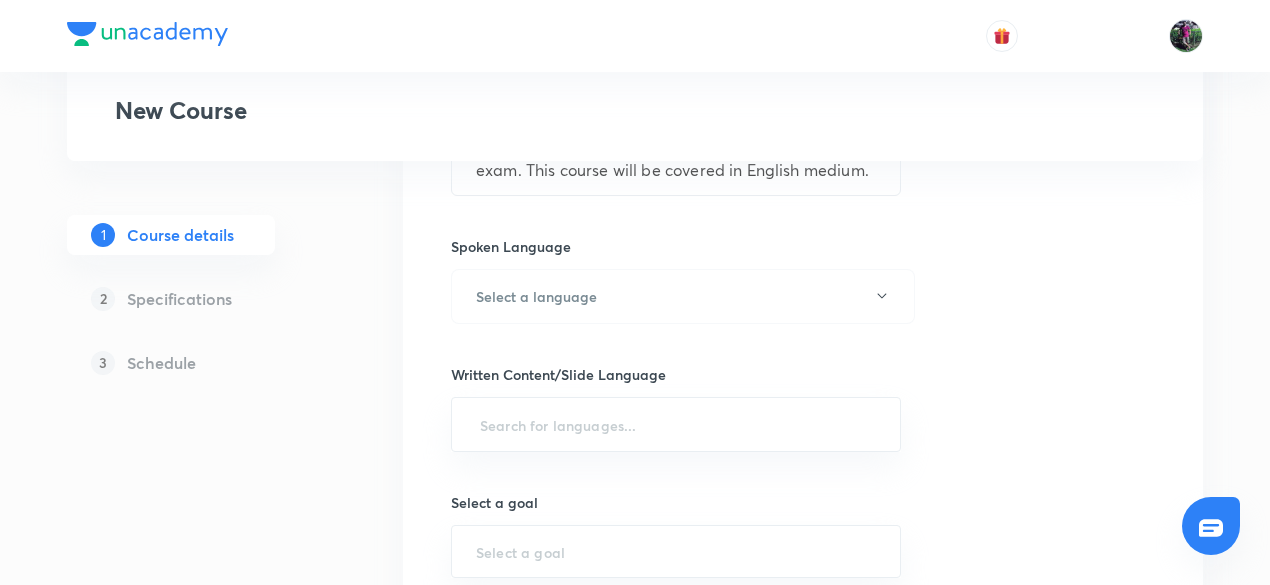 scroll, scrollTop: 1100, scrollLeft: 0, axis: vertical 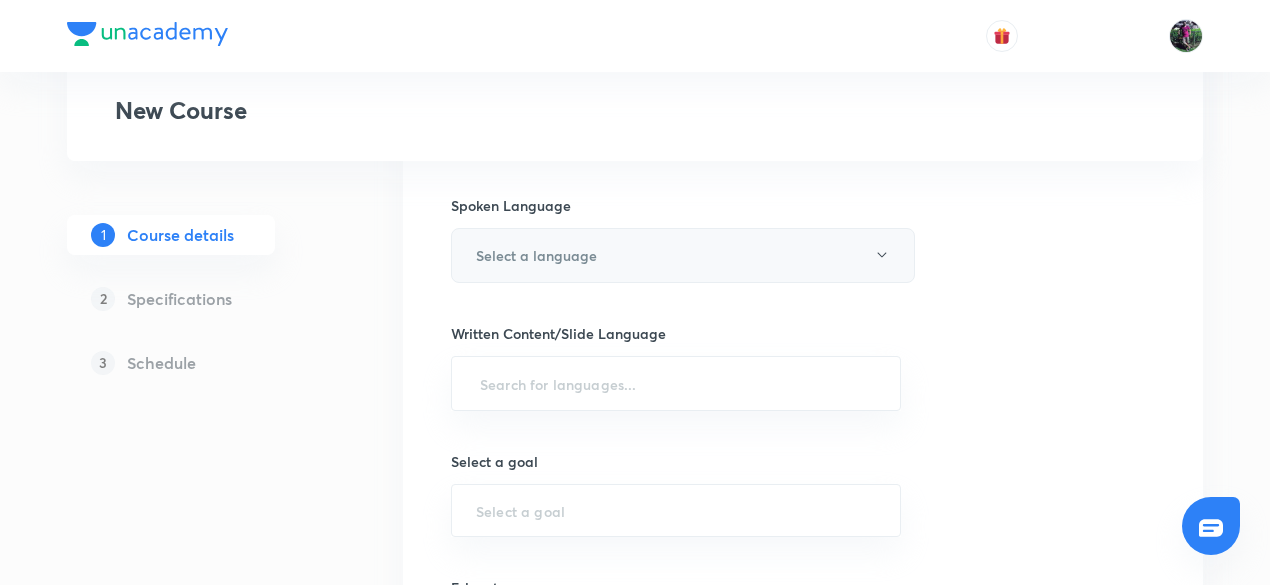 click on "Select a language" at bounding box center [536, 255] 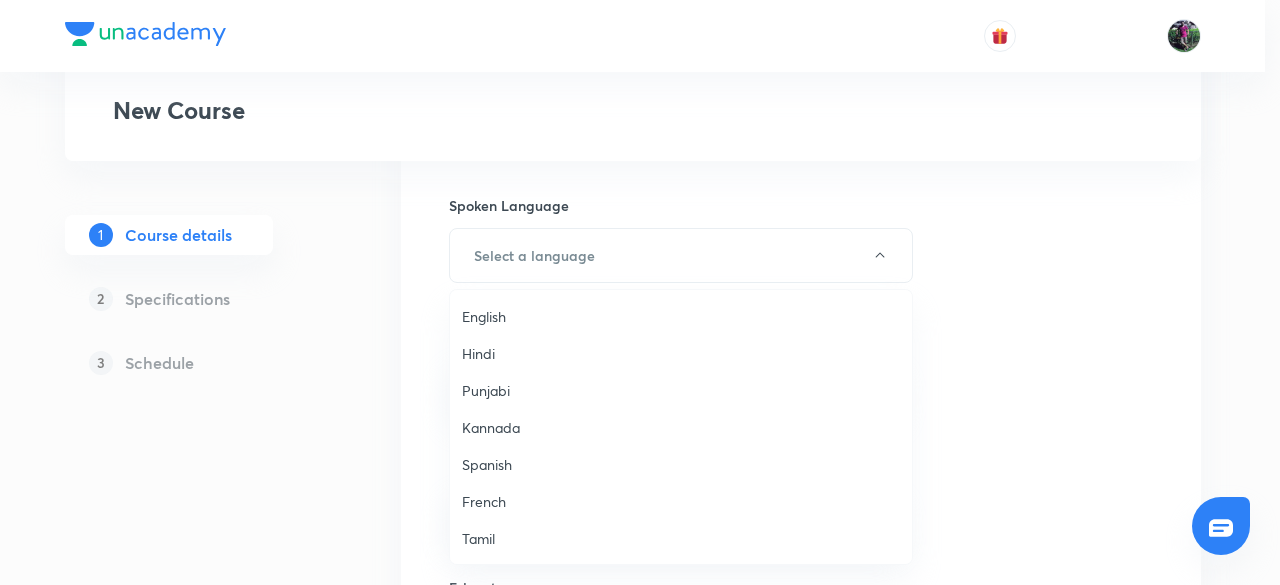 click on "English" at bounding box center (681, 316) 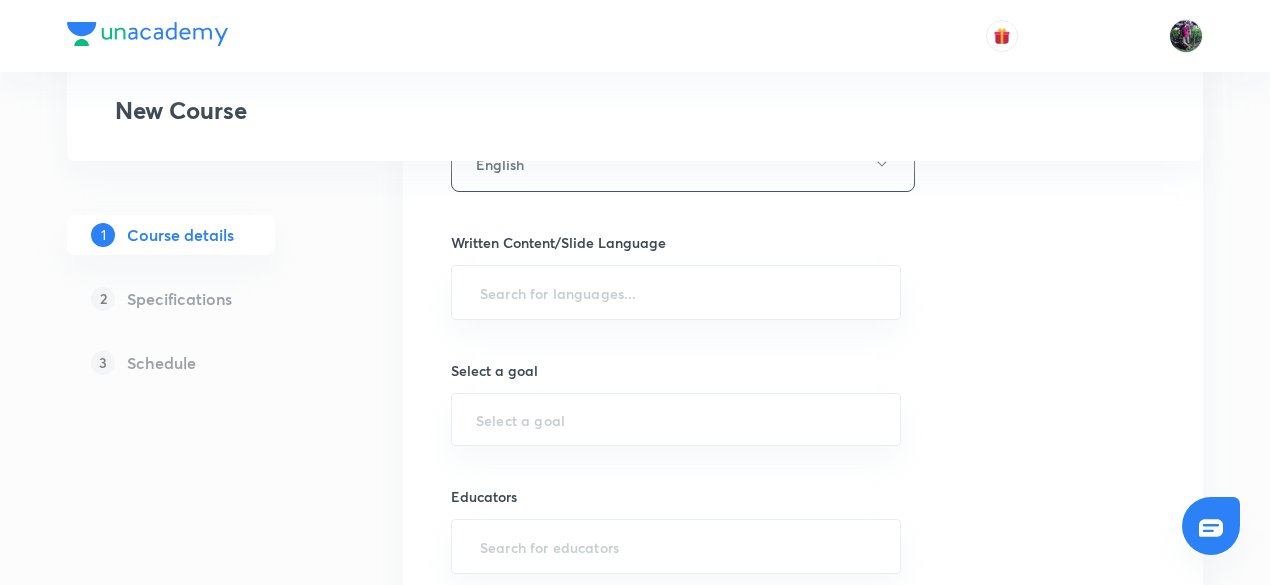 scroll, scrollTop: 1192, scrollLeft: 0, axis: vertical 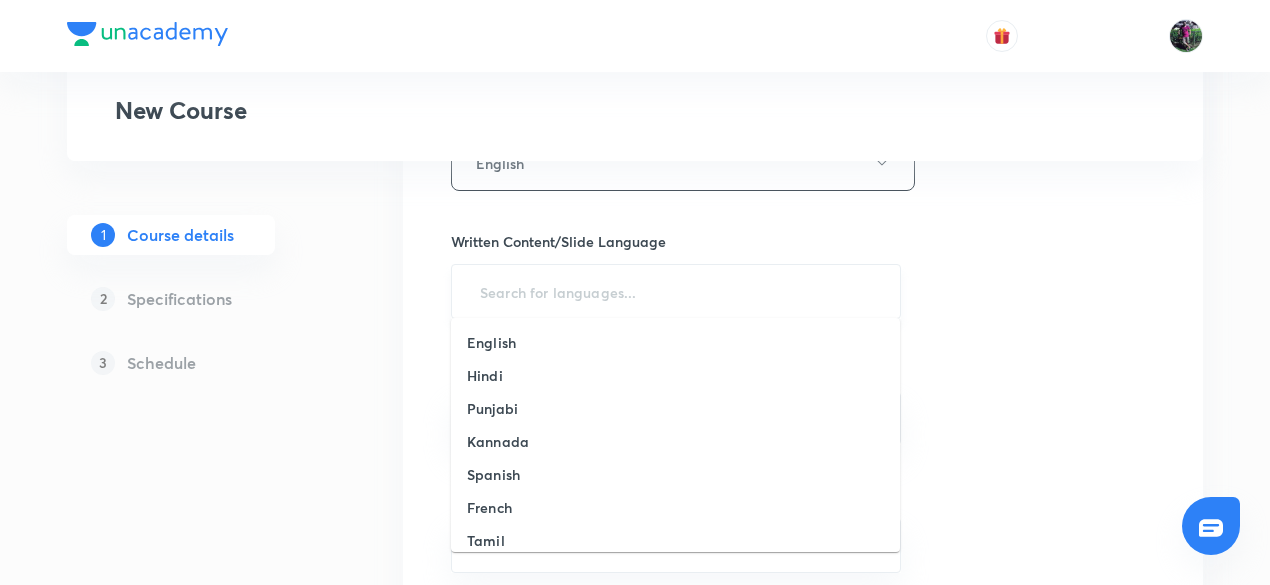click at bounding box center [676, 291] 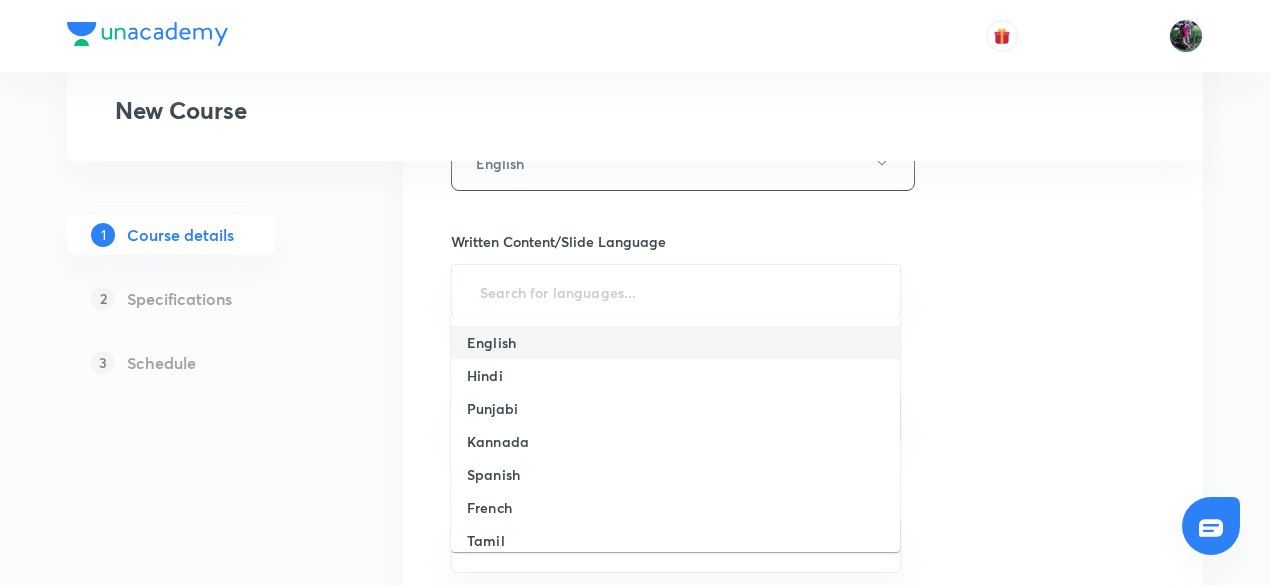 click on "English" at bounding box center (491, 342) 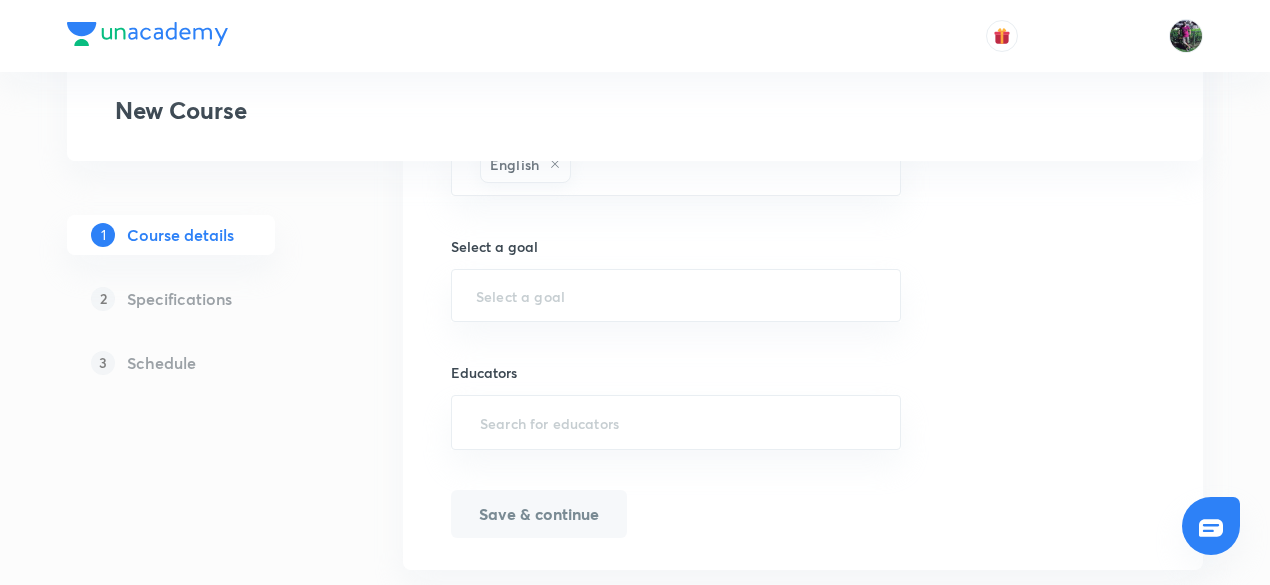 scroll, scrollTop: 1331, scrollLeft: 0, axis: vertical 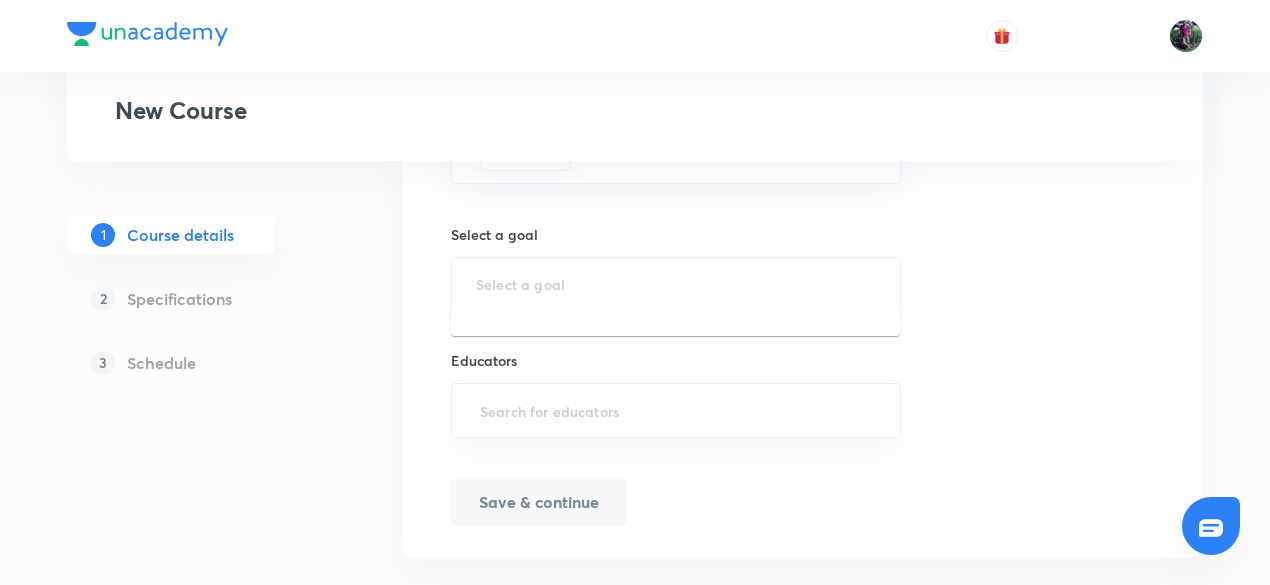 click at bounding box center [676, 283] 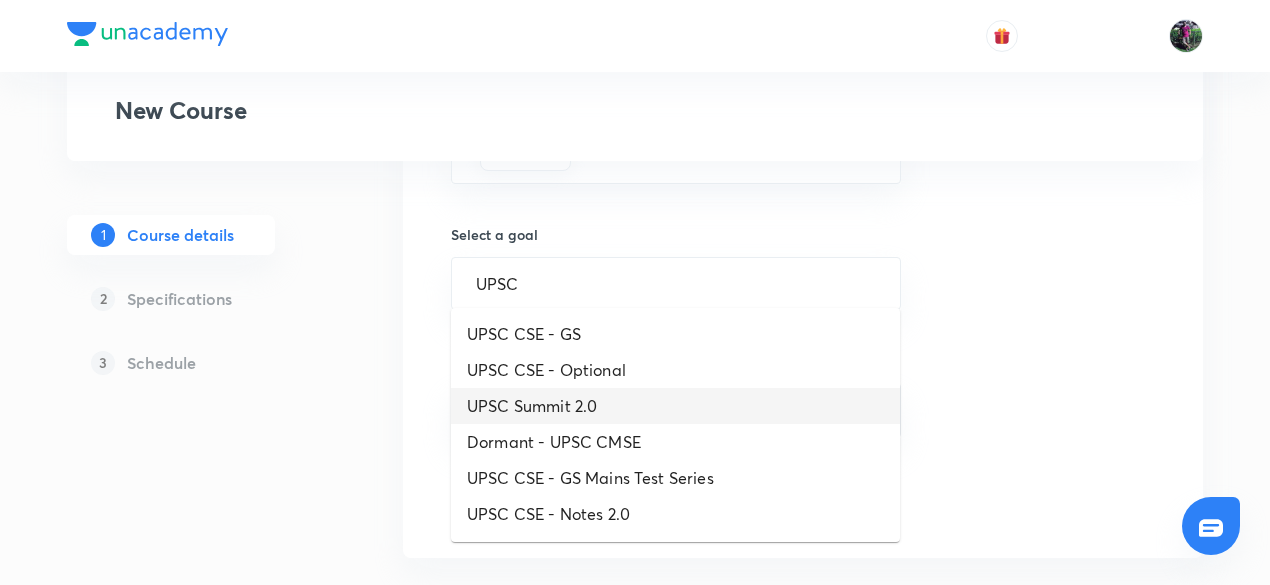 scroll, scrollTop: 214, scrollLeft: 0, axis: vertical 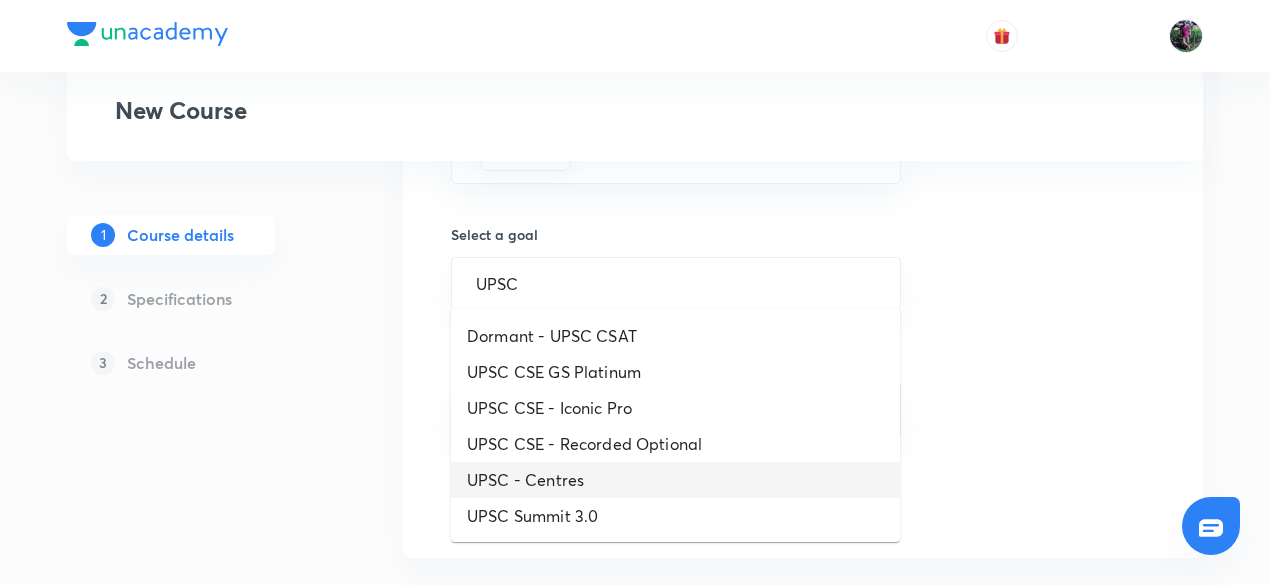 click on "UPSC - Centres" at bounding box center [675, 480] 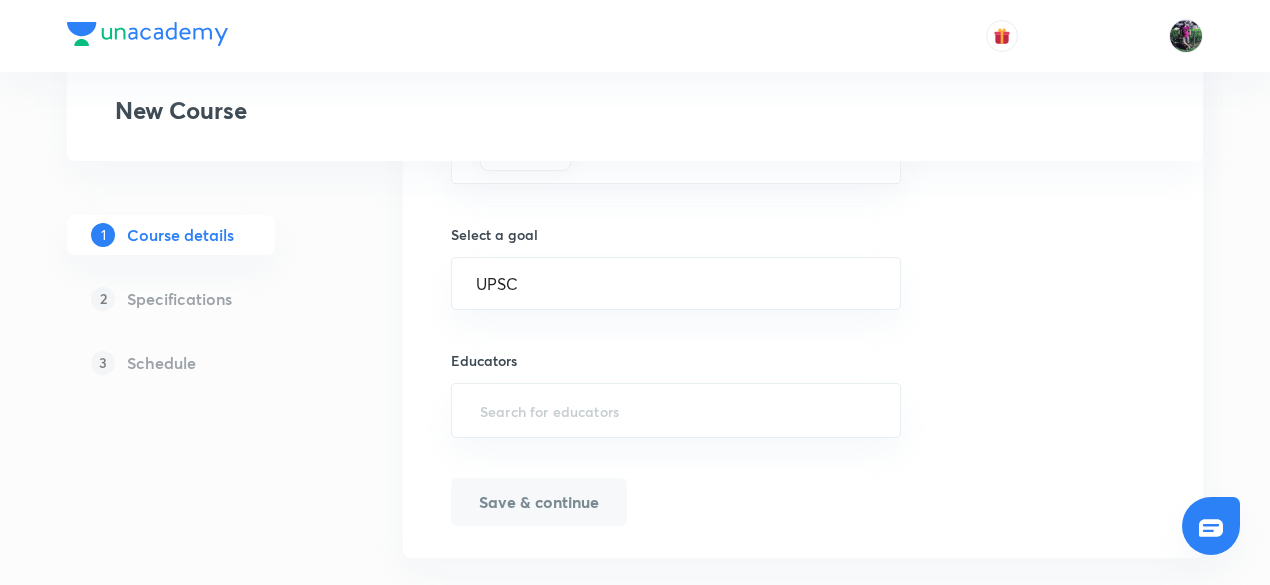 type on "UPSC - Centres" 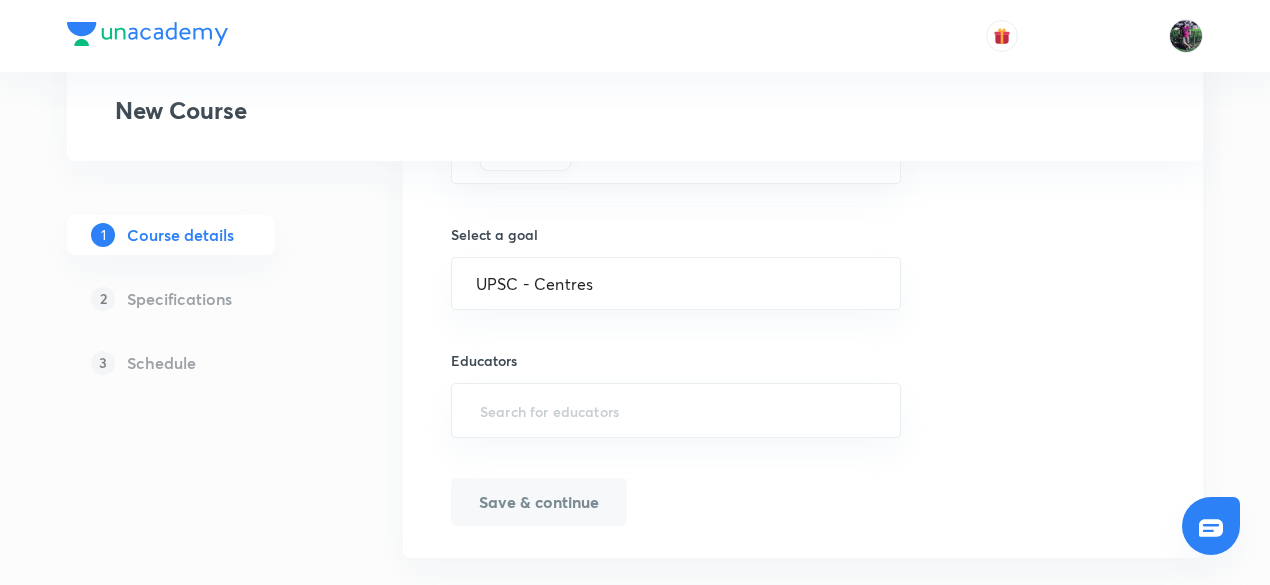 scroll, scrollTop: 1360, scrollLeft: 0, axis: vertical 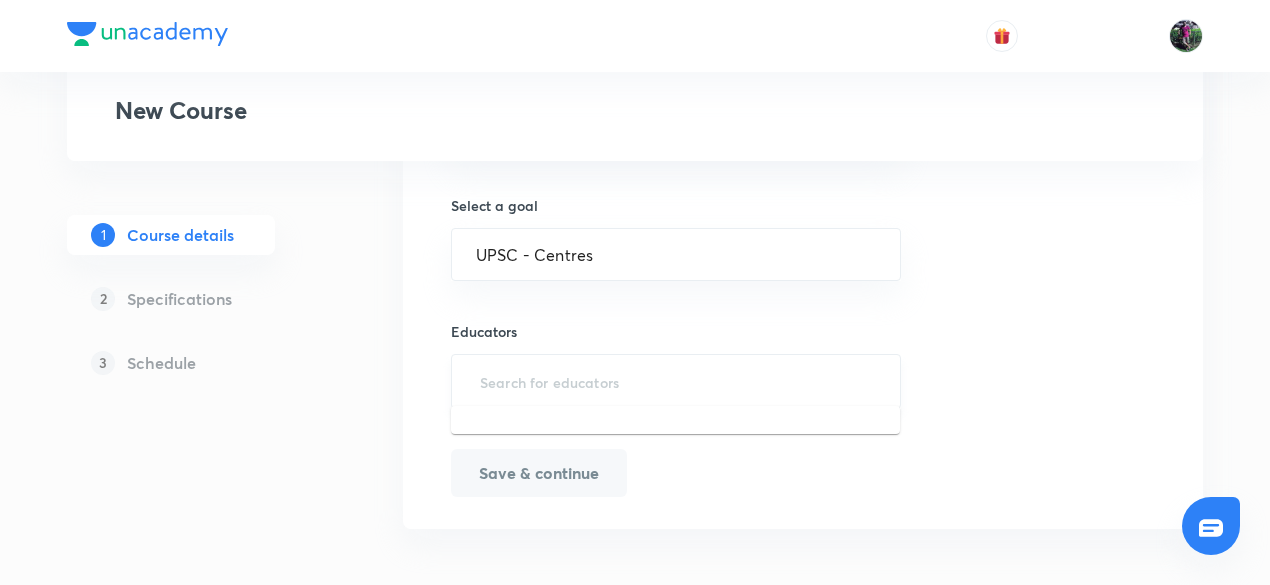 click at bounding box center [676, 381] 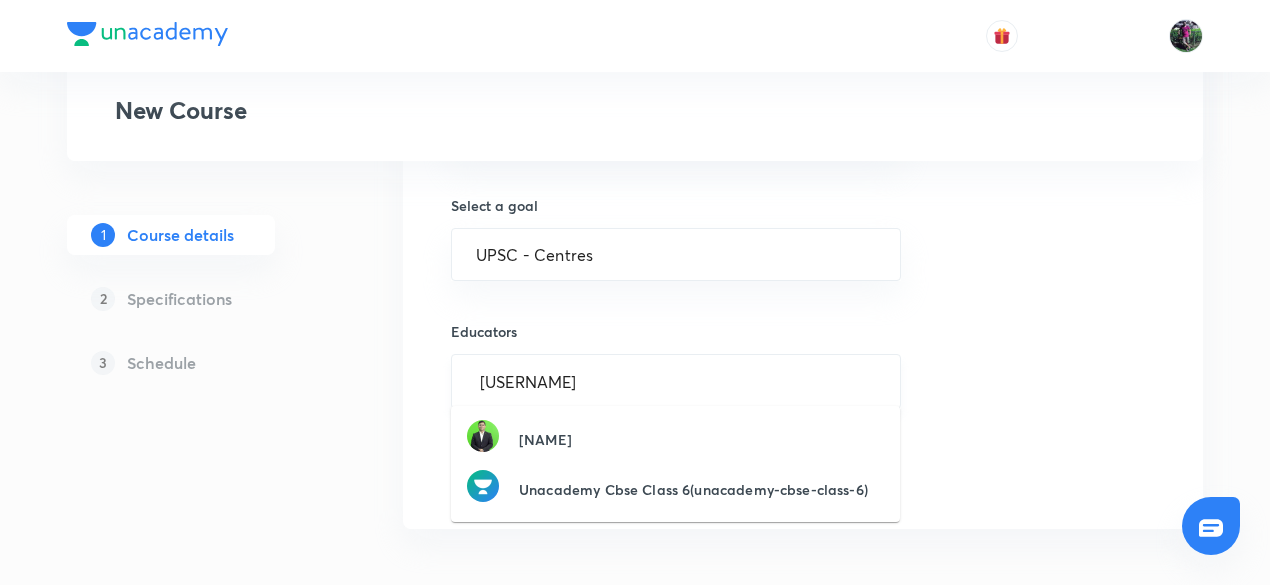 type on "suzeetbajpai-6077" 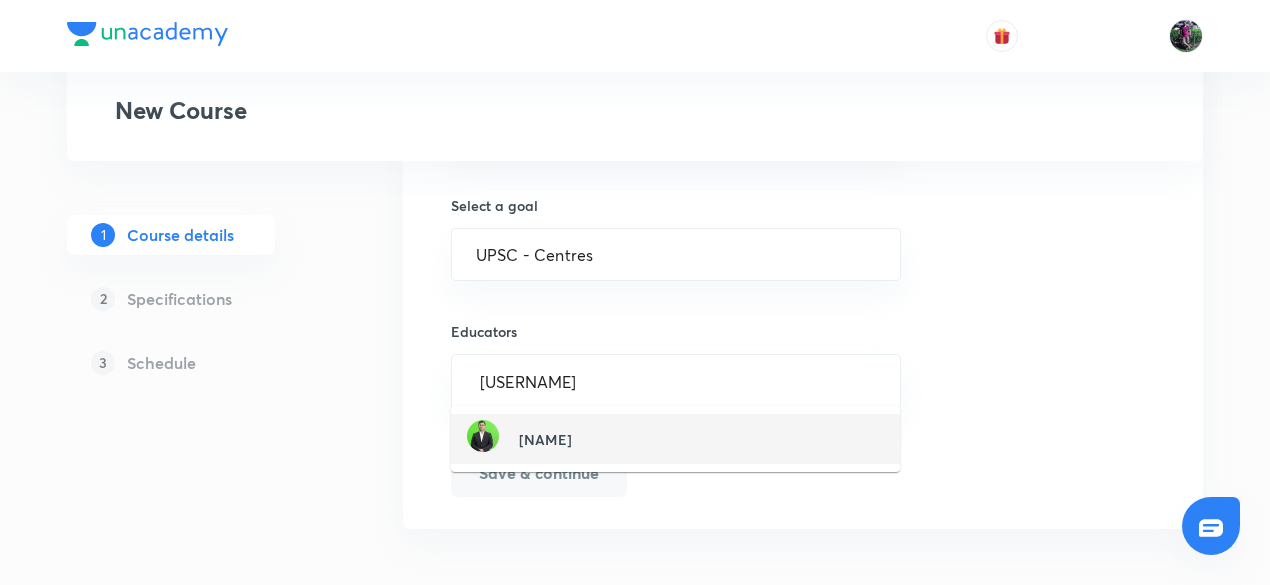 click on "Sujeet Bajpai(suzeetbajpai-6077)" at bounding box center (519, 439) 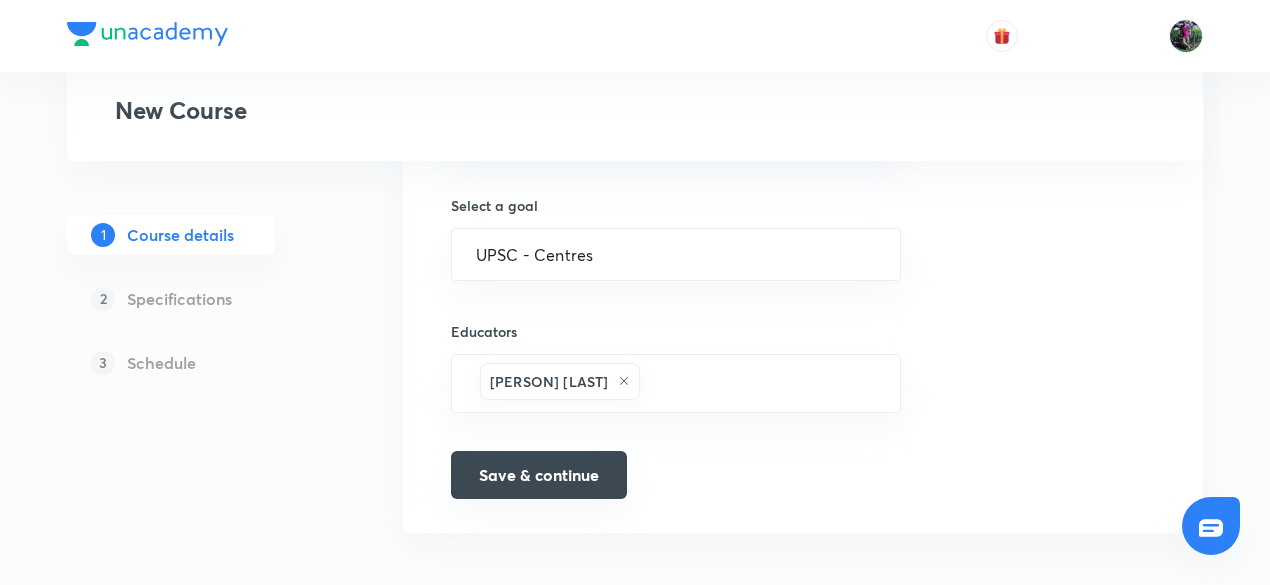 click on "Save & continue" at bounding box center [539, 475] 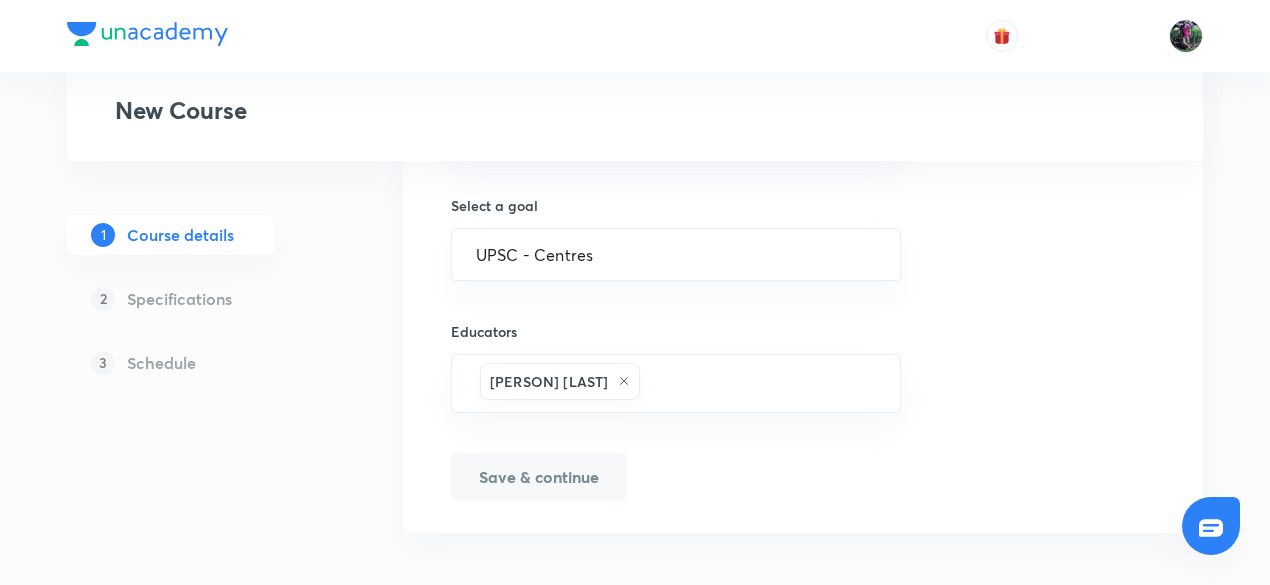 scroll, scrollTop: 1386, scrollLeft: 0, axis: vertical 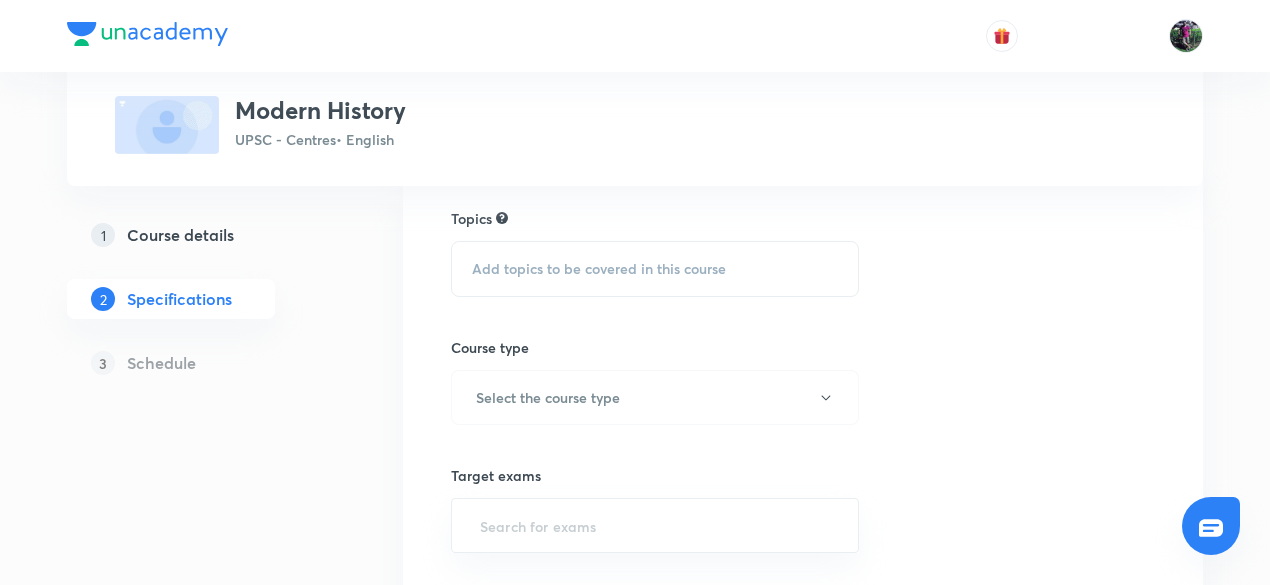 click on "Add topics to be covered in this course" at bounding box center [599, 269] 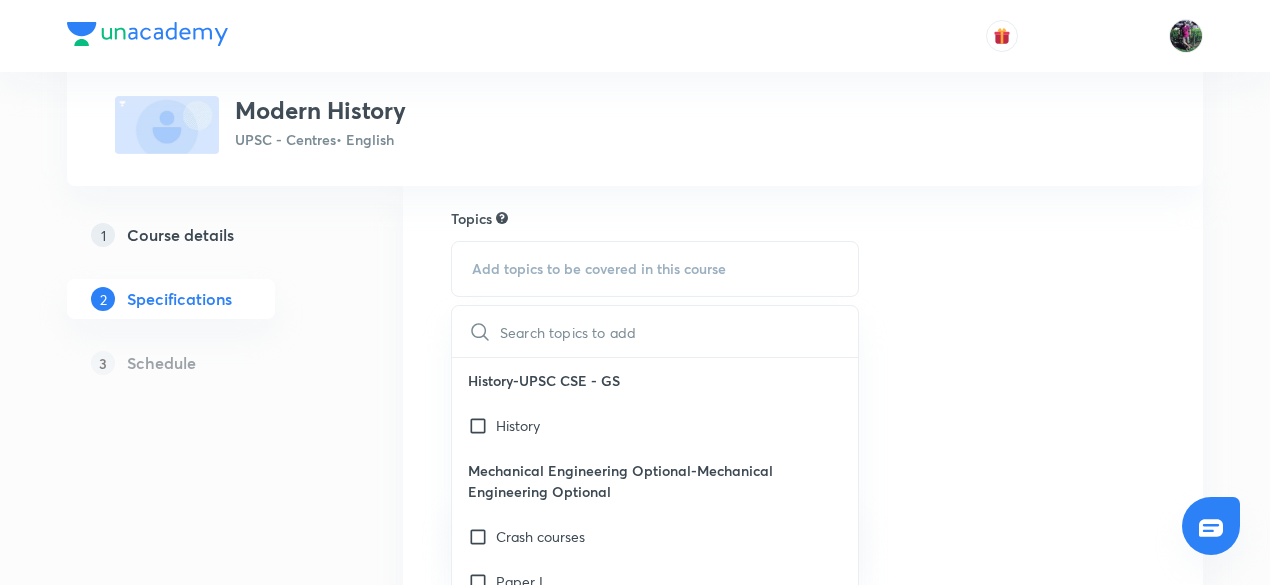 click at bounding box center (679, 331) 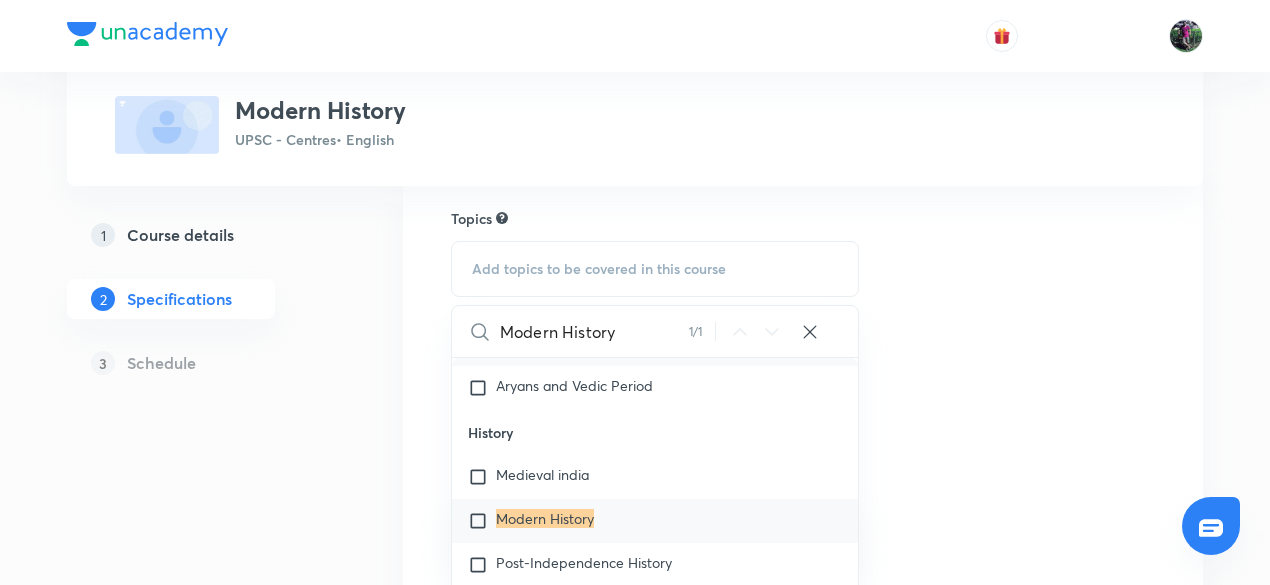 scroll, scrollTop: 8390, scrollLeft: 0, axis: vertical 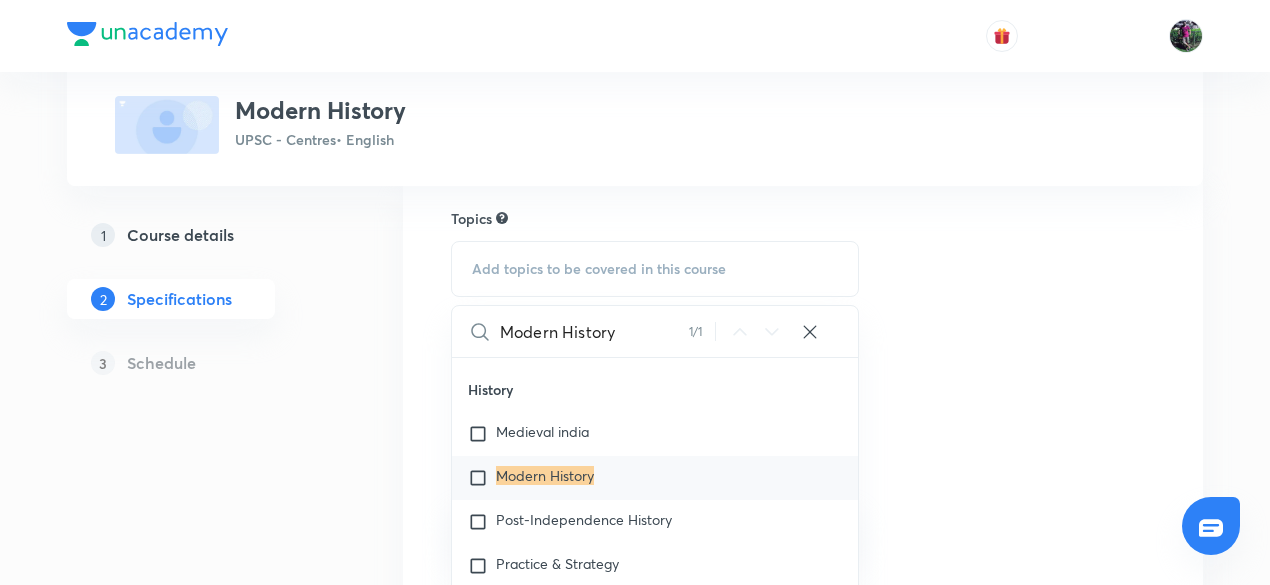 type on "Modern History" 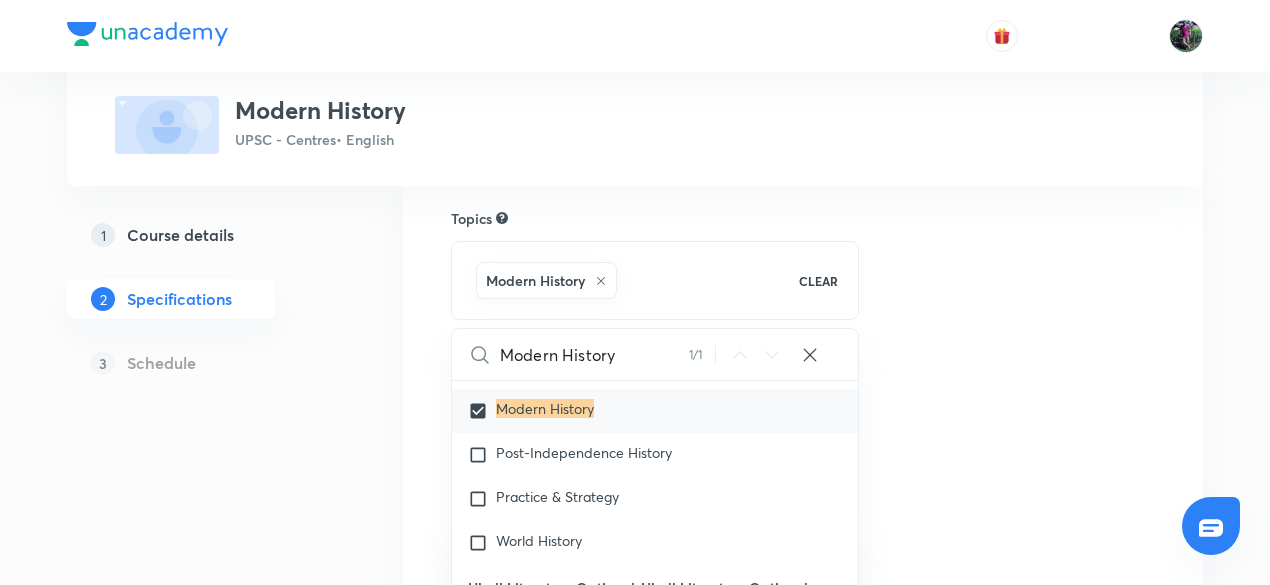 scroll, scrollTop: 8492, scrollLeft: 0, axis: vertical 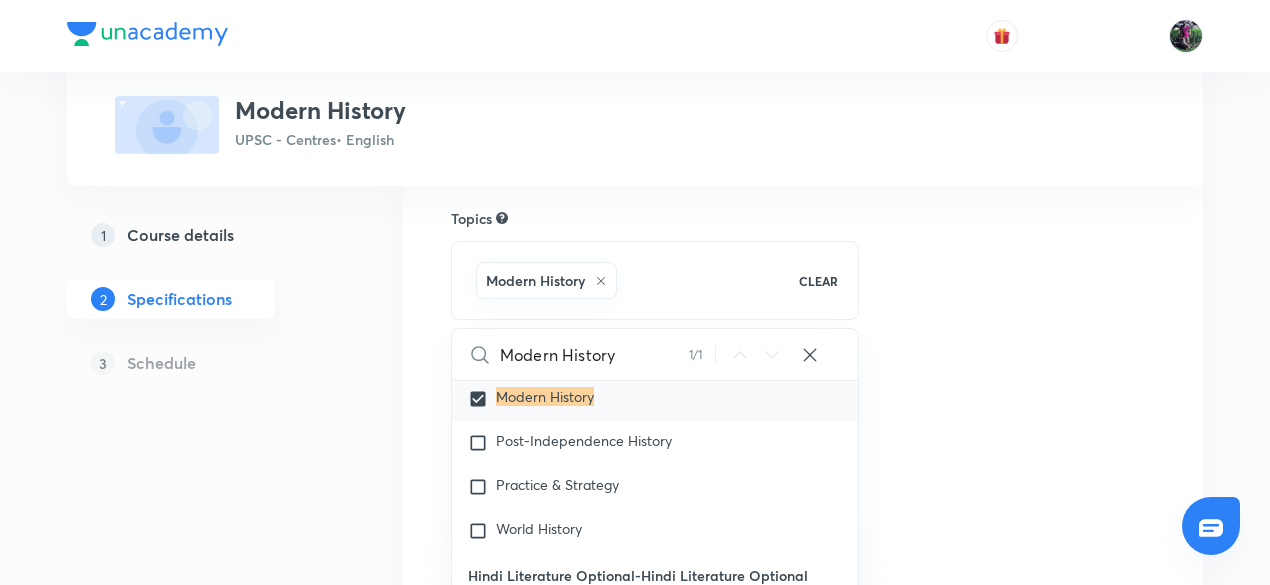 checkbox on "true" 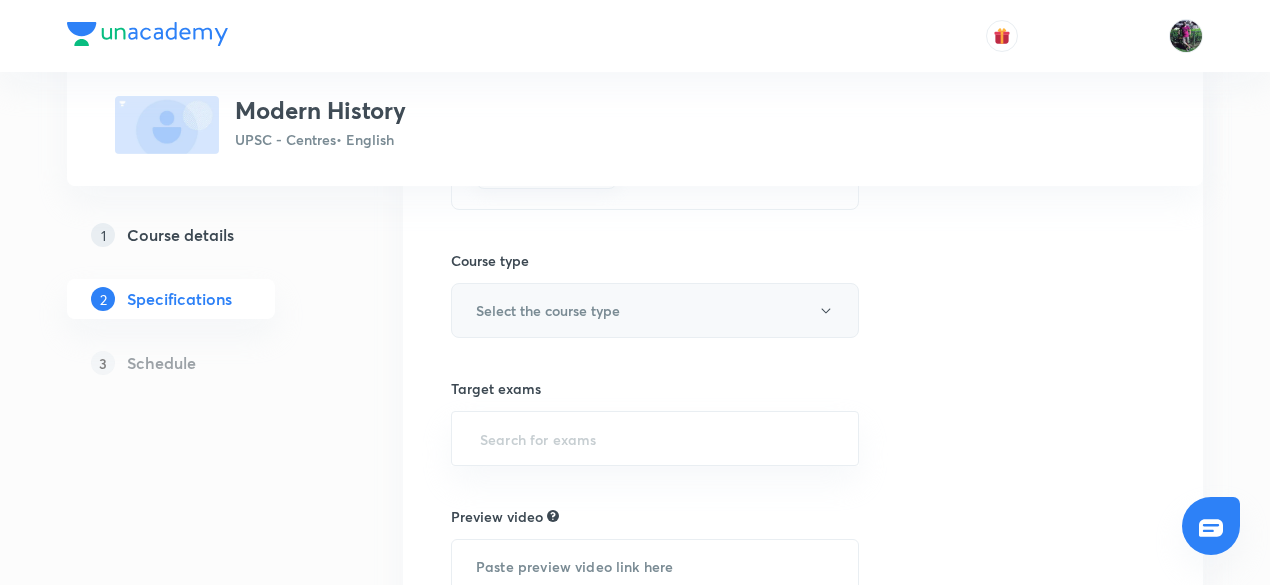 scroll, scrollTop: 300, scrollLeft: 0, axis: vertical 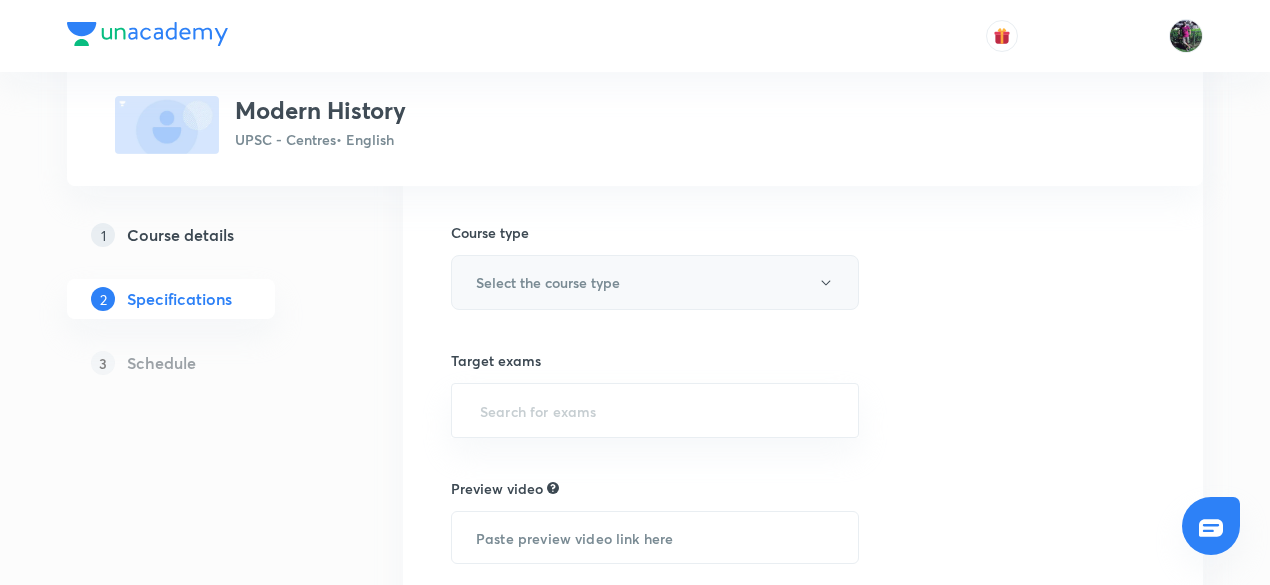 click on "Select the course type" at bounding box center (548, 282) 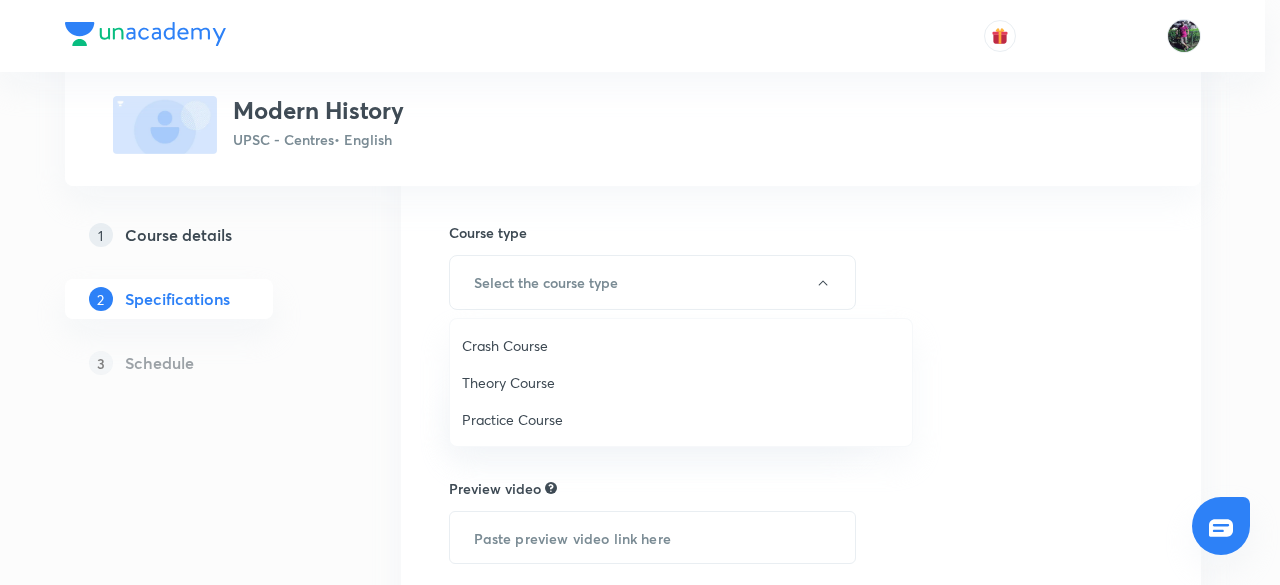 click on "Theory Course" at bounding box center [681, 382] 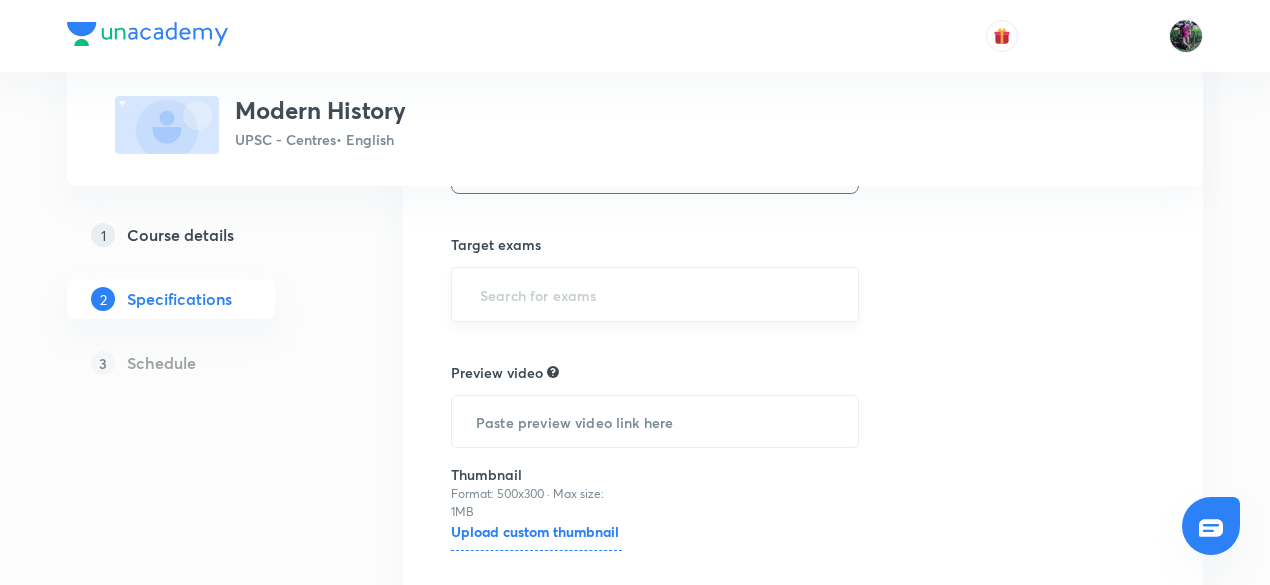 scroll, scrollTop: 454, scrollLeft: 0, axis: vertical 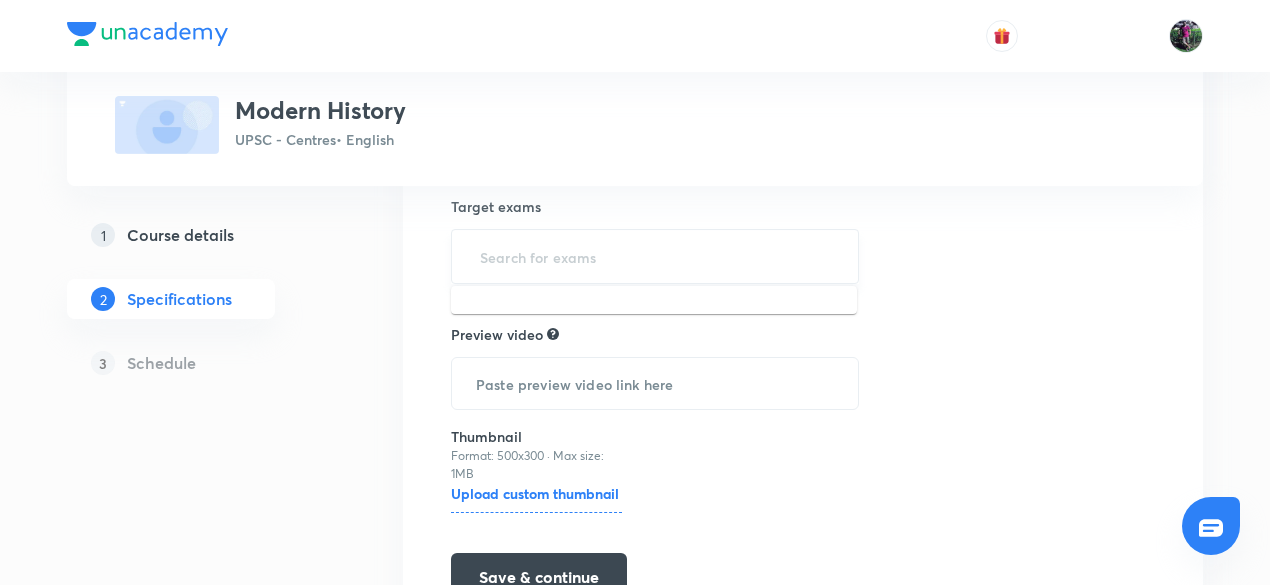 click at bounding box center [655, 256] 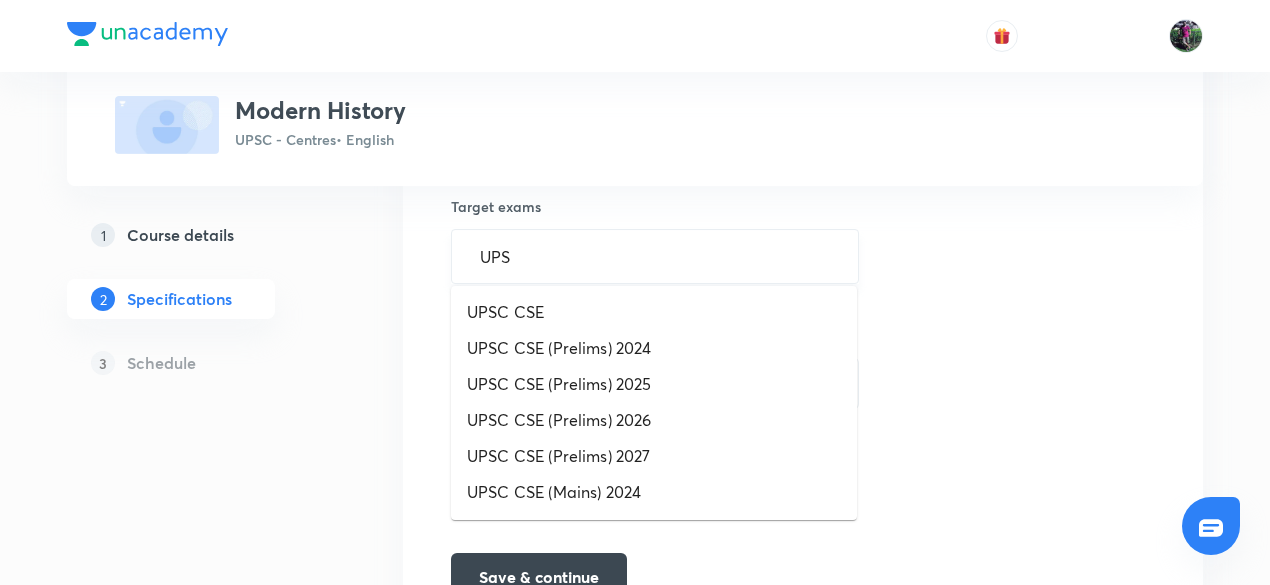 type on "UPSC" 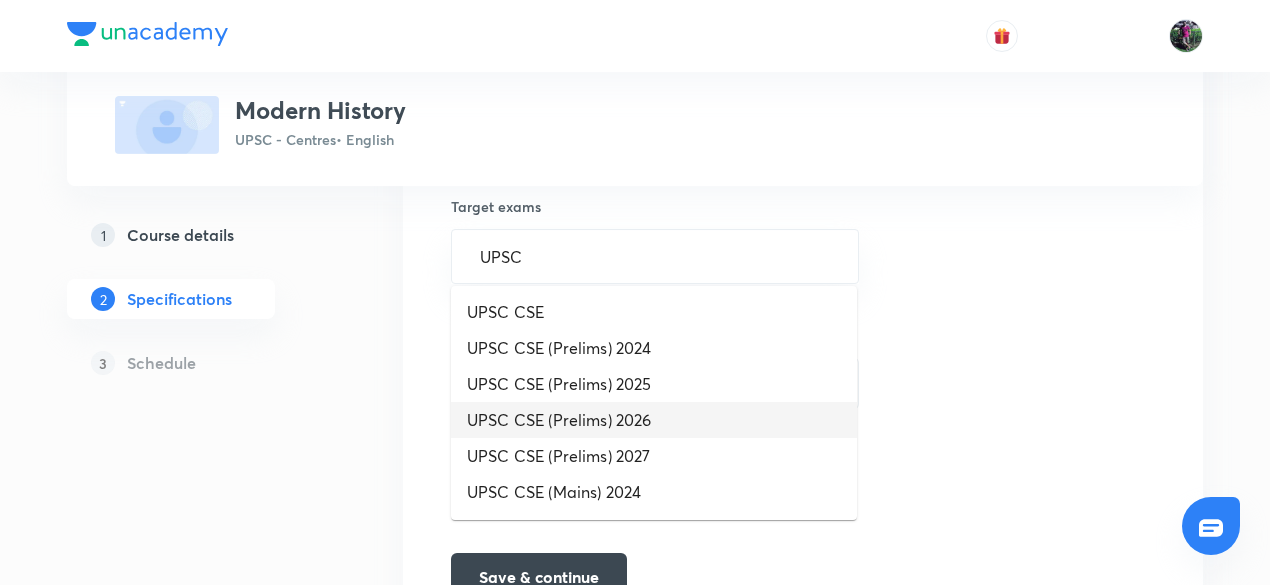 click on "UPSC CSE (Prelims) 2026" at bounding box center (654, 420) 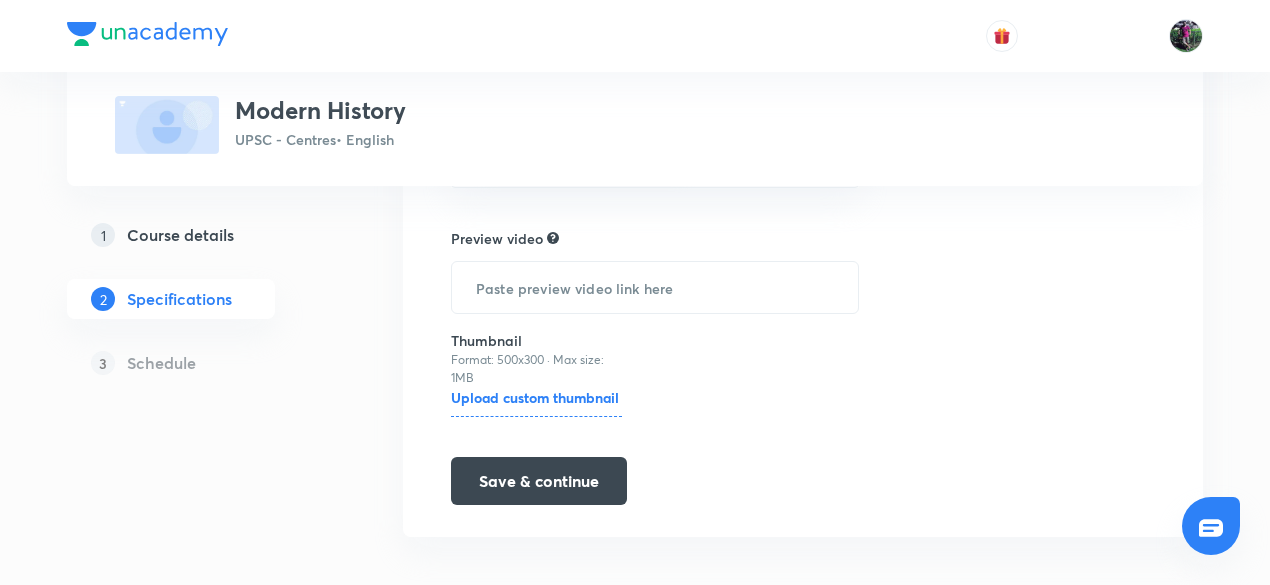 scroll, scrollTop: 565, scrollLeft: 0, axis: vertical 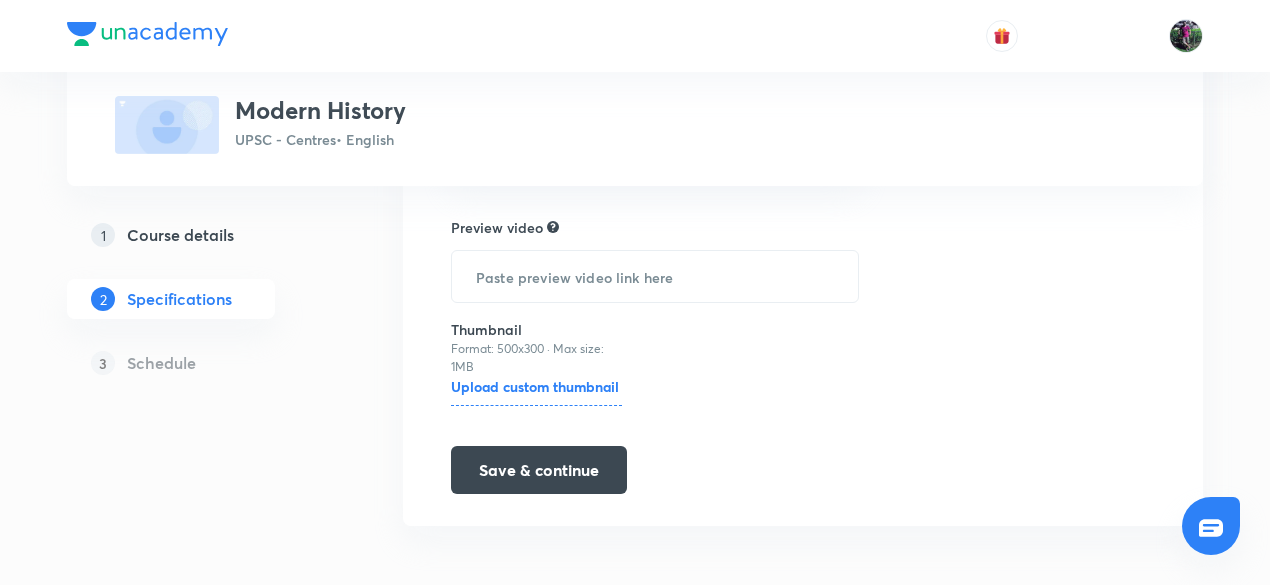 click on "Upload custom thumbnail" at bounding box center [536, 391] 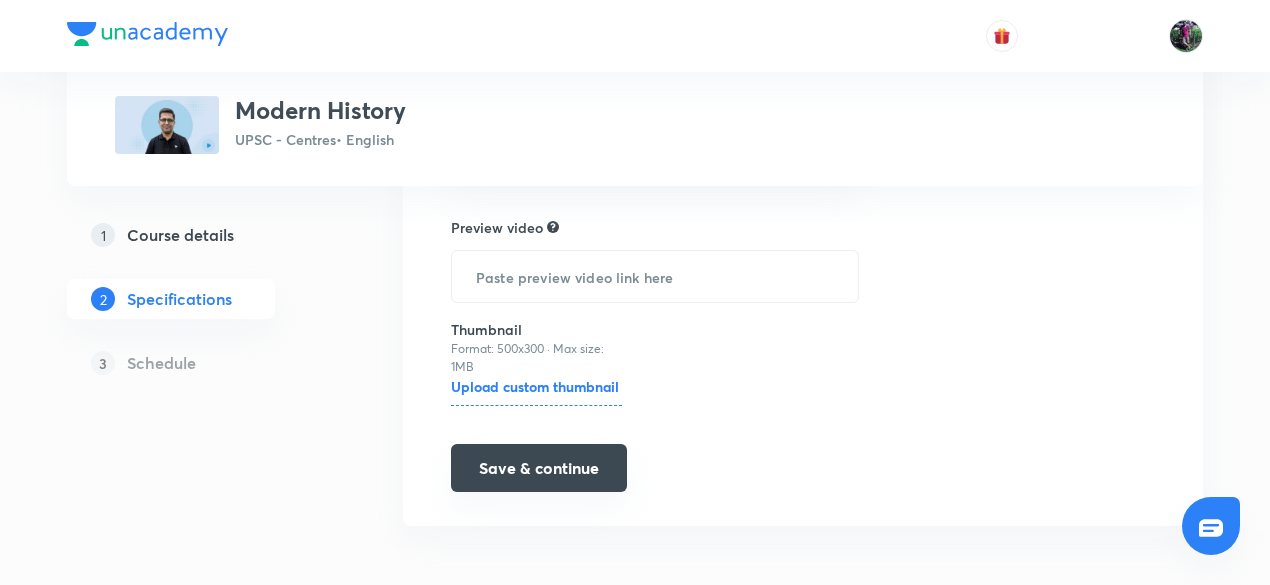 click on "Save & continue" at bounding box center (539, 468) 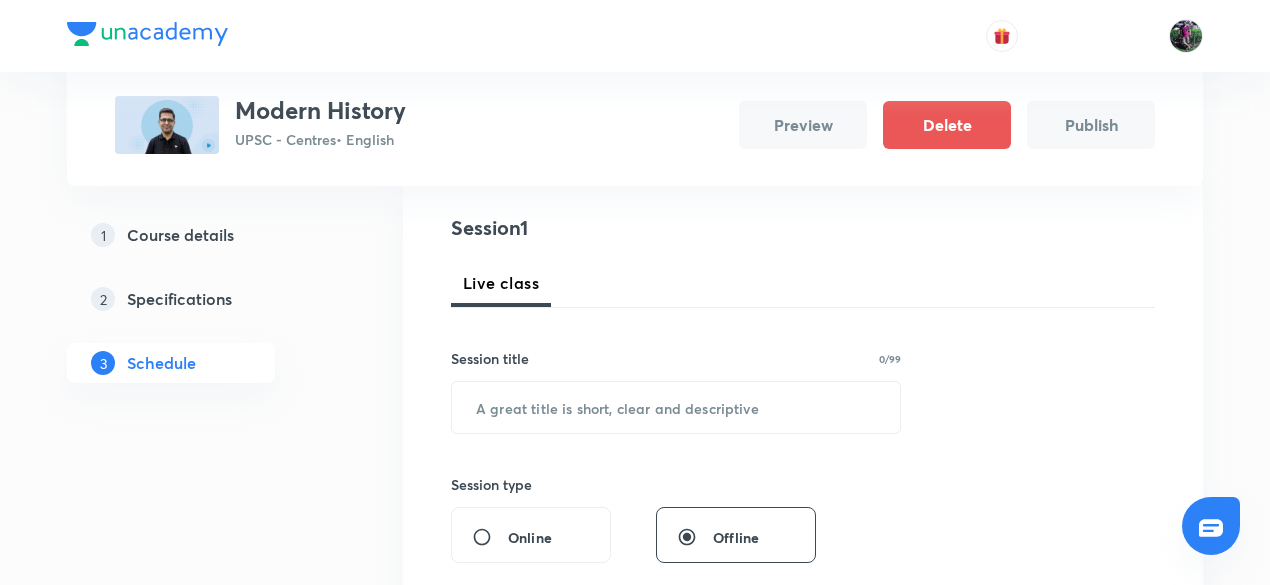 scroll, scrollTop: 220, scrollLeft: 0, axis: vertical 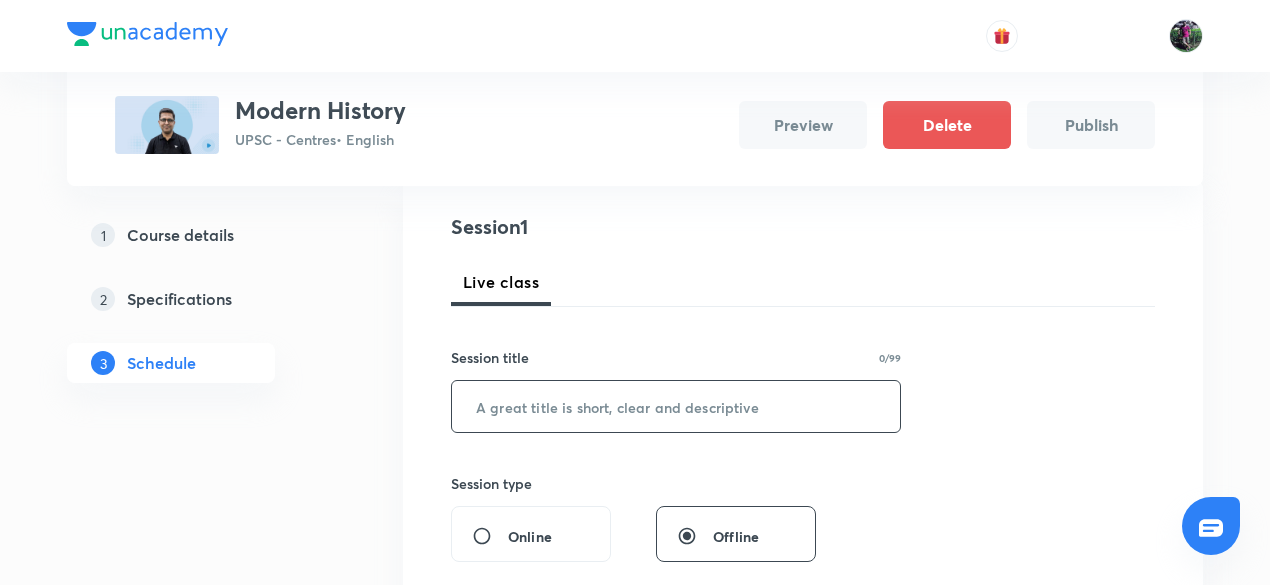 click at bounding box center [676, 406] 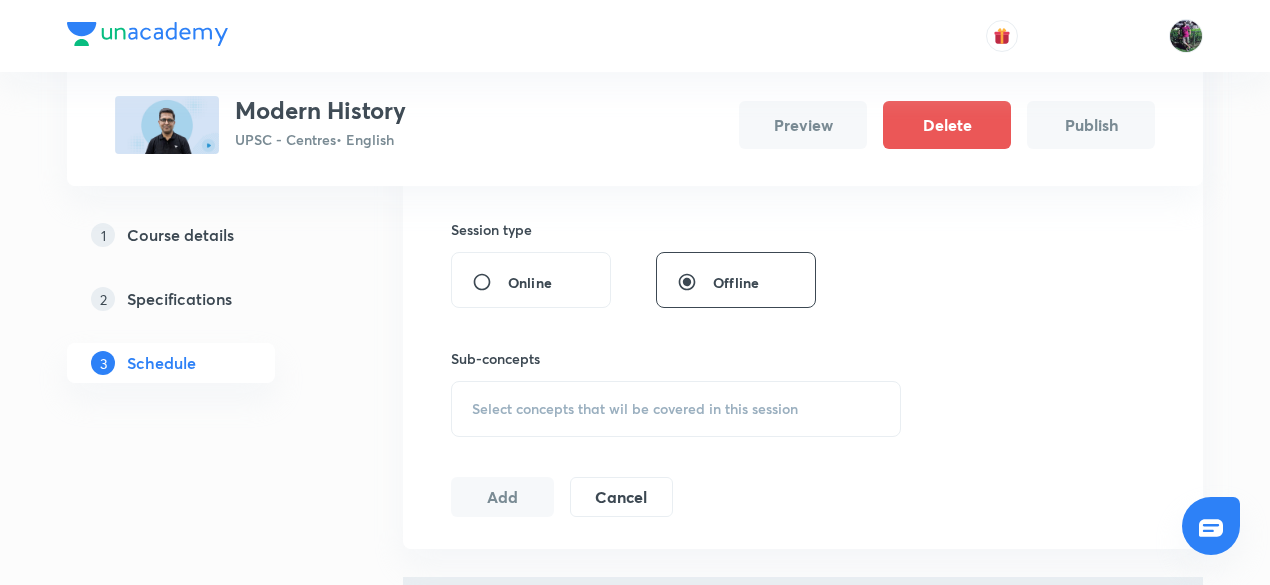 scroll, scrollTop: 577, scrollLeft: 0, axis: vertical 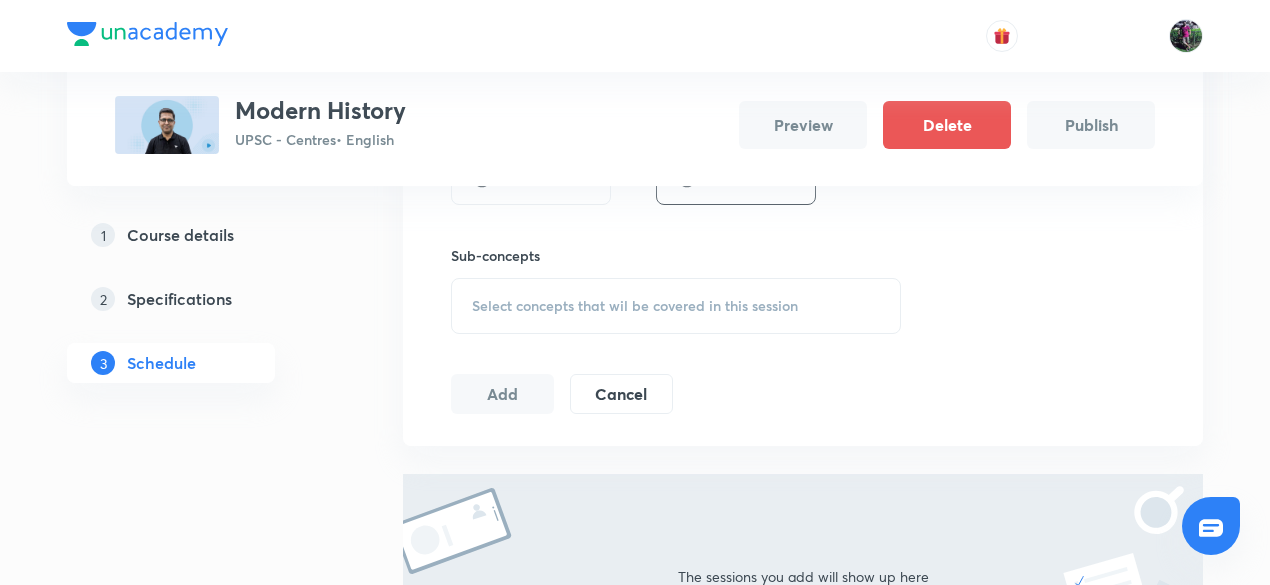 type on "Modern History : 1" 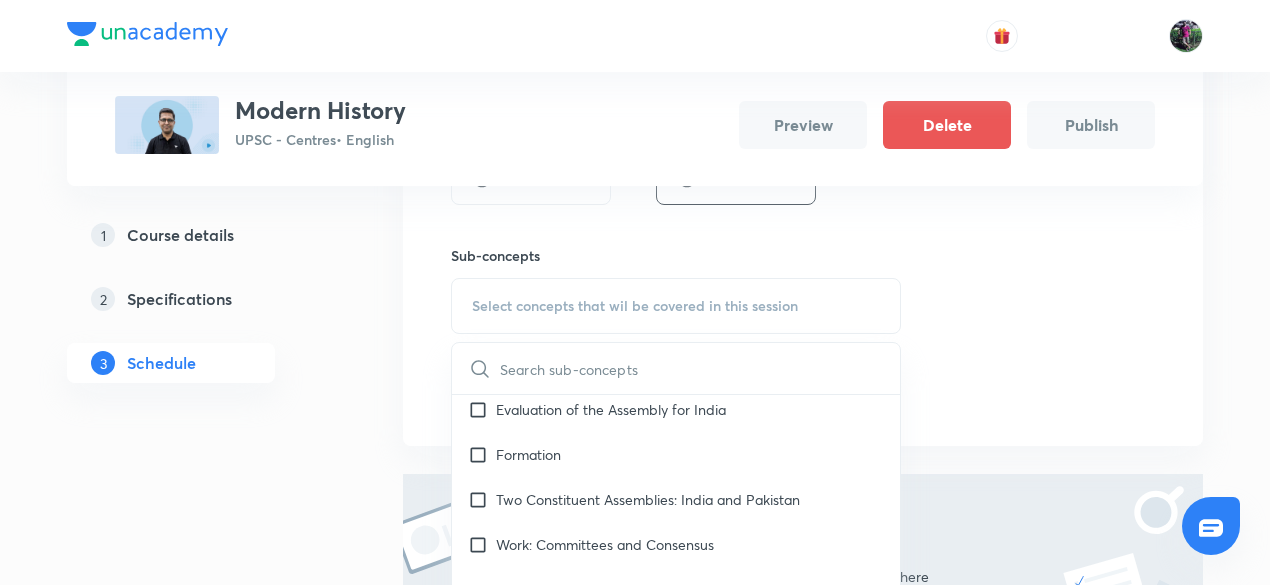 scroll, scrollTop: 590, scrollLeft: 0, axis: vertical 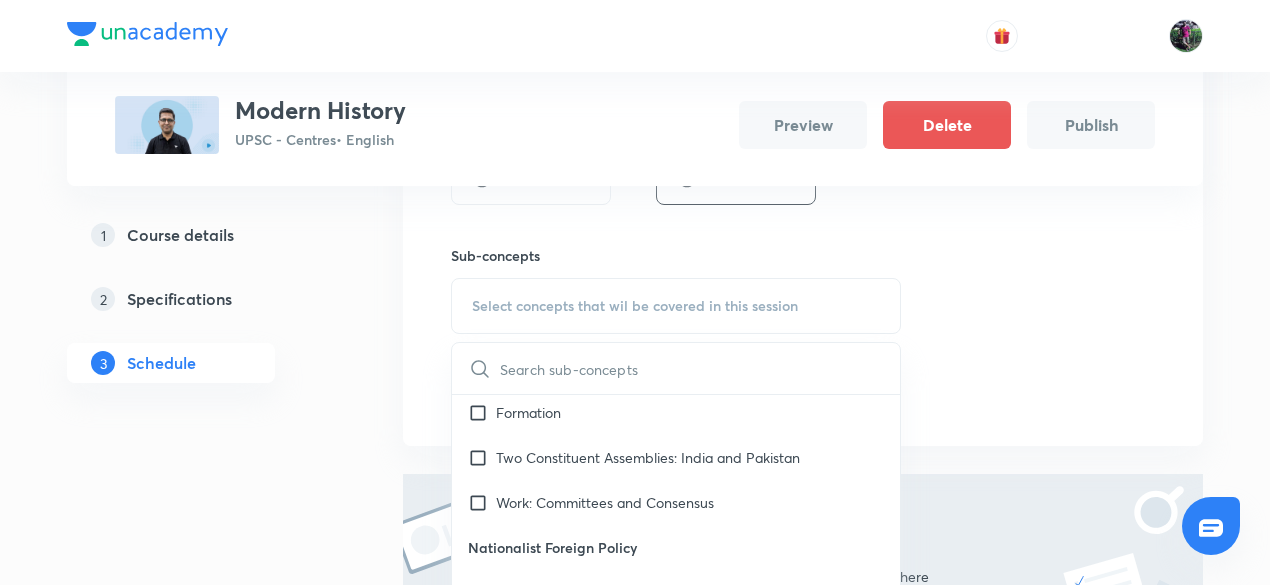 click at bounding box center [700, 368] 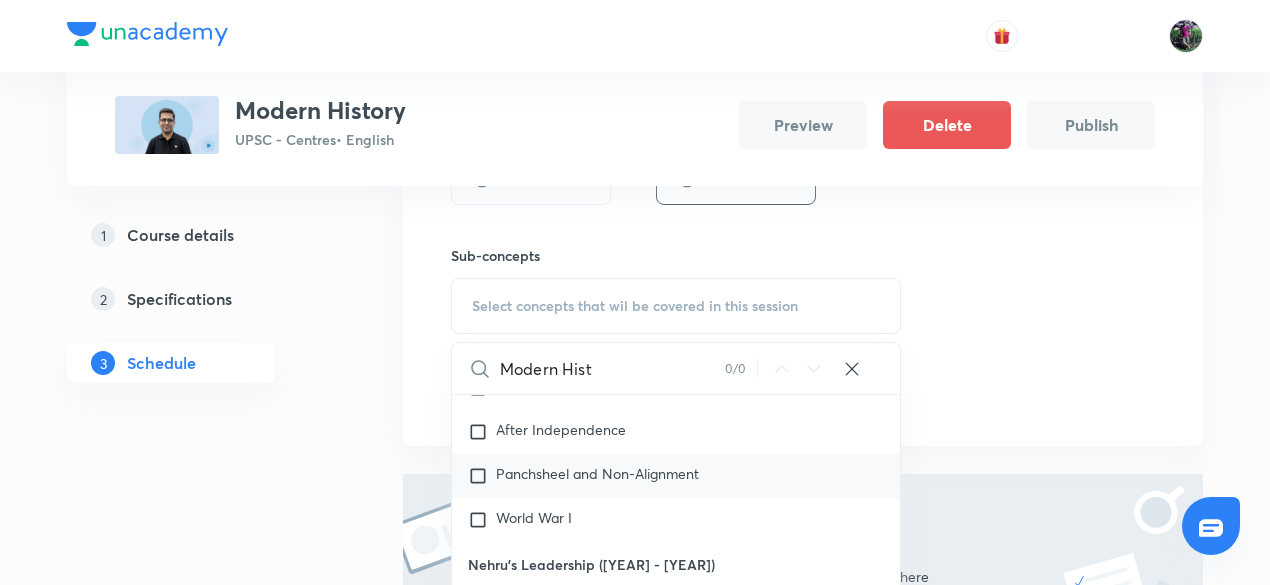 scroll, scrollTop: 878, scrollLeft: 0, axis: vertical 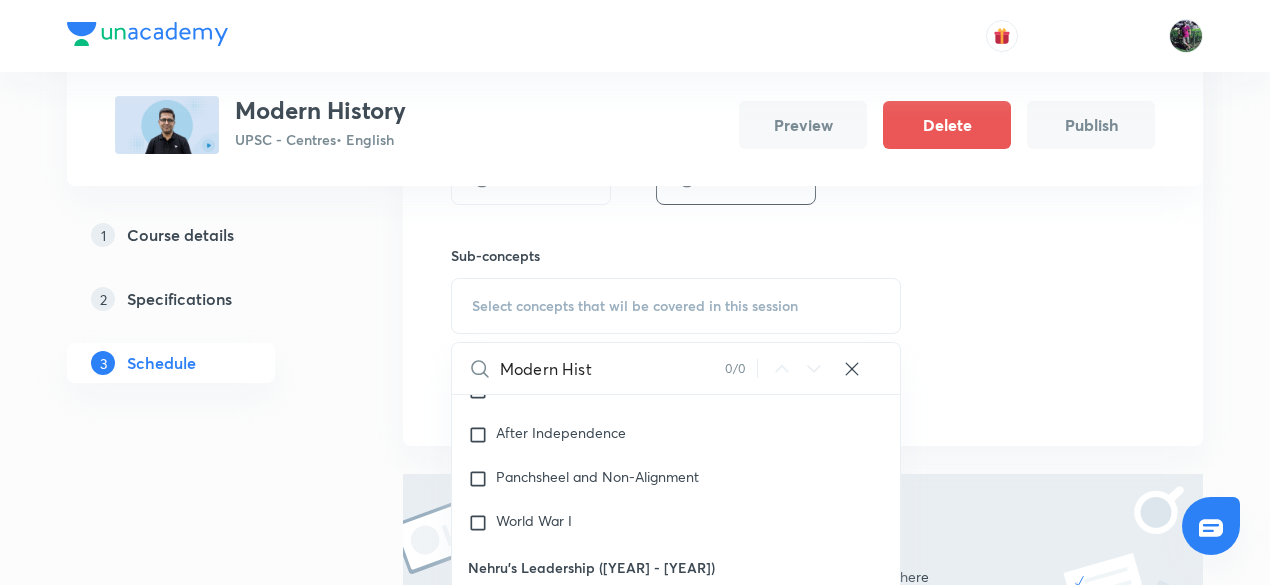 type on "Modern Hist" 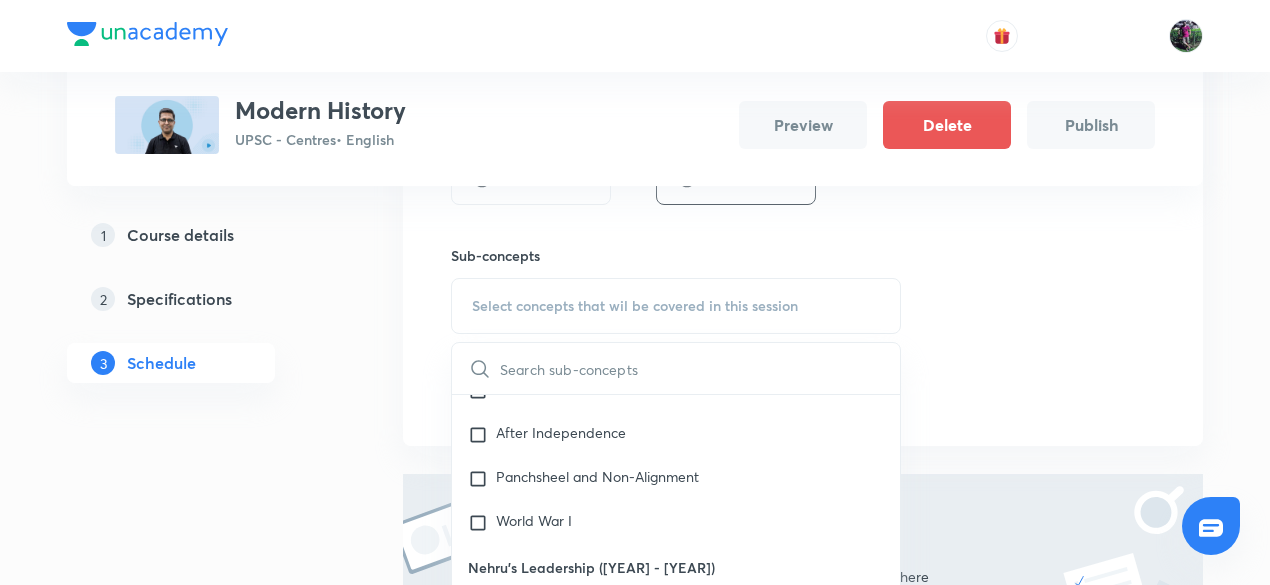 click on "Session  1 Live class Session title 18/99 Modern History : 1 ​   Session type Online Offline Sub-concepts Select concepts that wil be covered in this session ​ Crash Course Crash Course First General Elections Challenges Conduct of Elections Legislation for Polls Parties in the Fray for the Lok Sabha The Election Commission Making of the Indian Constitution After Independence Background Drafting Committee Evaluation of the Assembly for India Formation Two Constituent Assemblies: India and Pakistan Work: Committees and Consensus Nationalist Foreign Policy 1880 to First World War: Anti-Imperialism and Pan-Asian Feeling 1920s and 1930s - Identifying with Socialists After 1936 - Anti-Fascism After Independence Panchsheel and Non-Alignment World War I Nehru’s Leadership (1947 - 64) An Undemocratic Deed Concept of Planning for Economic Development Debate Over National Language Developments in Education Foreign Policy Growth of other Political Parties Linguistic Reorganisation of the States The Indian States" at bounding box center [803, 134] 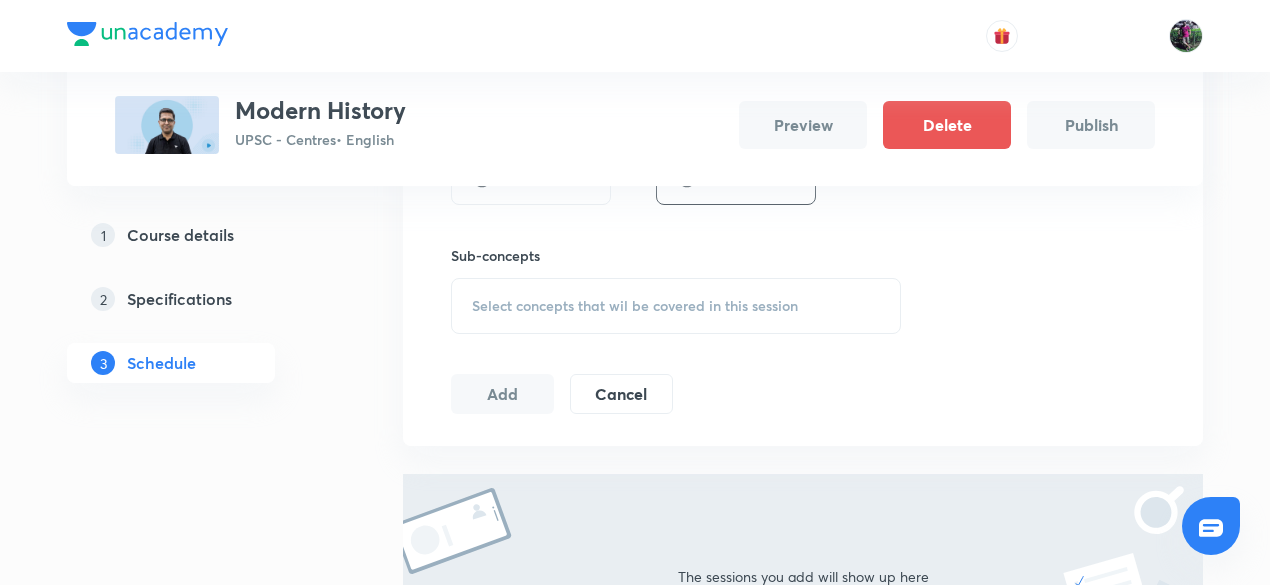 click on "Session  1 Live class Session title 18/99 Modern History : 1 ​   Session type Online Offline Sub-concepts Select concepts that wil be covered in this session Add Cancel" at bounding box center [803, 134] 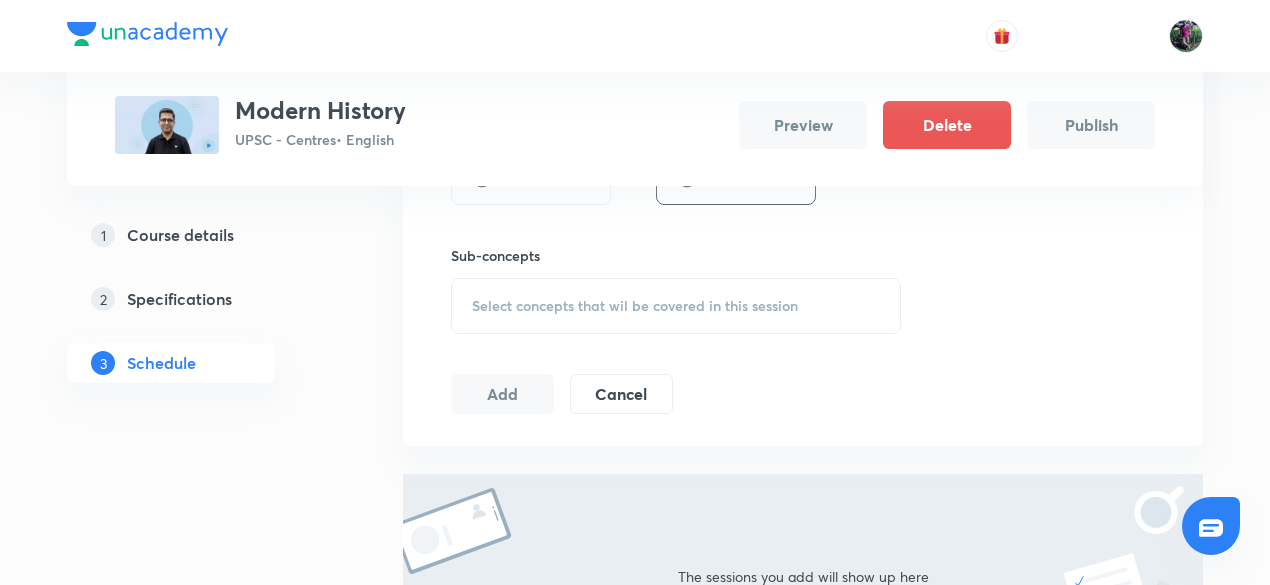 click on "Select concepts that wil be covered in this session" at bounding box center (635, 306) 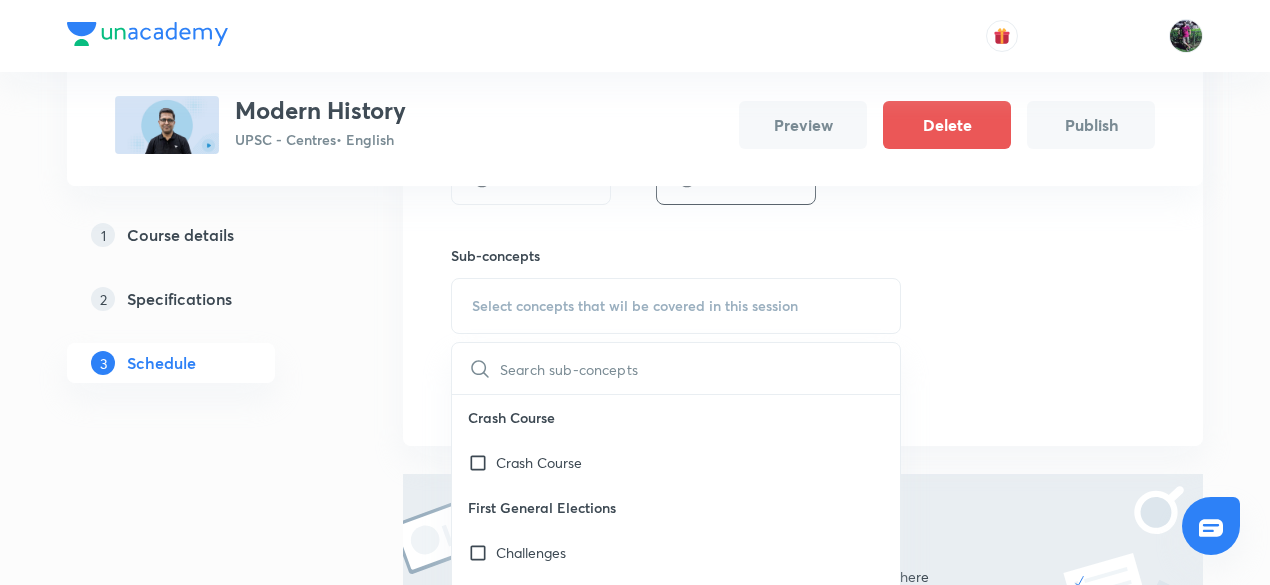 click on "Course details" at bounding box center (180, 235) 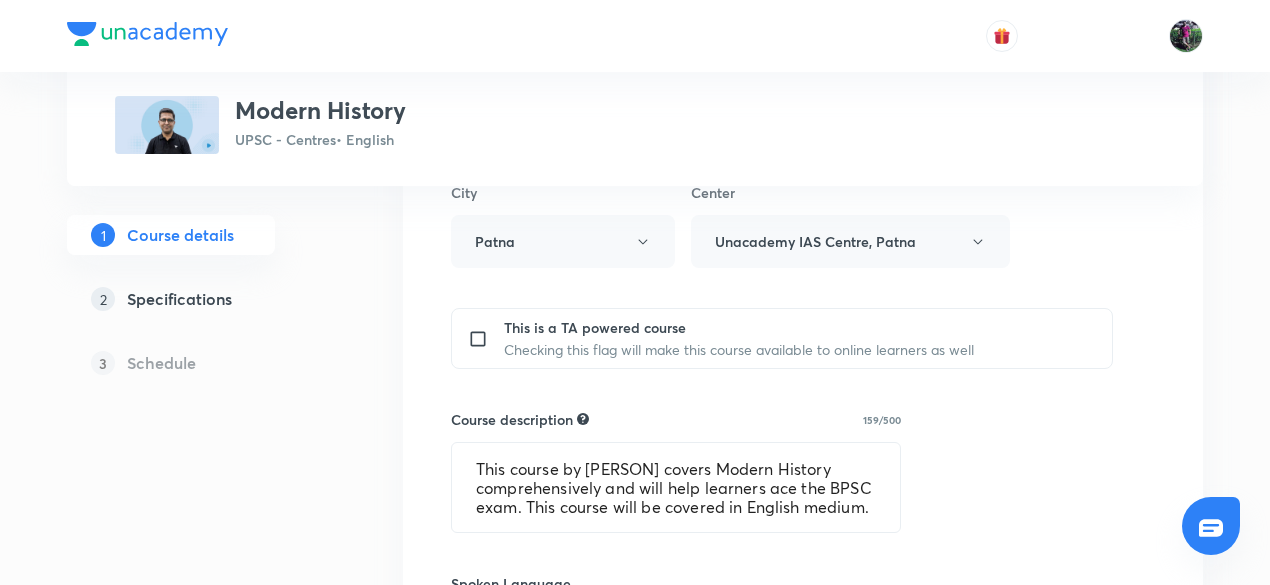 scroll, scrollTop: 762, scrollLeft: 0, axis: vertical 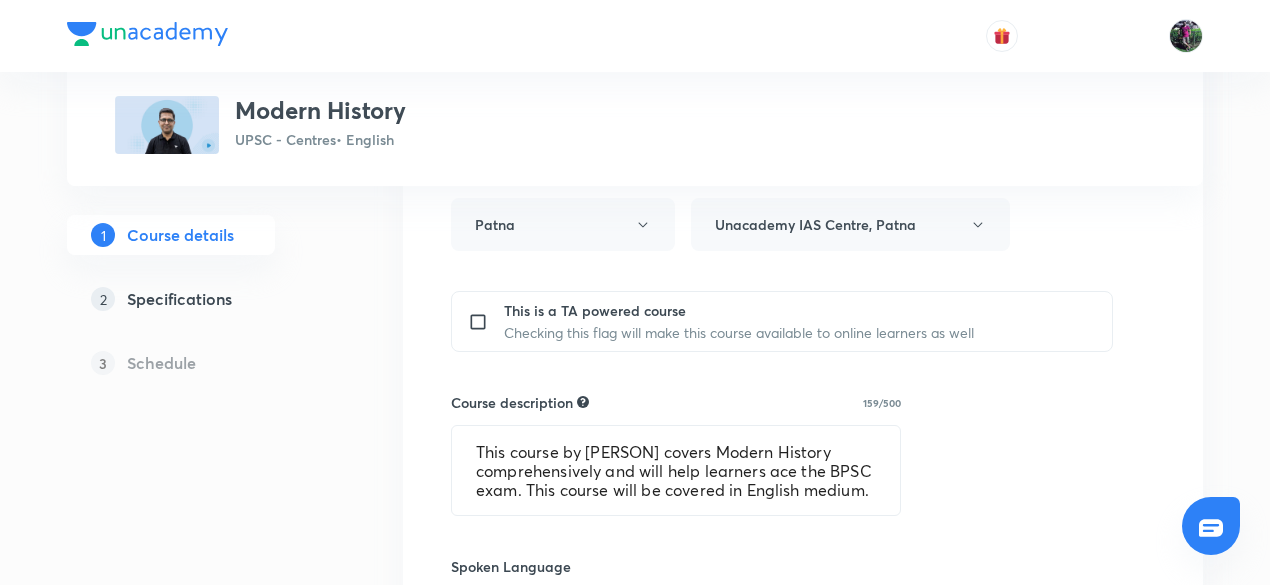 click on "Specifications" at bounding box center [179, 299] 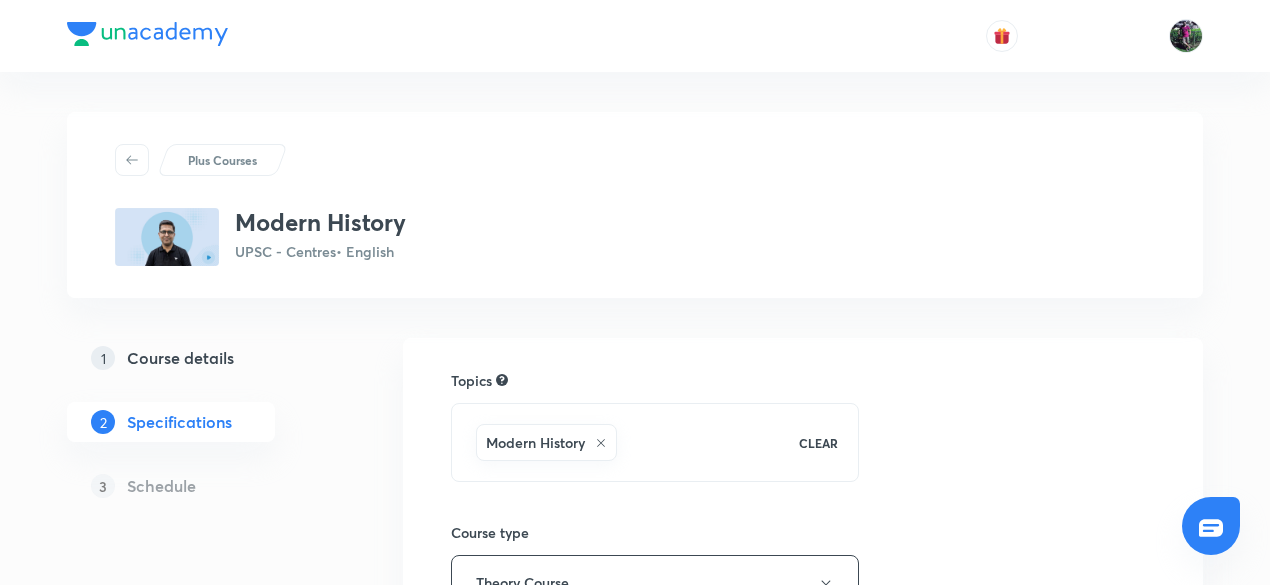 scroll, scrollTop: 20, scrollLeft: 0, axis: vertical 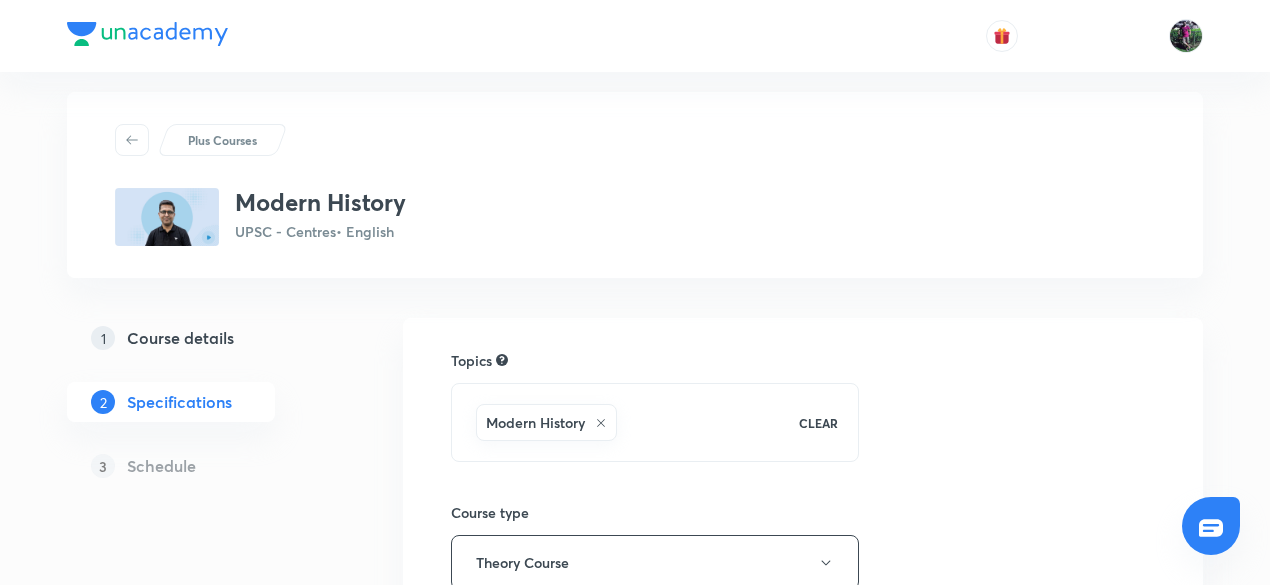click on "Modern History" at bounding box center [627, 422] 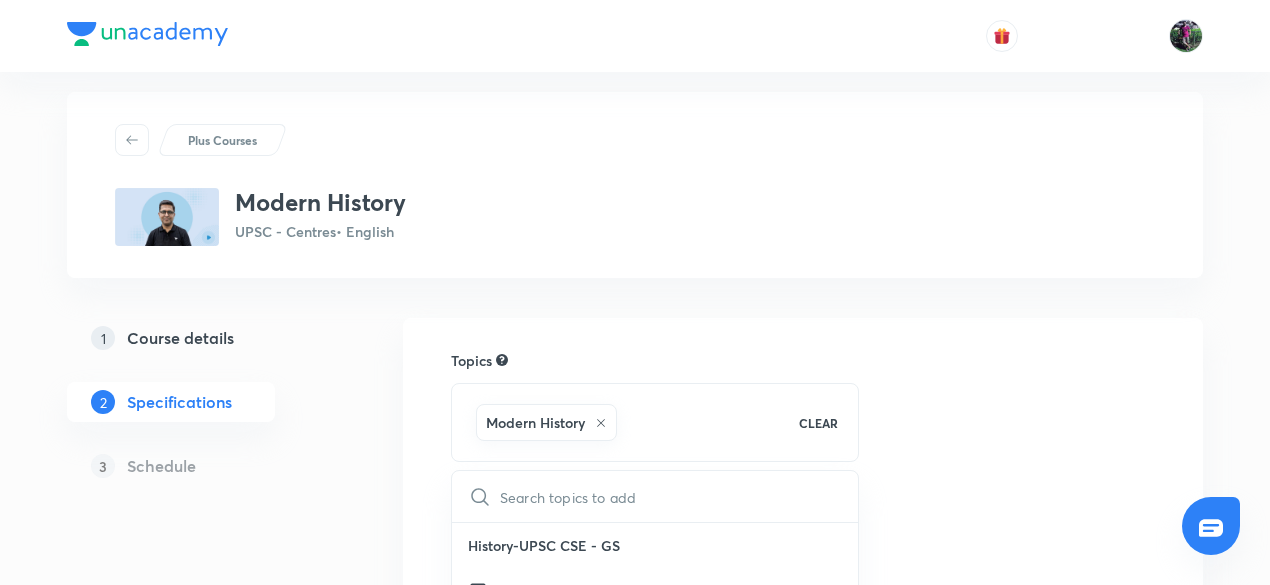 checkbox on "true" 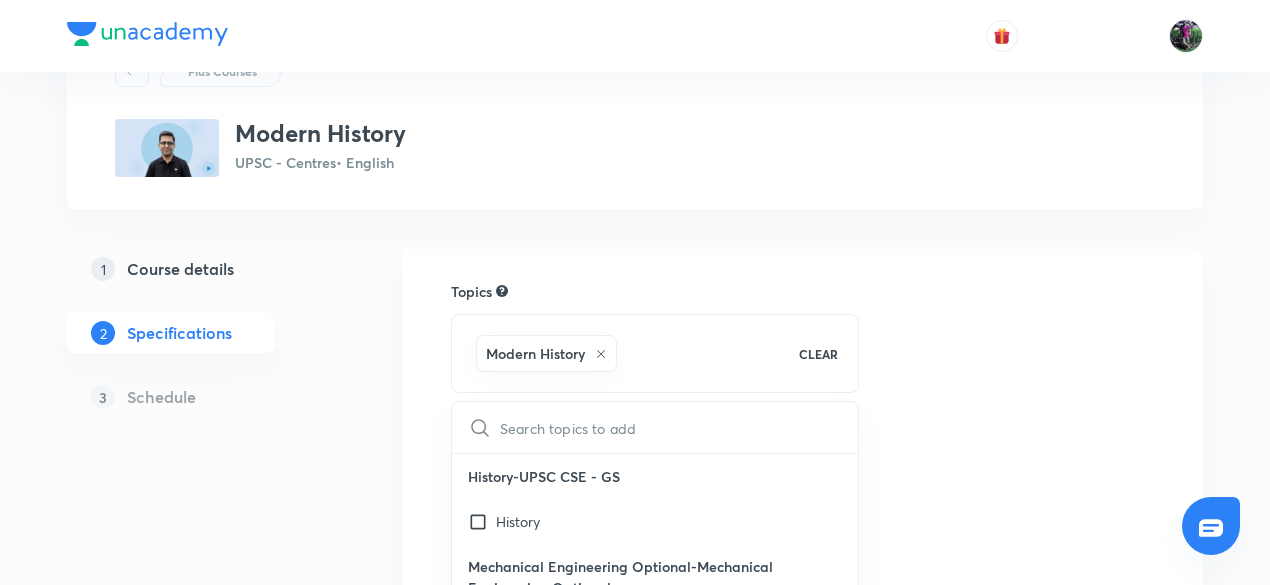 scroll, scrollTop: 134, scrollLeft: 0, axis: vertical 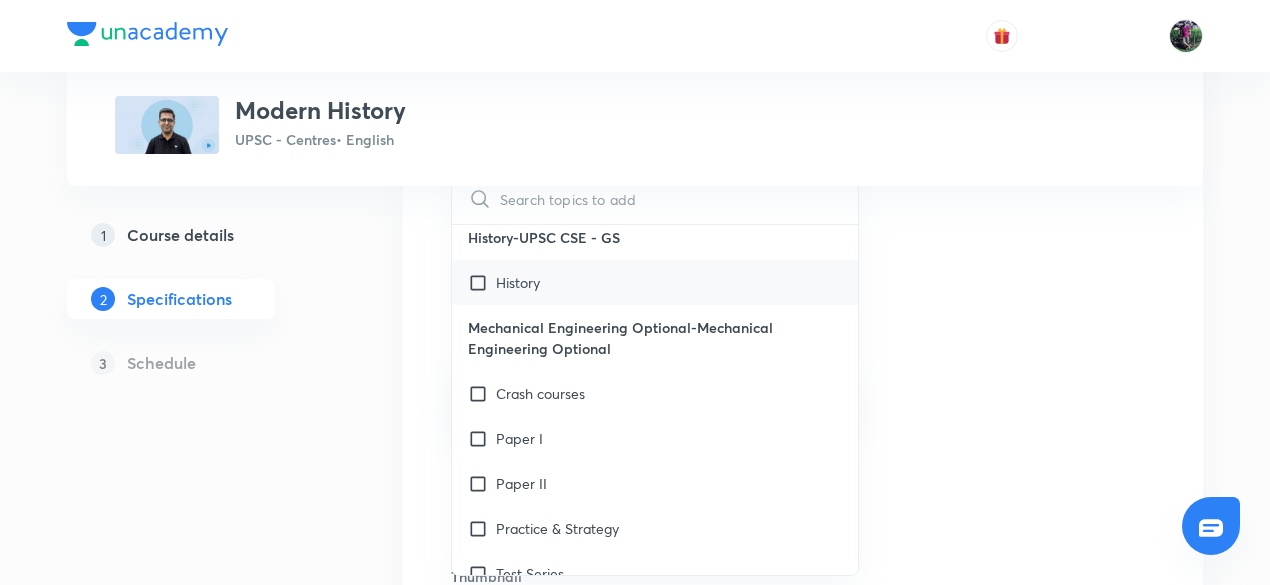 click at bounding box center [482, 282] 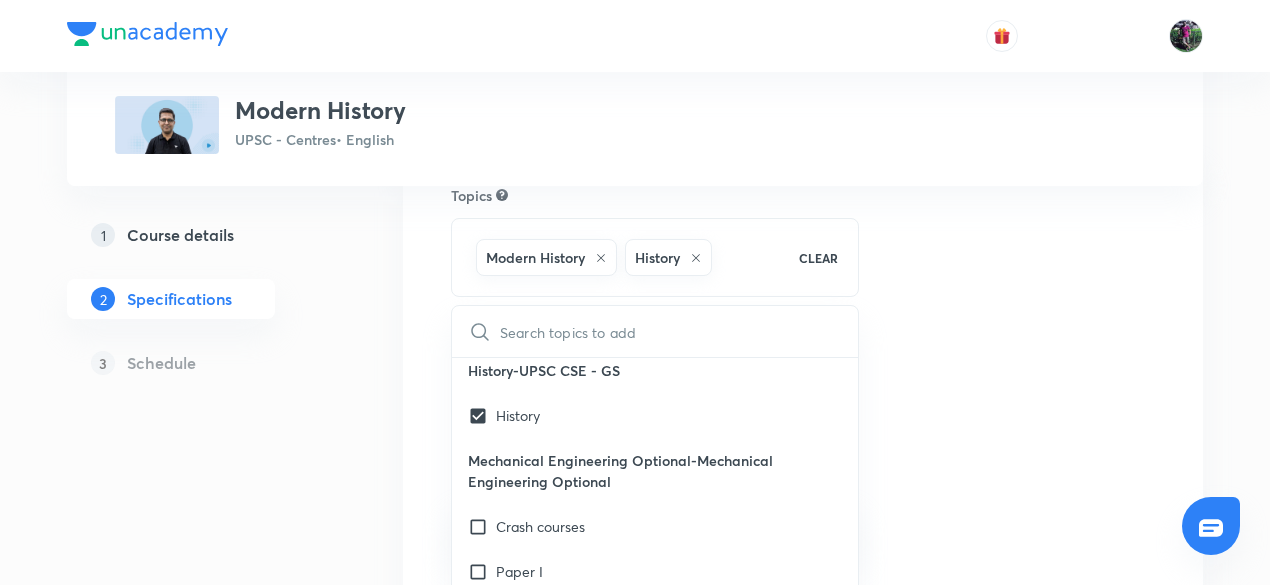 scroll, scrollTop: 172, scrollLeft: 0, axis: vertical 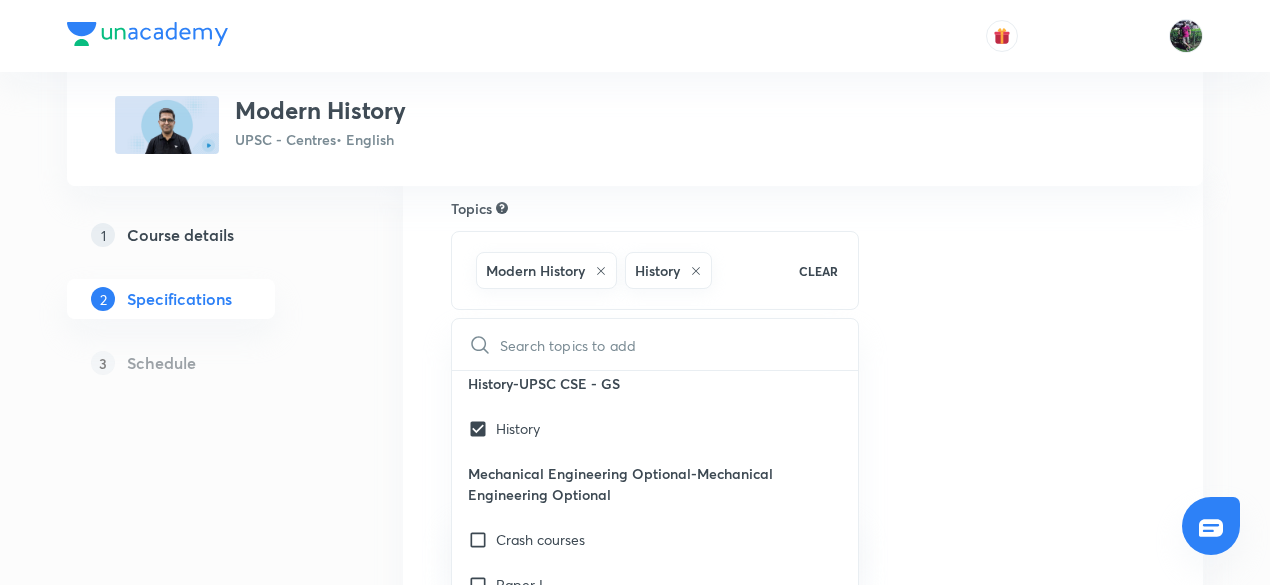 click 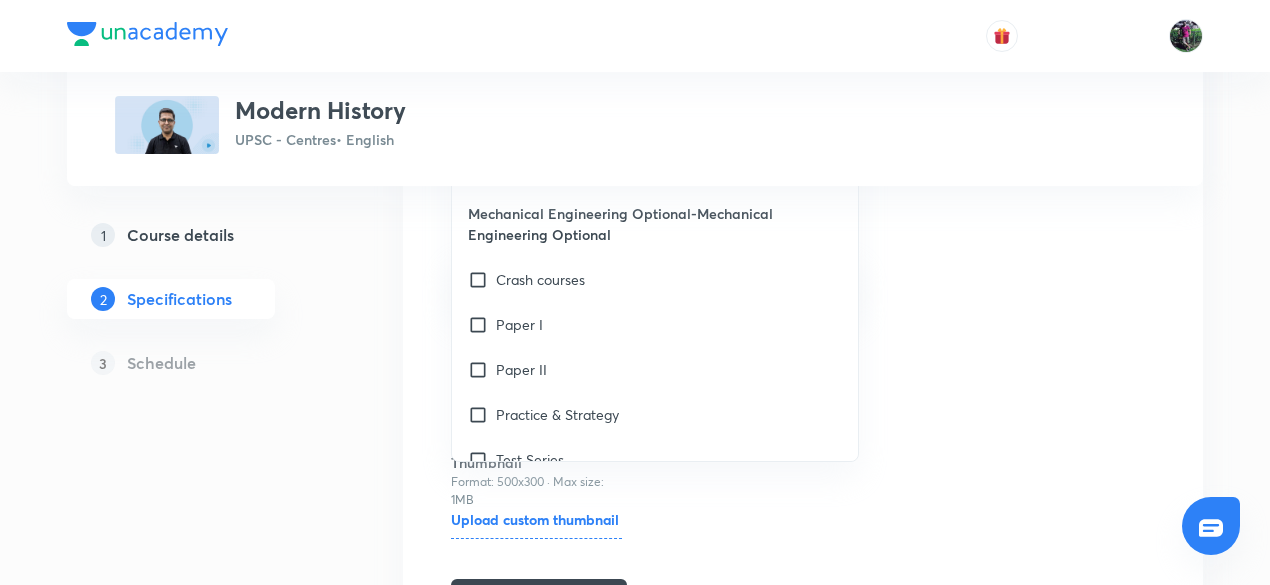 scroll, scrollTop: 496, scrollLeft: 0, axis: vertical 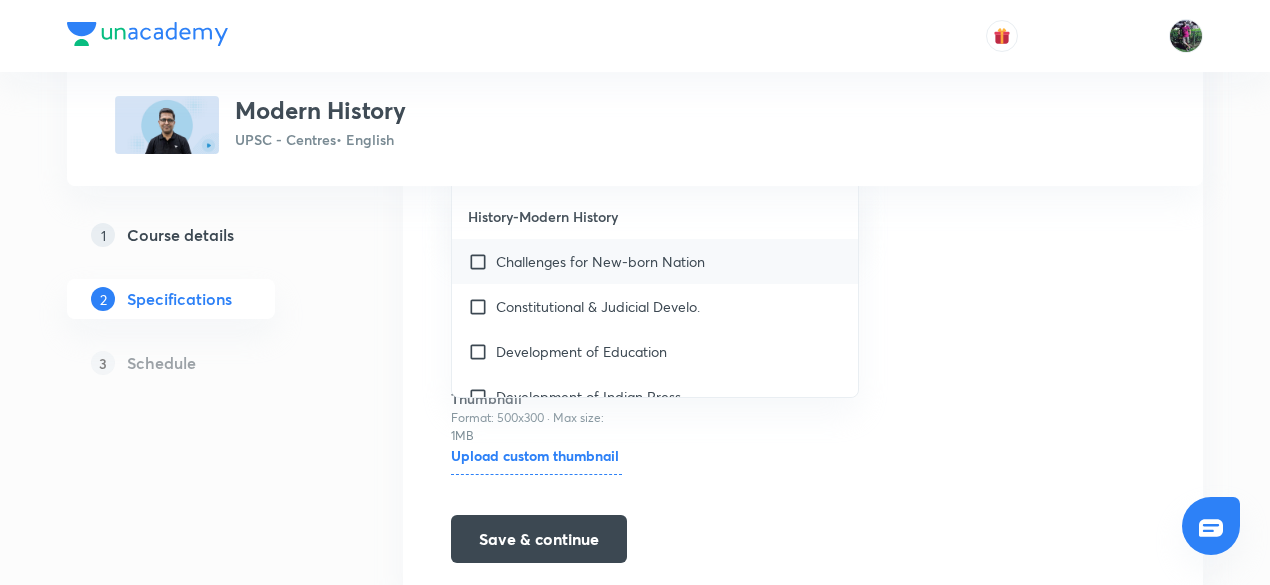 click at bounding box center [482, 261] 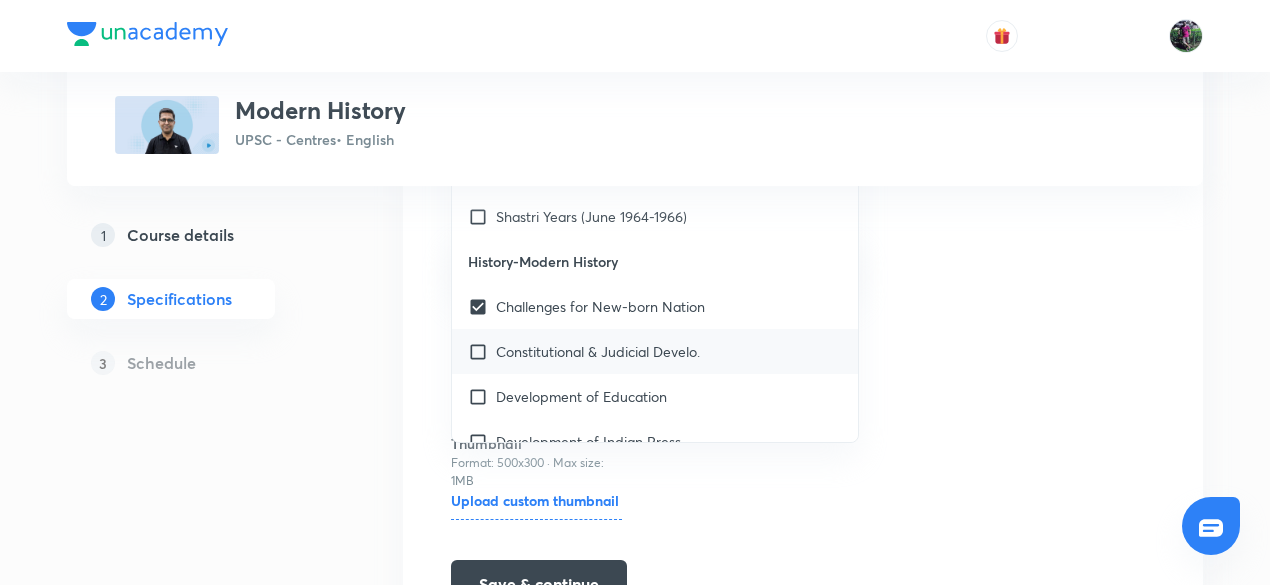 click at bounding box center (482, 351) 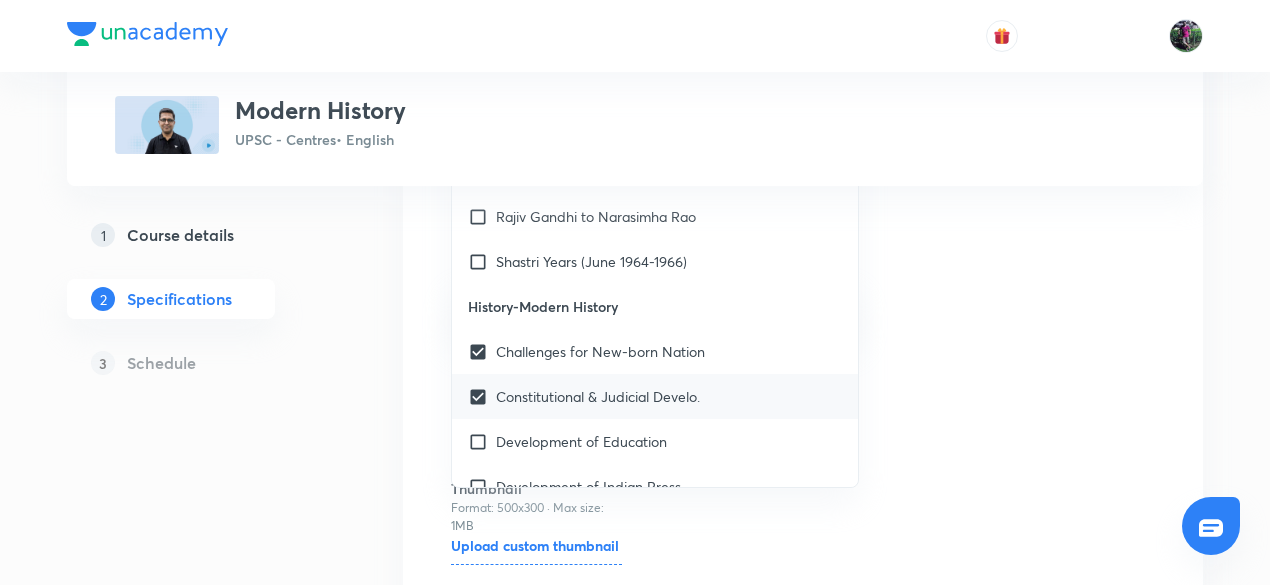 scroll, scrollTop: 5264, scrollLeft: 0, axis: vertical 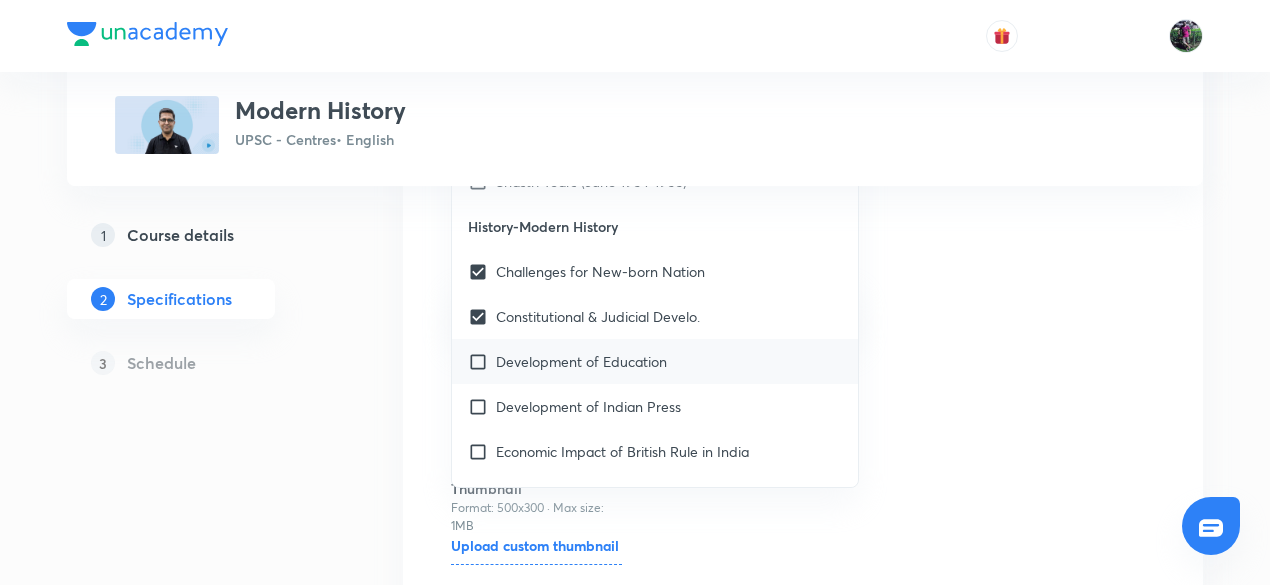 click at bounding box center (482, 361) 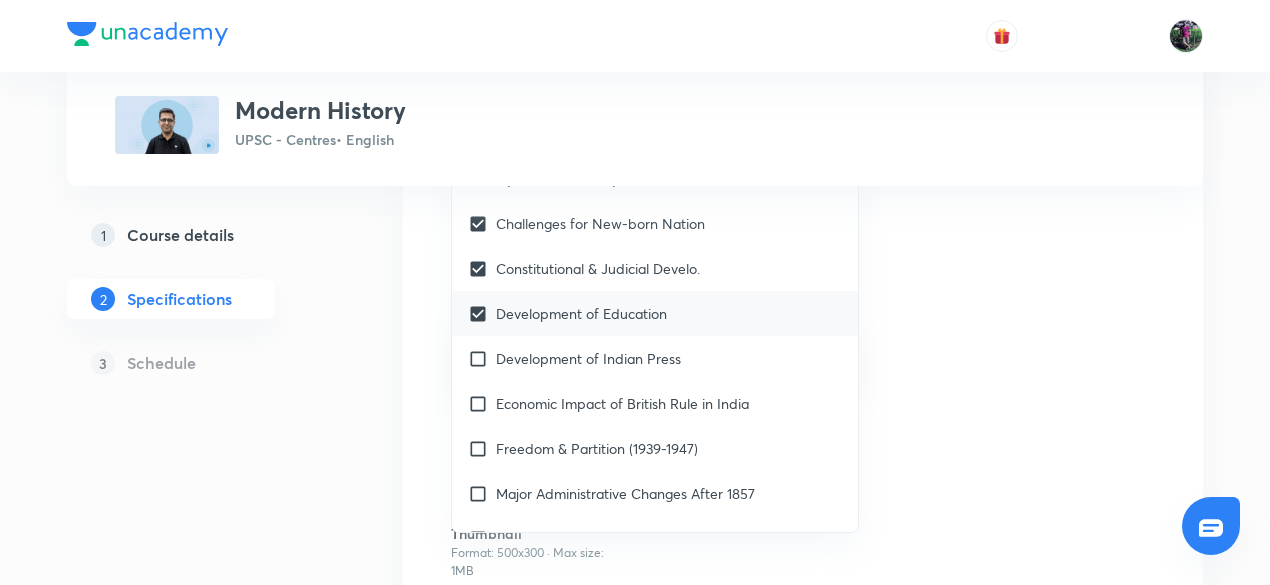 scroll, scrollTop: 5360, scrollLeft: 0, axis: vertical 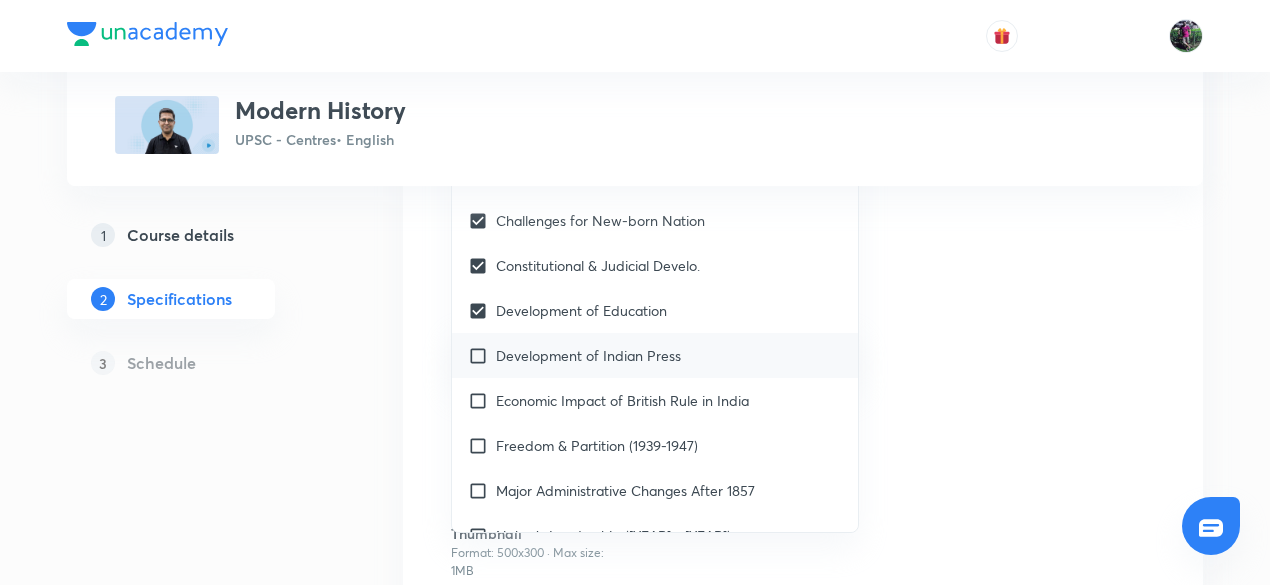 click at bounding box center (482, 355) 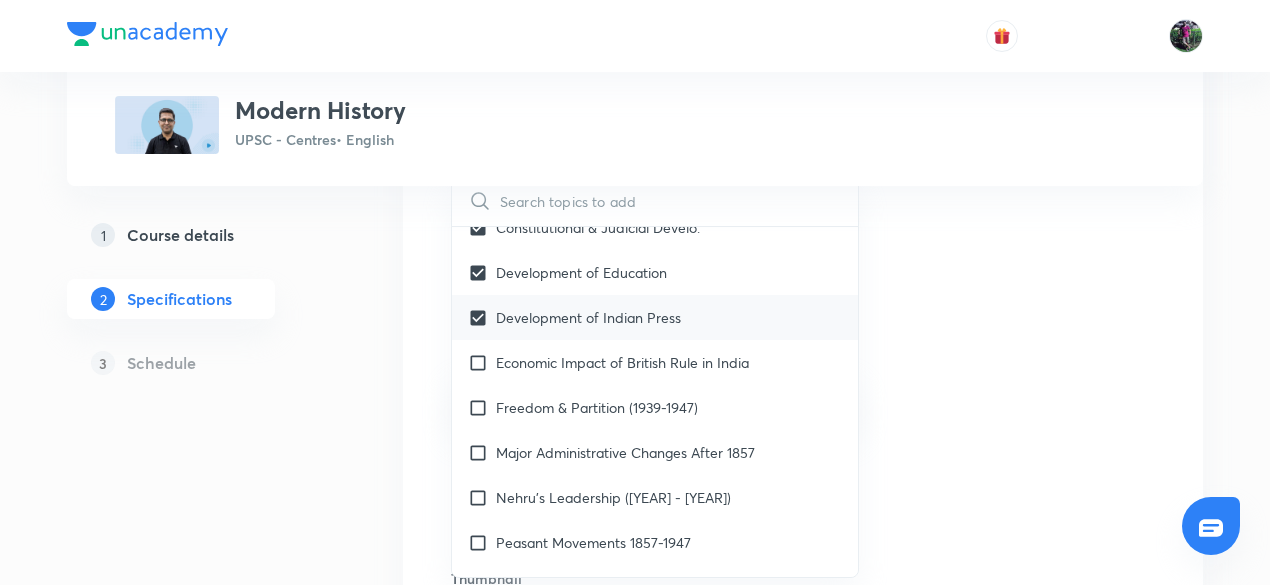 scroll, scrollTop: 5445, scrollLeft: 0, axis: vertical 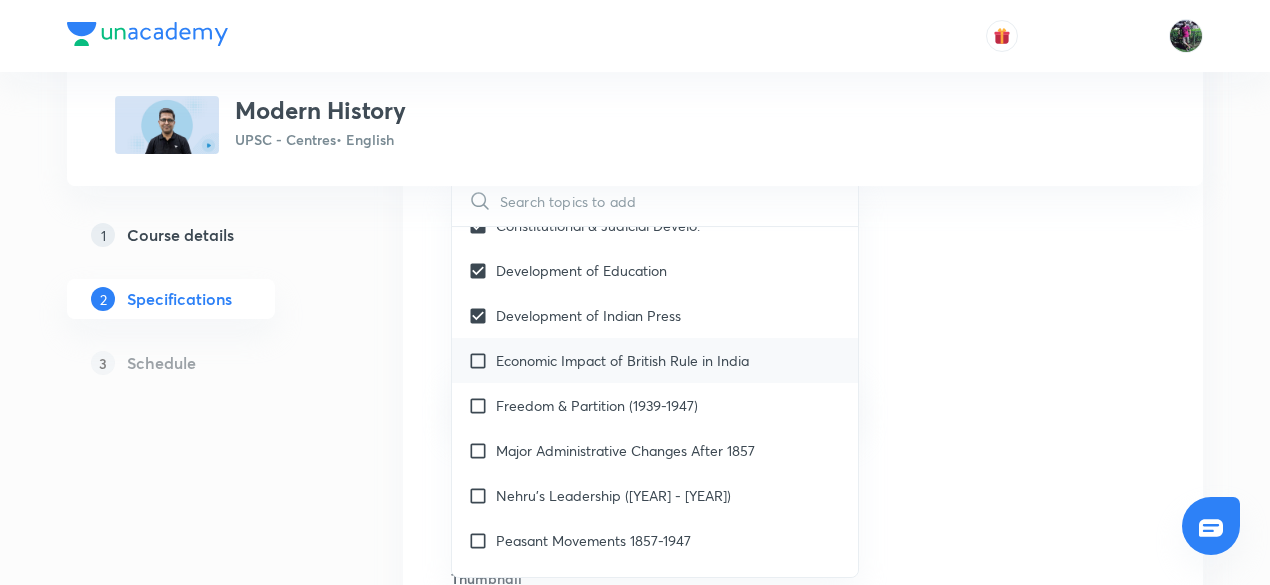 click at bounding box center [482, 360] 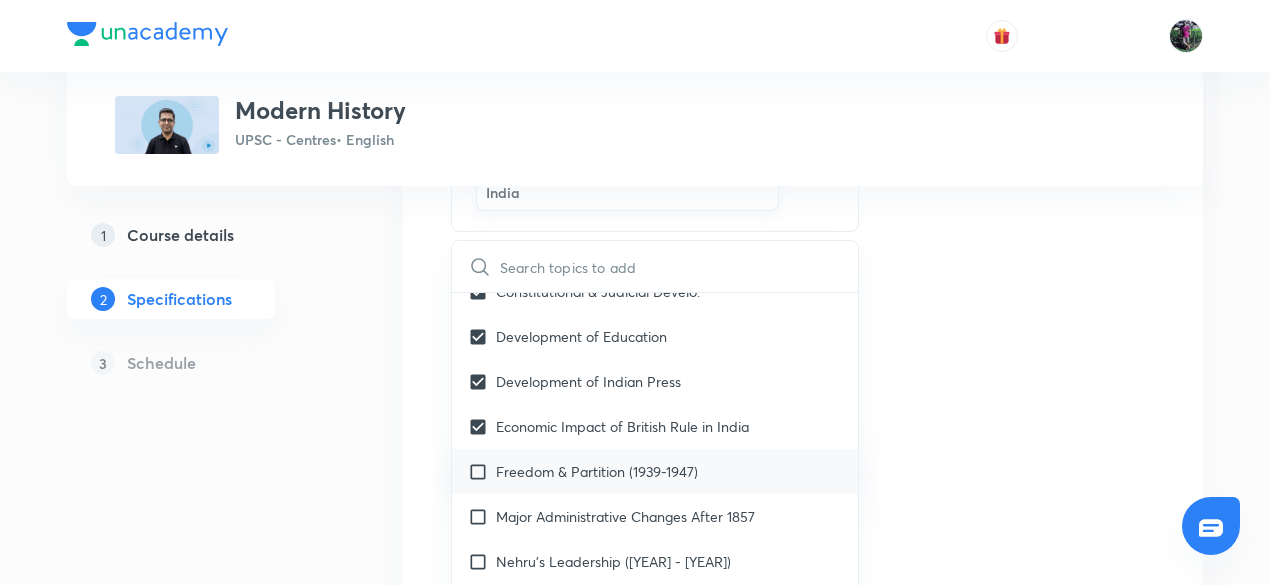 click at bounding box center [482, 471] 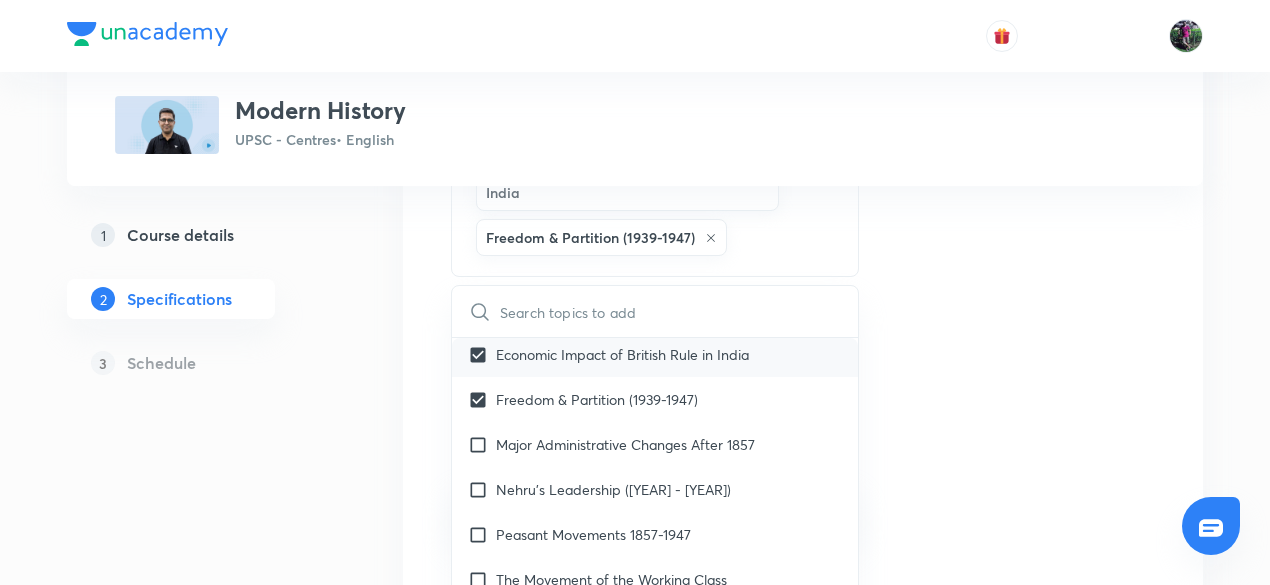 scroll, scrollTop: 5563, scrollLeft: 0, axis: vertical 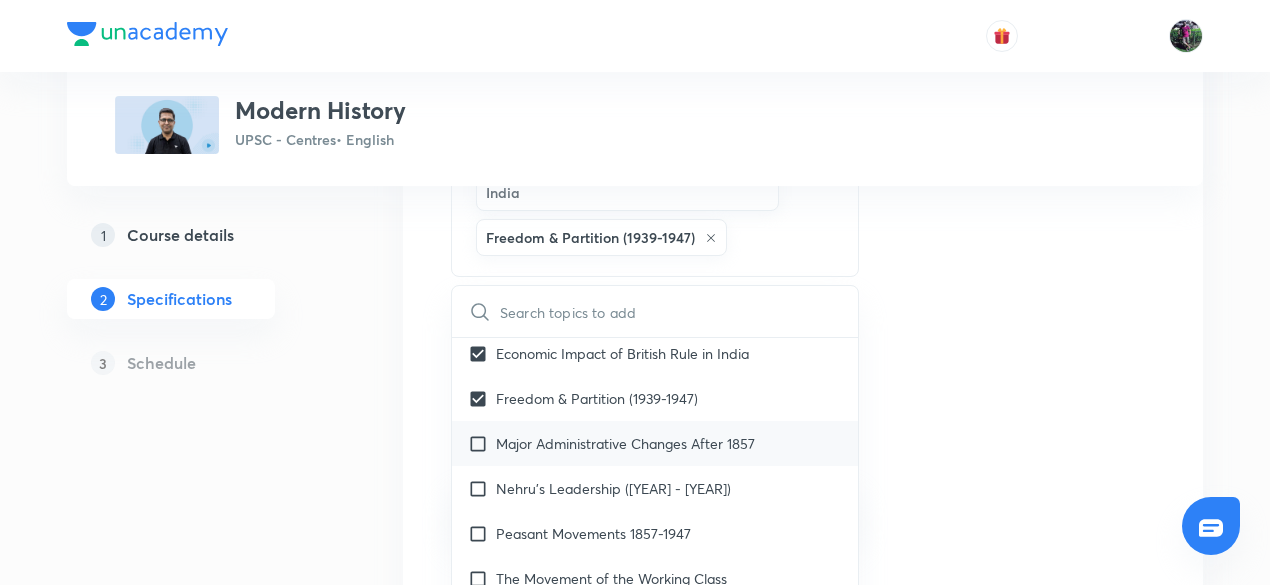click at bounding box center (482, 443) 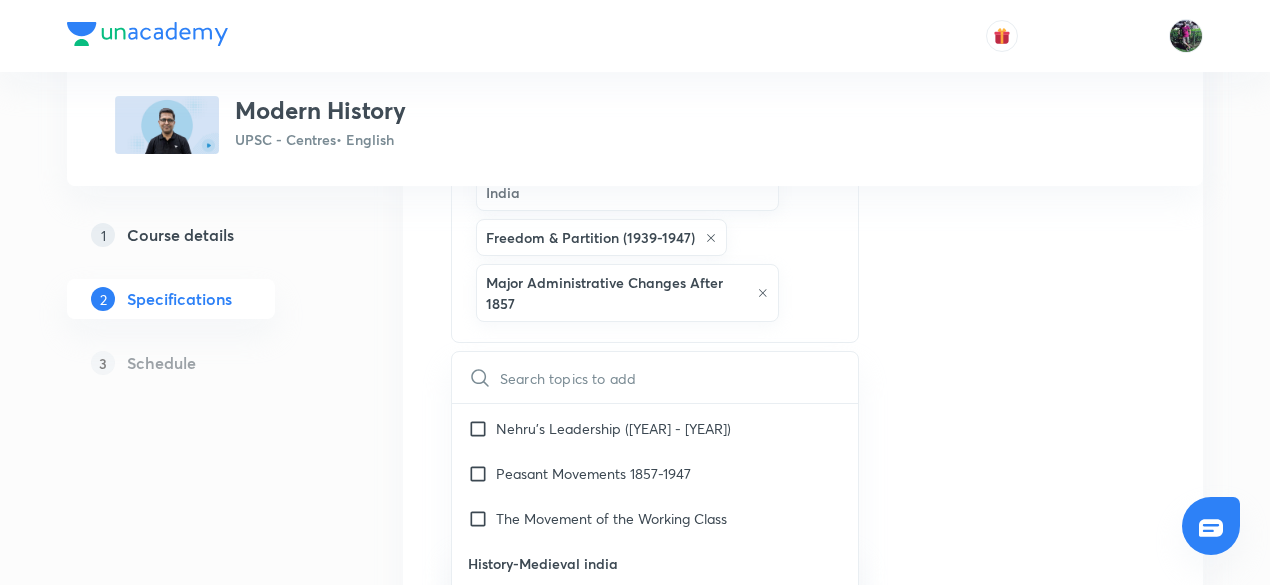 scroll, scrollTop: 5696, scrollLeft: 0, axis: vertical 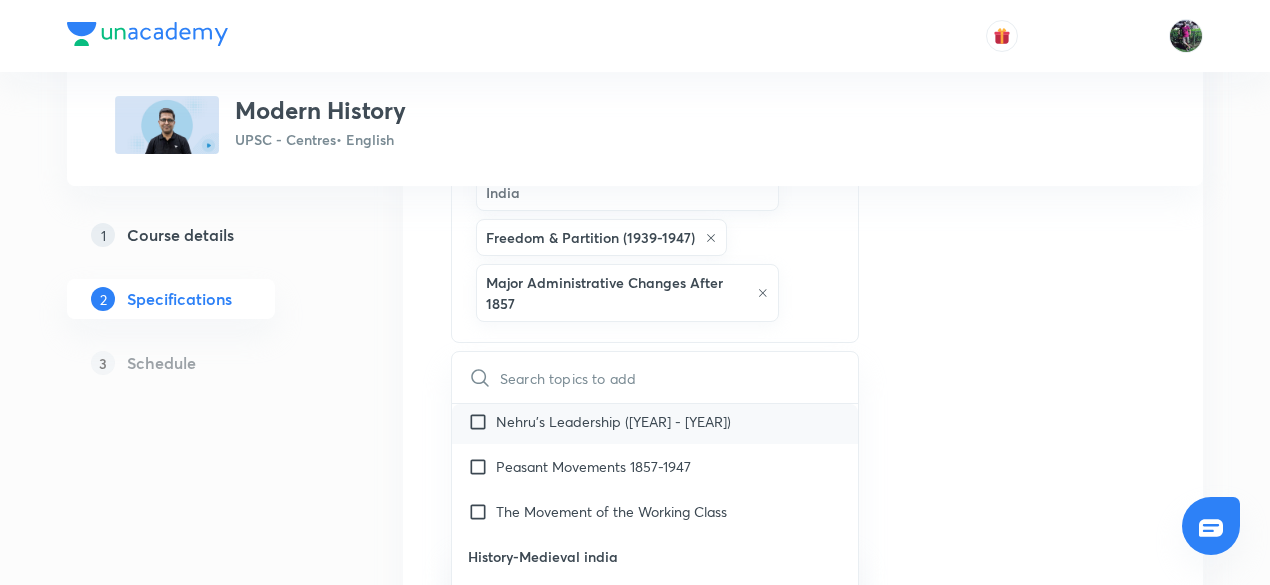 click at bounding box center (482, 421) 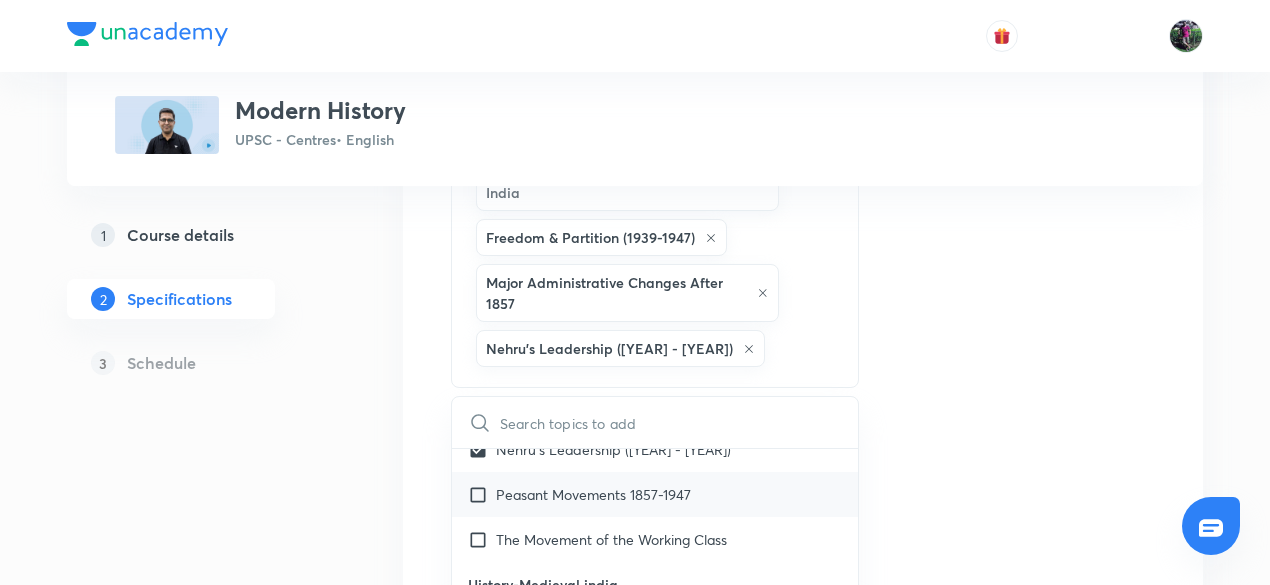 scroll, scrollTop: 5715, scrollLeft: 0, axis: vertical 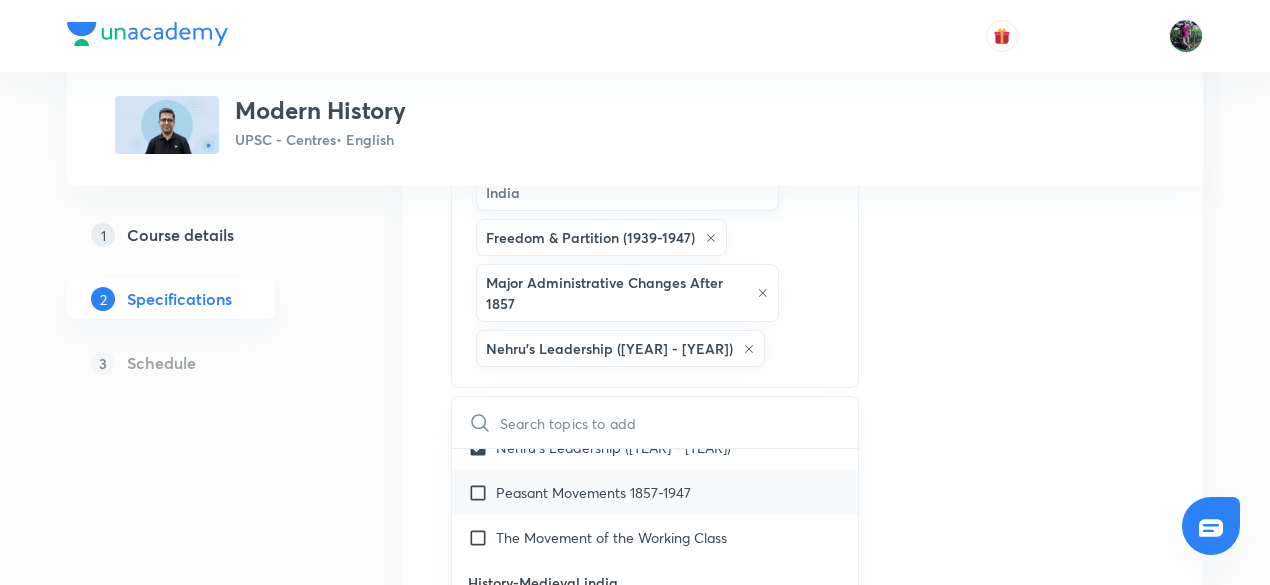 click at bounding box center [482, 492] 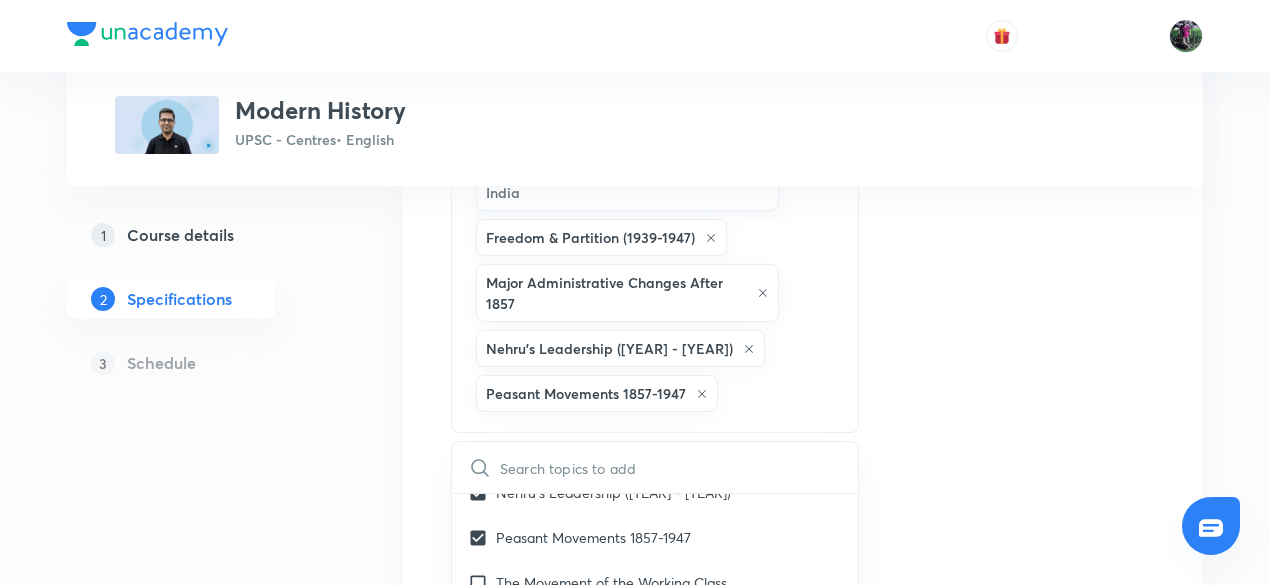 click on "Topics History Challenges for New-born Nation Constitutional & Judicial Develo. Development of Education Development of Indian Press Economic Impact of British Rule in India Freedom & Partition (1939-1947) Major Administrative Changes After 1857 Nehru’s Leadership (1947 - 64) Peasant Movements 1857-1947 CLEAR ​ History-UPSC CSE - GS History Mechanical Engineering Optional-Mechanical Engineering Optional Crash courses Paper I Paper II Practice & Strategy Test Series Maths Optional-Maths Paper II Complex Analysis Linear Programming Mechanics & Fluid Dynamics Modern Algebra Numerical Analysis & Computer Programming Partial Differential Equation Real Analysis Maths Optional-Maths Paper I Analytic Geometry Calculus Dynamics and Statics Linear Algebra Ordinary Differential Equation Vector Analysis Management Optional-Management Paper 1 Accounting for Managers Financial Management Government Business Interface Human Resource Management International Business Management Information System Marketing Management AIR" at bounding box center (803, 442) 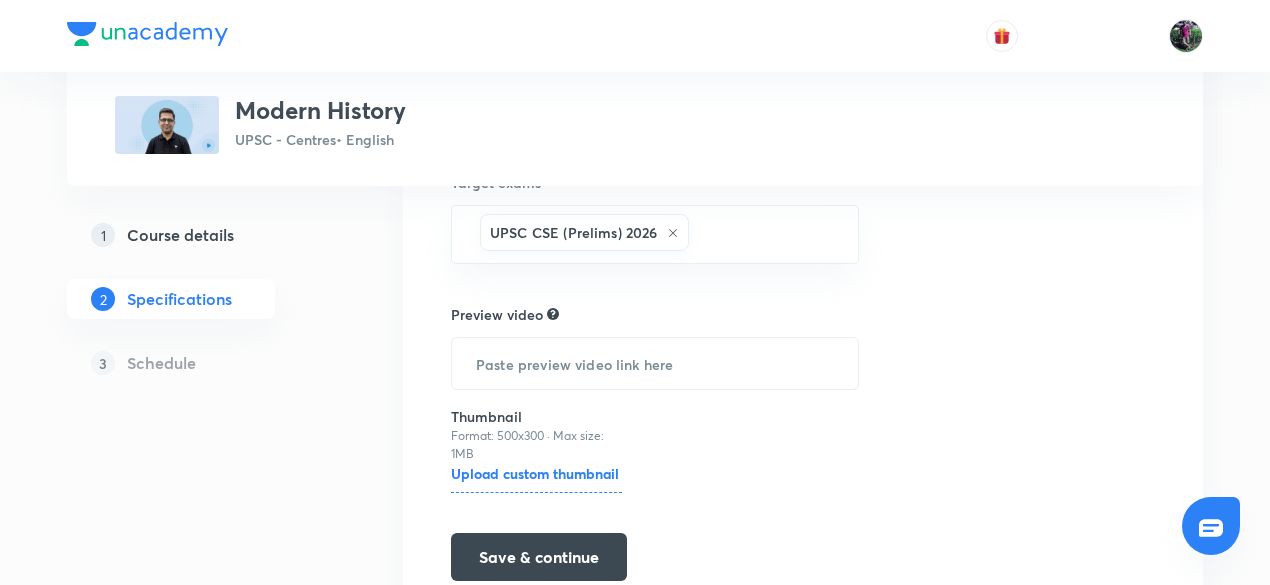 scroll, scrollTop: 1006, scrollLeft: 0, axis: vertical 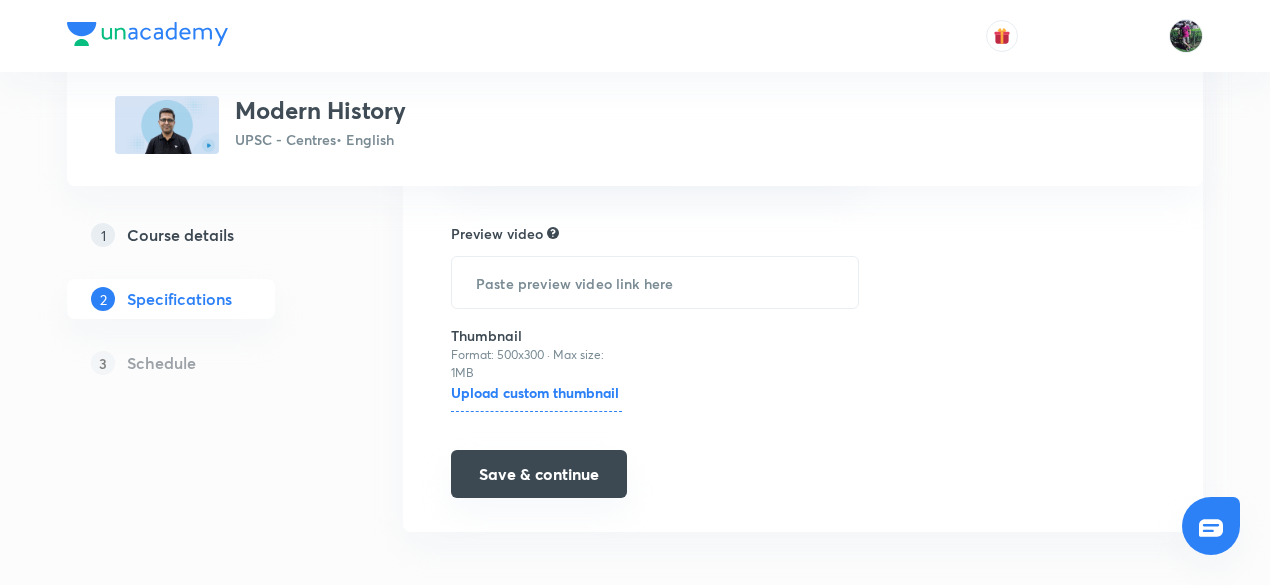 click on "Save & continue" at bounding box center (539, 474) 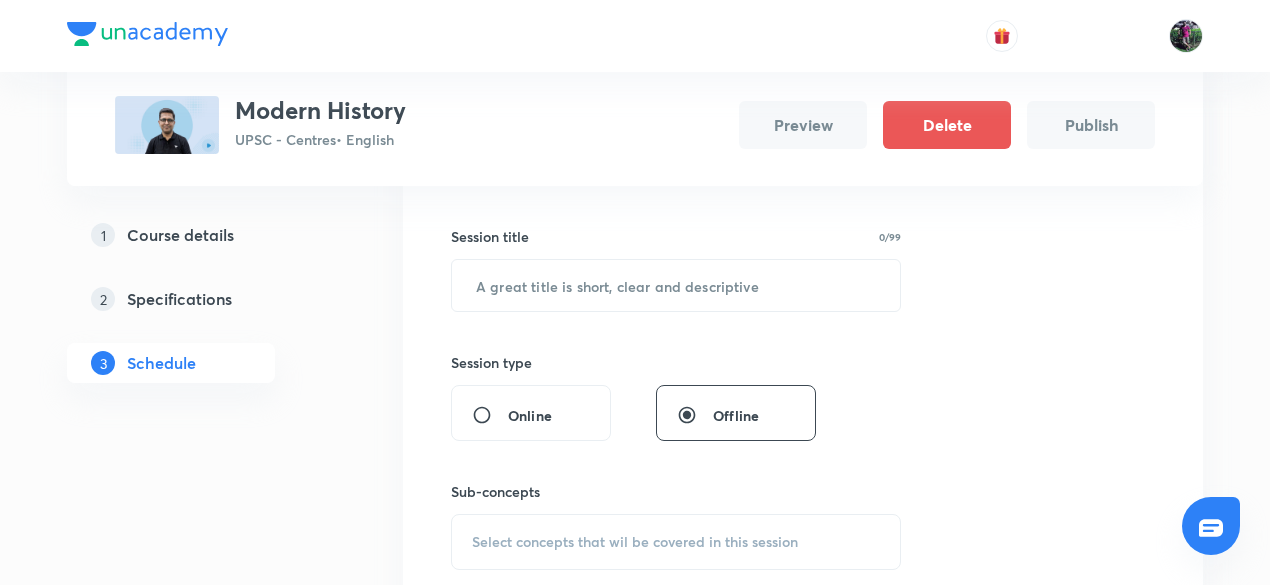 scroll, scrollTop: 382, scrollLeft: 0, axis: vertical 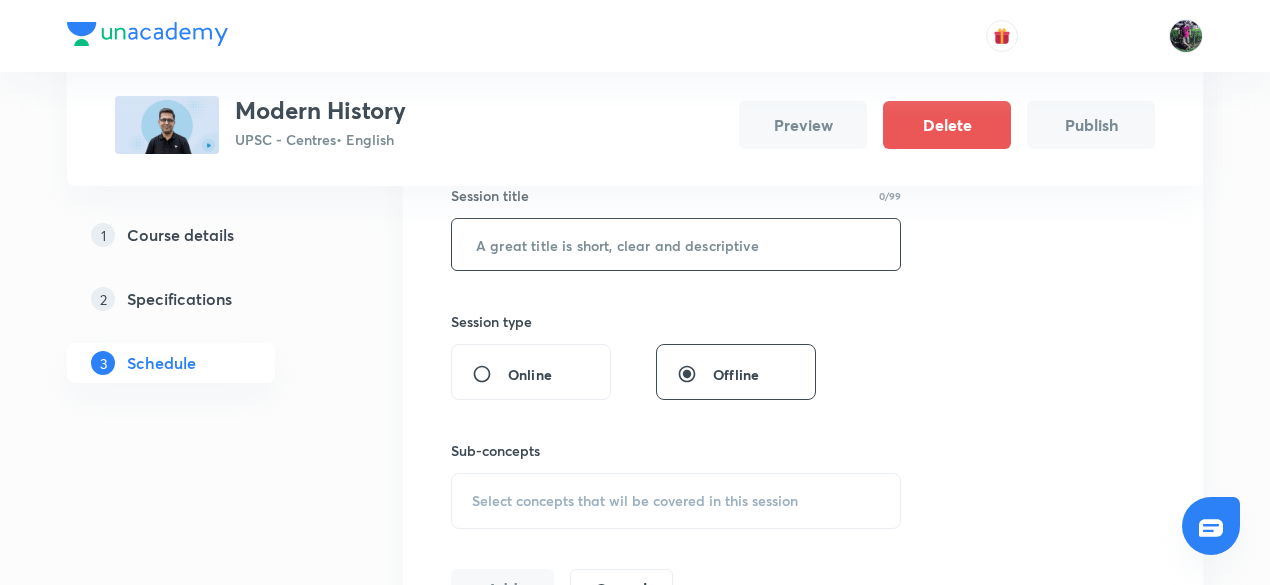 click at bounding box center [676, 244] 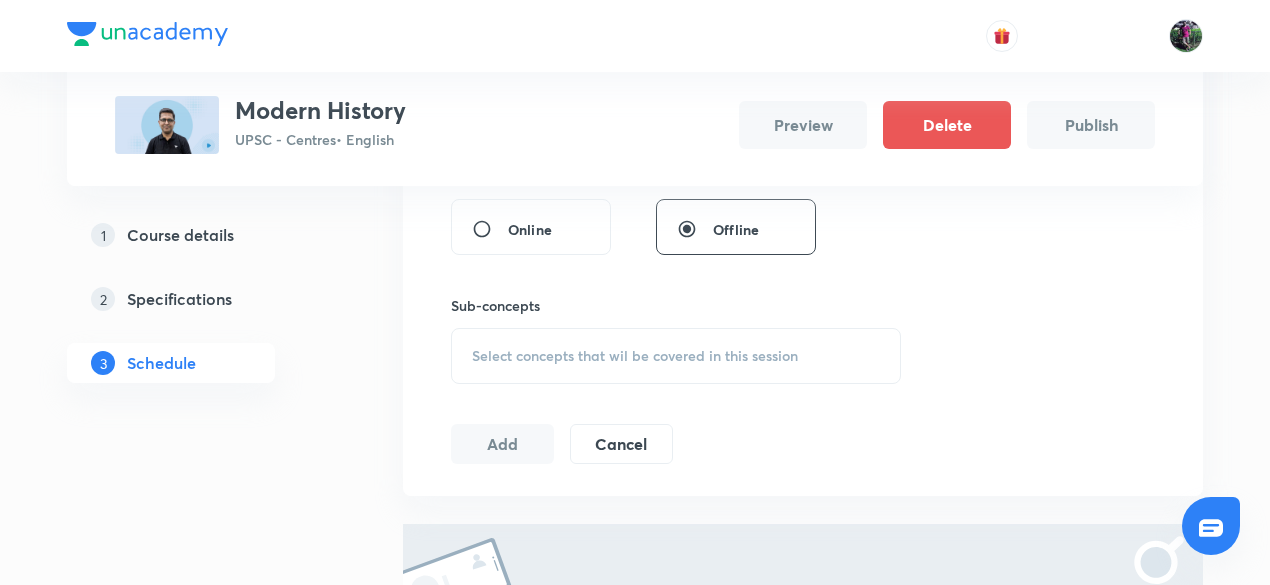 scroll, scrollTop: 559, scrollLeft: 0, axis: vertical 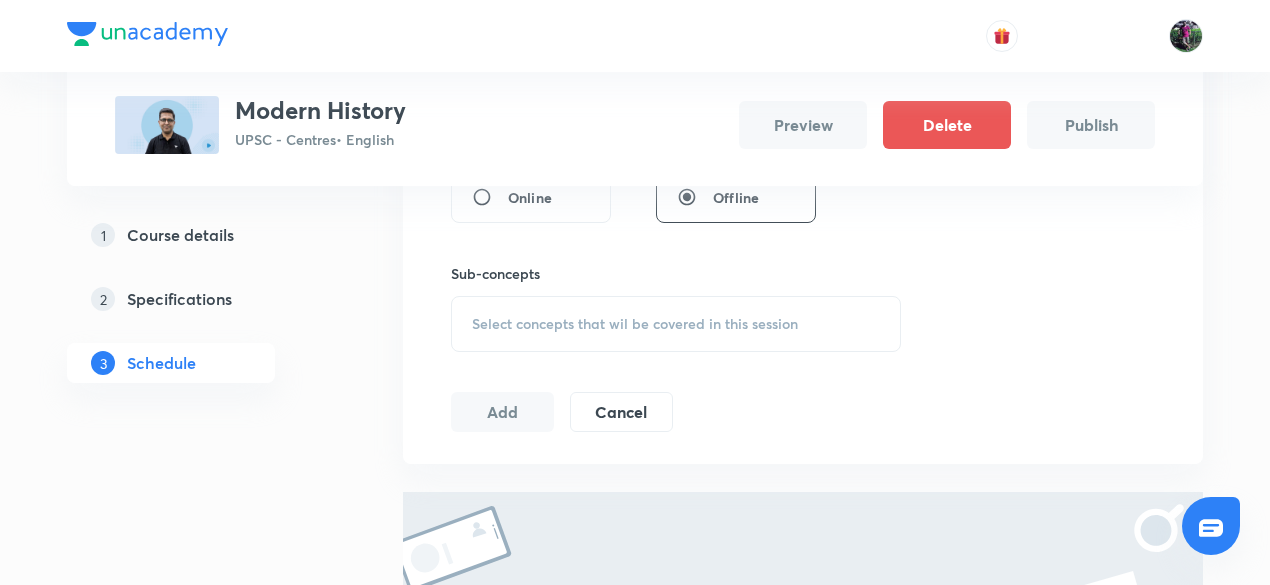 type on "Modern History : 1" 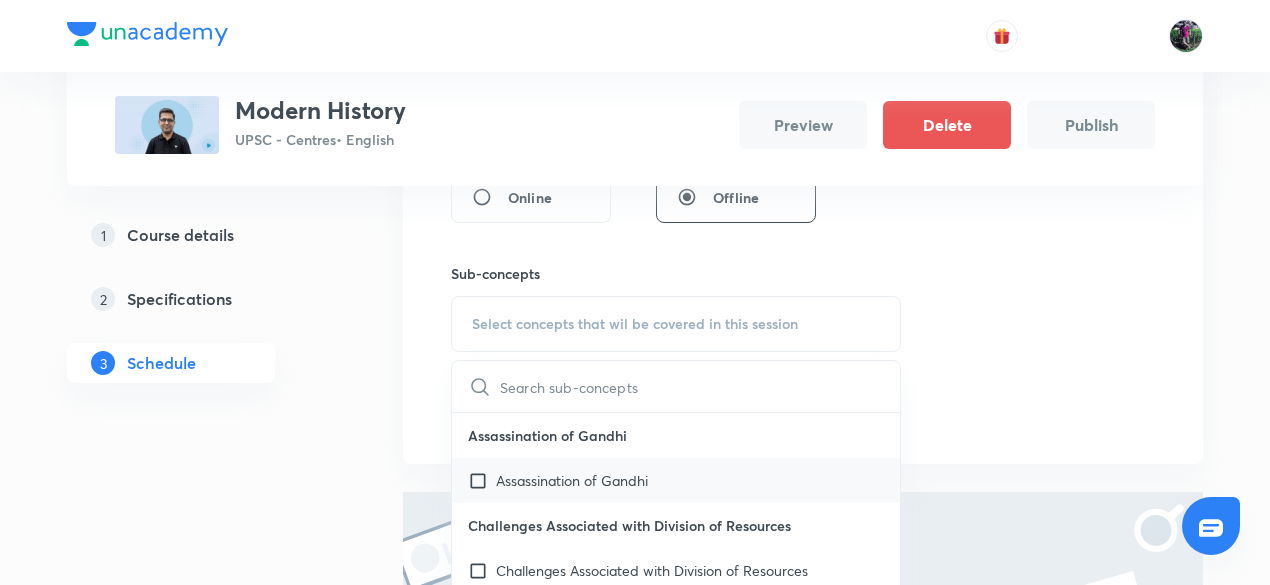 click on "Assassination of Gandhi" at bounding box center [572, 480] 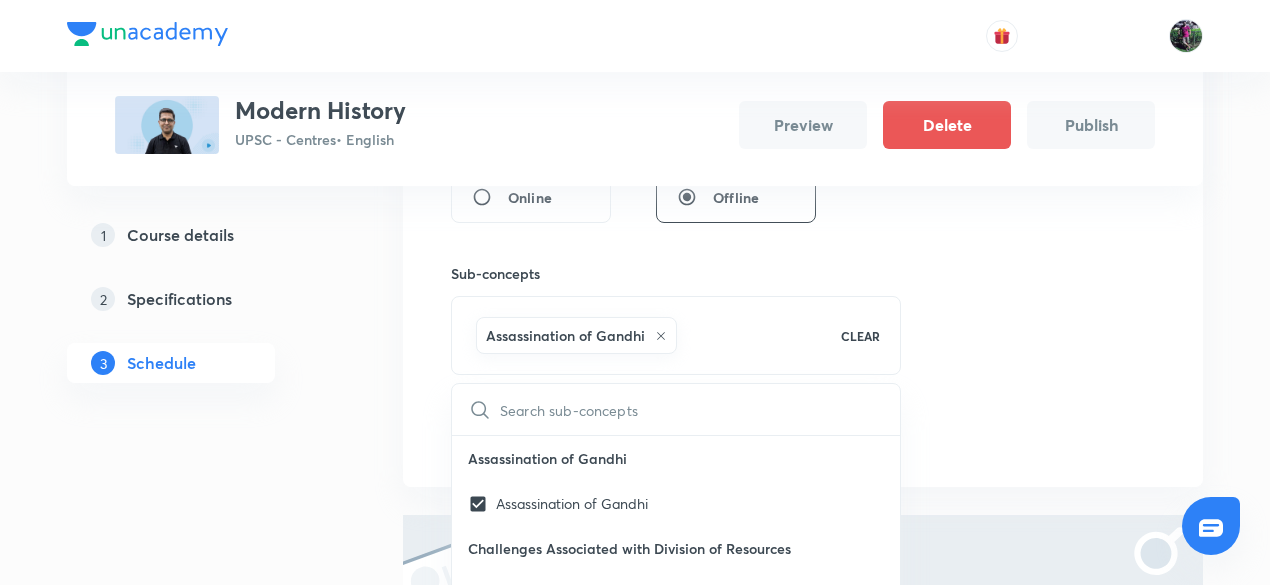 click on "Session  1 Live class Session title 18/99 Modern History : 1 ​   Session type Online Offline Sub-concepts Assassination of Gandhi CLEAR ​ Assassination of Gandhi Assassination of Gandhi Challenges Associated with Division of Resources Challenges Associated with Division of Resources Communists and Independence Communists and Independence First Day of Independent India First Cabinet After Independence Radcliffe’s Boundary Award & Communal Riots Radcliffe’s Boundary Award & Communal Riots Rehabilitation & Resettlement of Refugees Bengal Centres of Refugee Settlements in India Delhi Pact on Minorities East Punjab Balance - Sheet of Peasant Movements Balance - Sheet of Peasant Movements Bardoli Satyagraha Bardoli Satyagraha Deccan Riots Deccan Riots During the War During the War Eka Movement Eka Movement Indigo Revolt (1859-60) Indigo Revolt (1859-60) Mappila Revolt Mappila Revolt Pabna Agrarian Leagues Pabna Agrarian Leagues Peasant Movements after 1857 Peasant Movements after 1857 Post - War Phase Add" at bounding box center [803, 164] 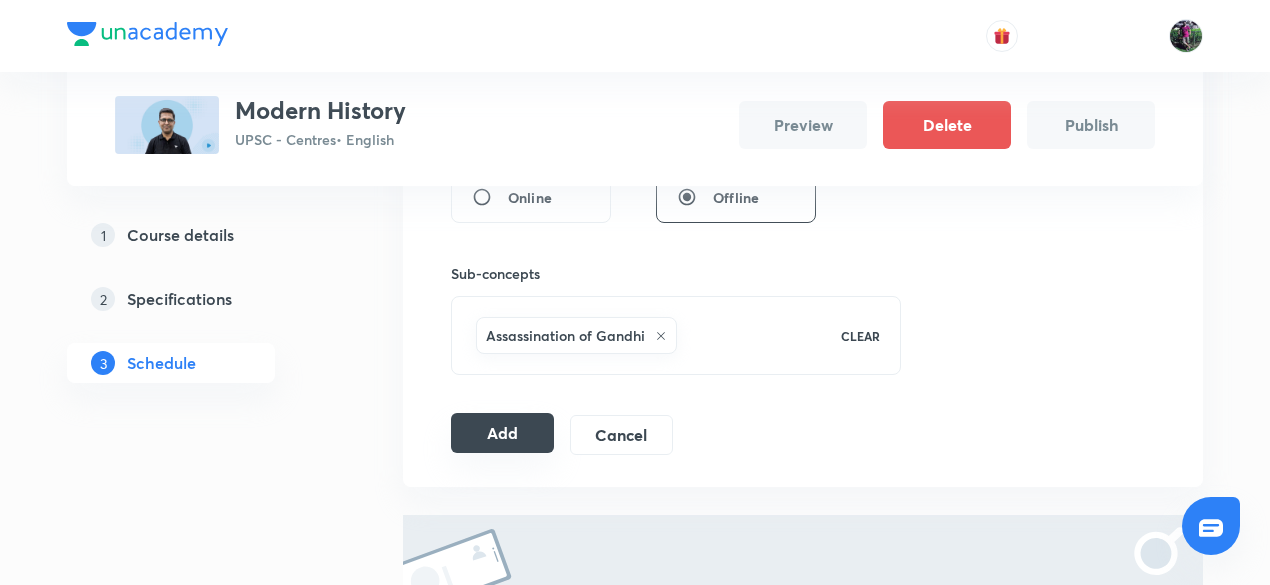 click on "Add" at bounding box center [502, 433] 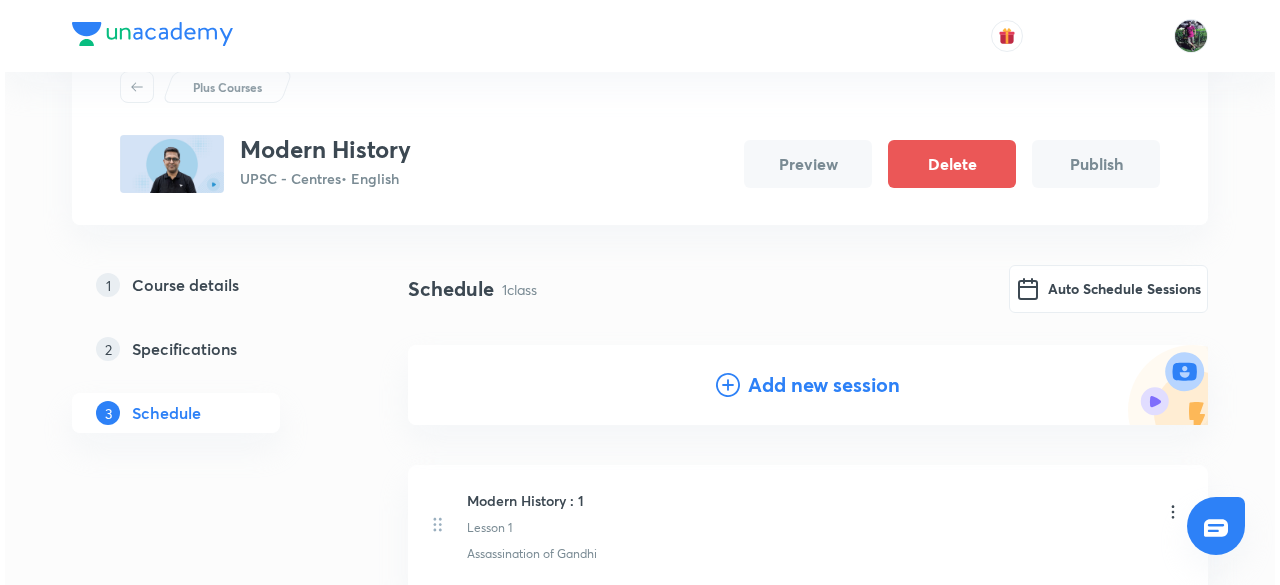 scroll, scrollTop: 71, scrollLeft: 0, axis: vertical 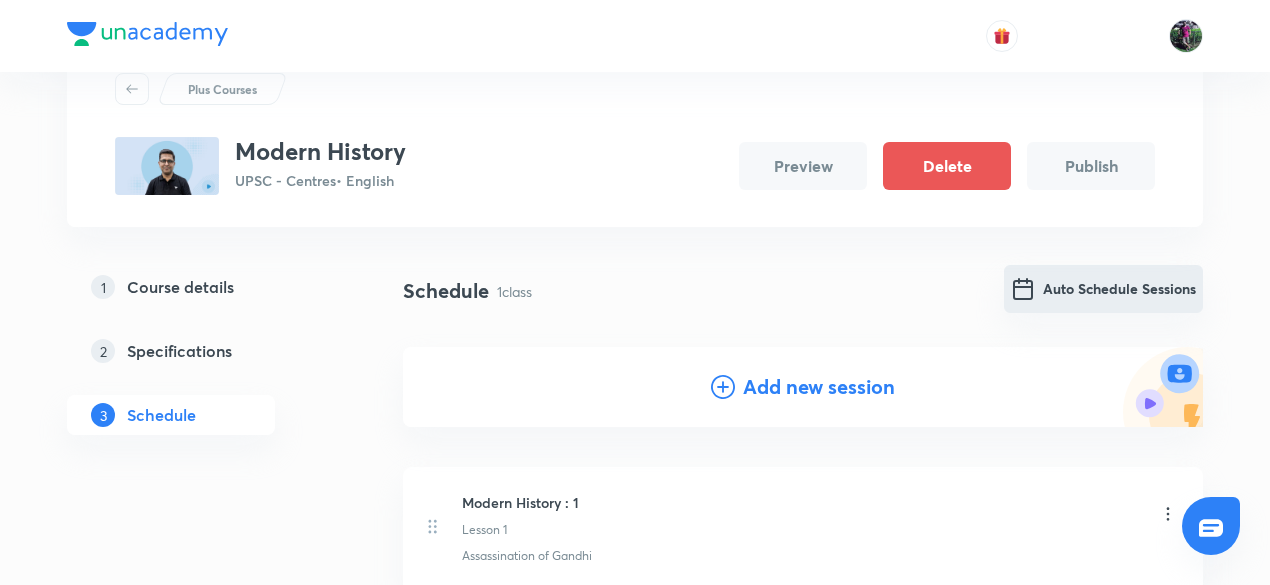 click on "Auto Schedule Sessions" at bounding box center [1103, 289] 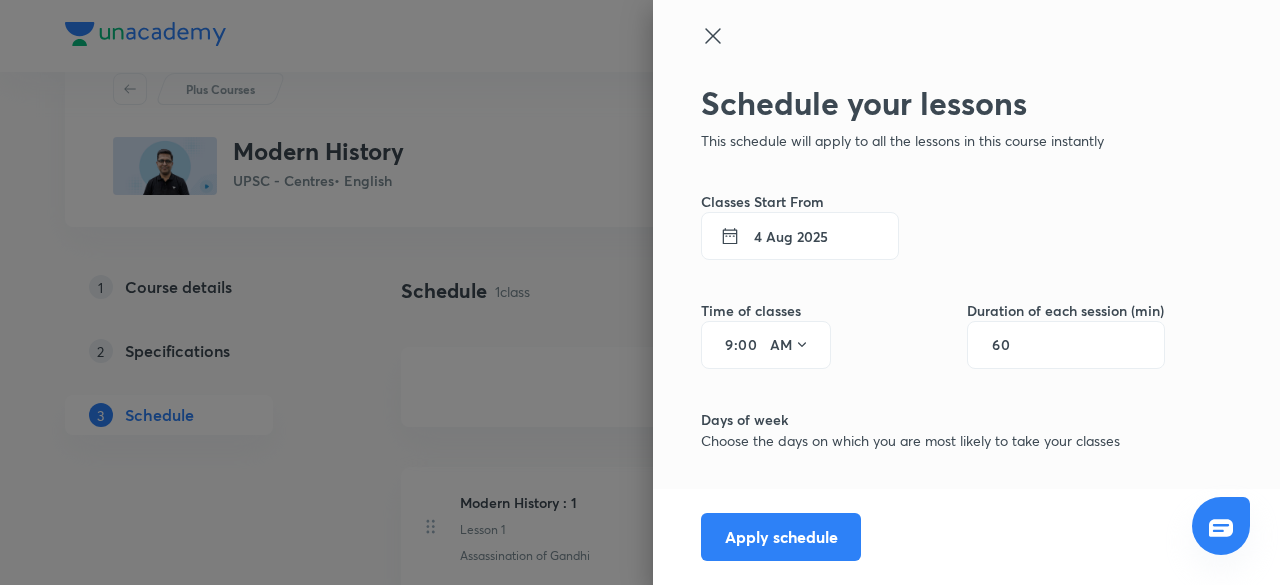 click on "4 Aug 2025" at bounding box center (800, 236) 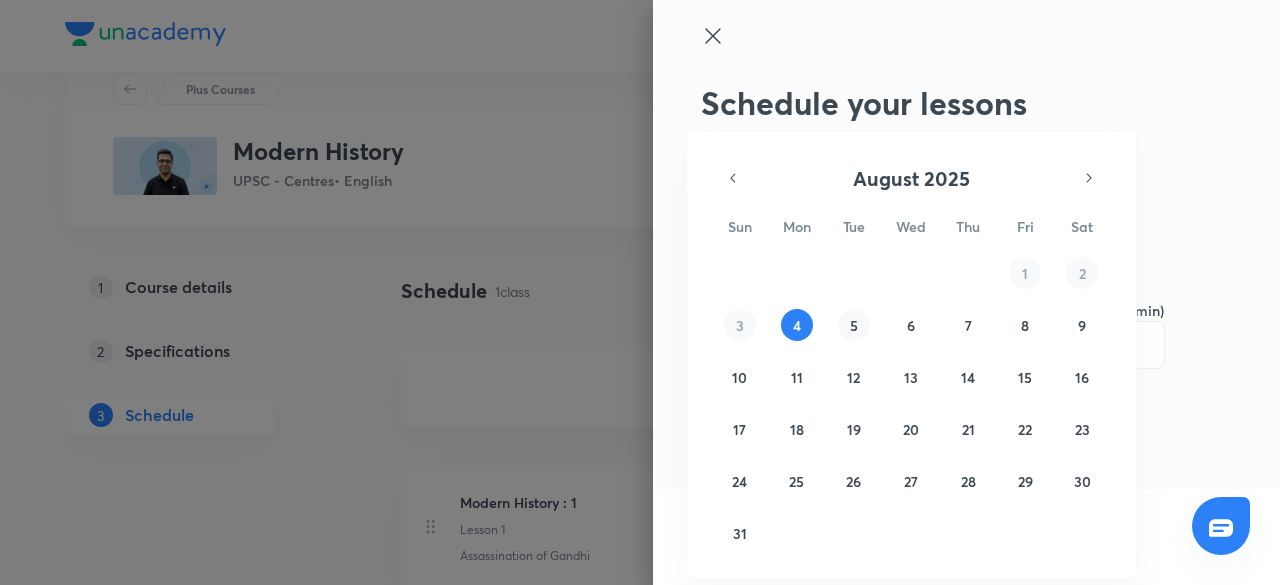 click on "5" at bounding box center [854, 325] 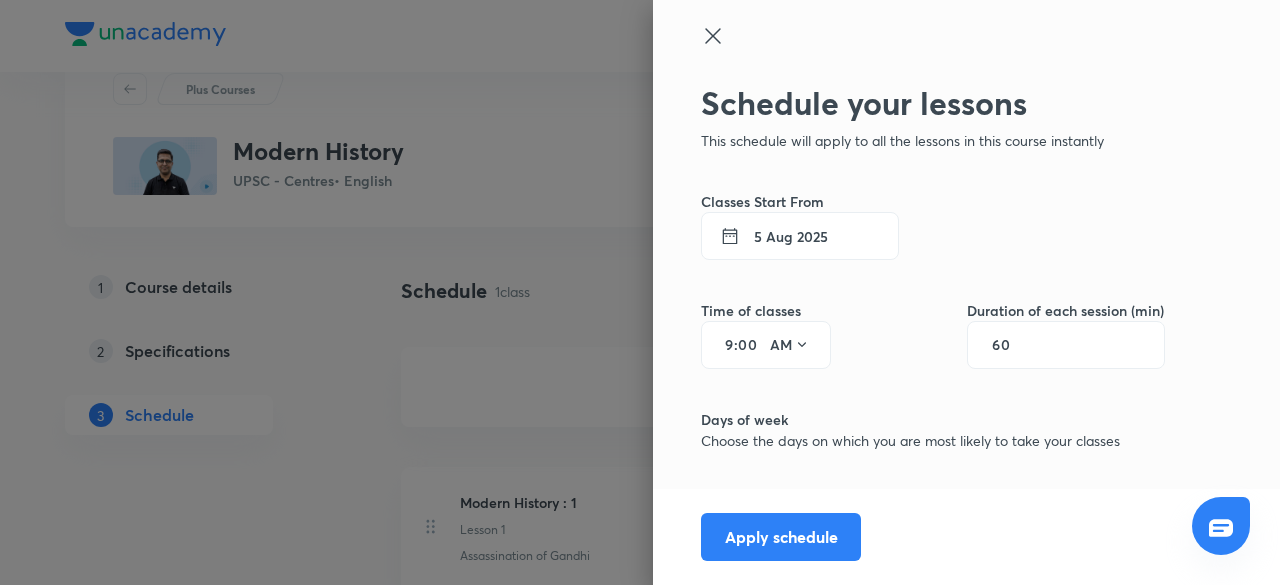 click on "9" at bounding box center [722, 345] 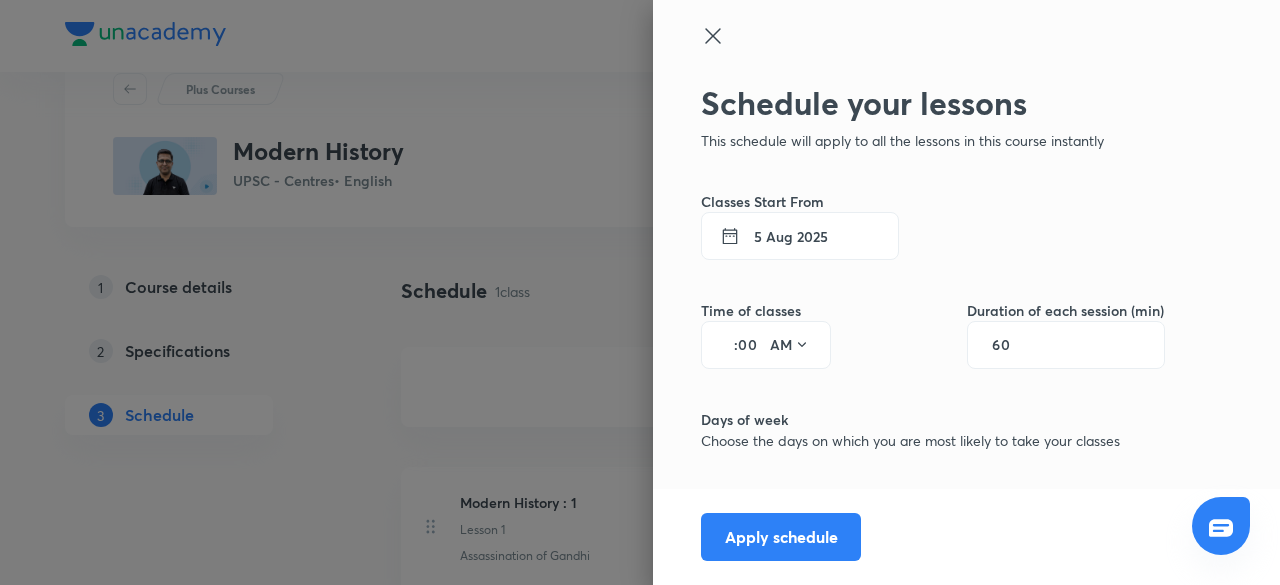 type on "4" 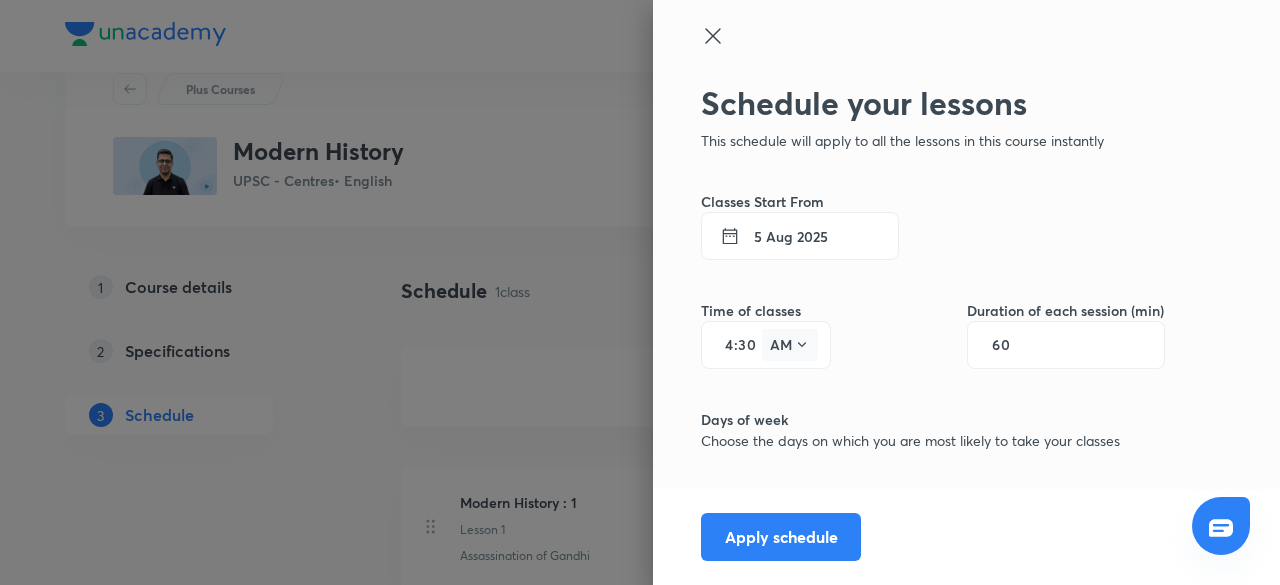 type on "30" 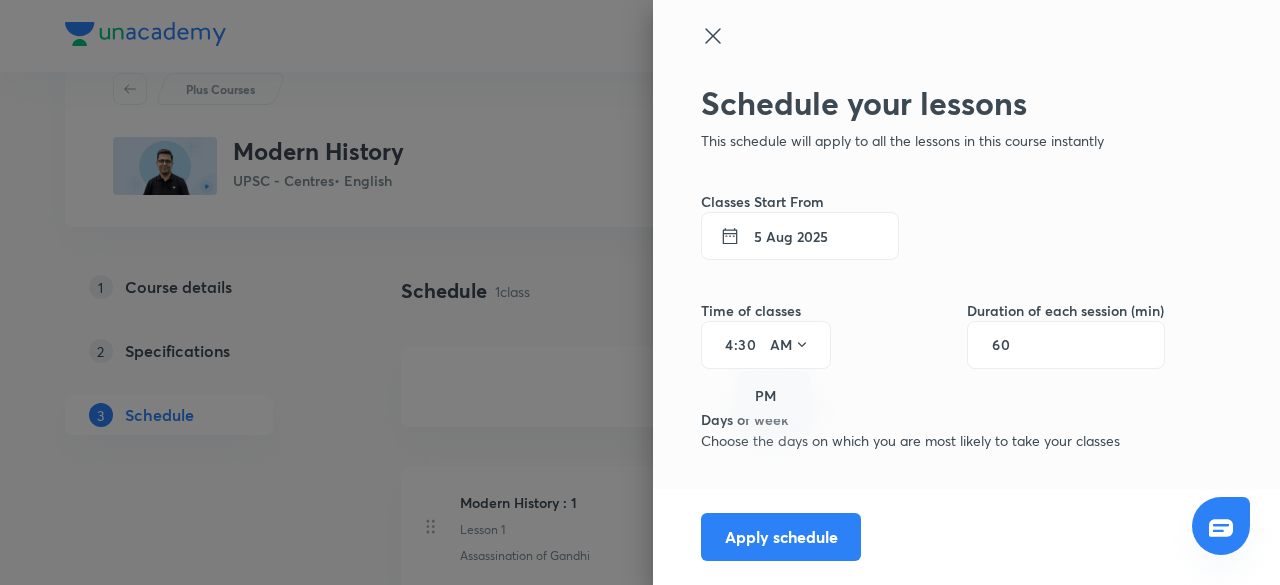 click on "PM" at bounding box center (775, 396) 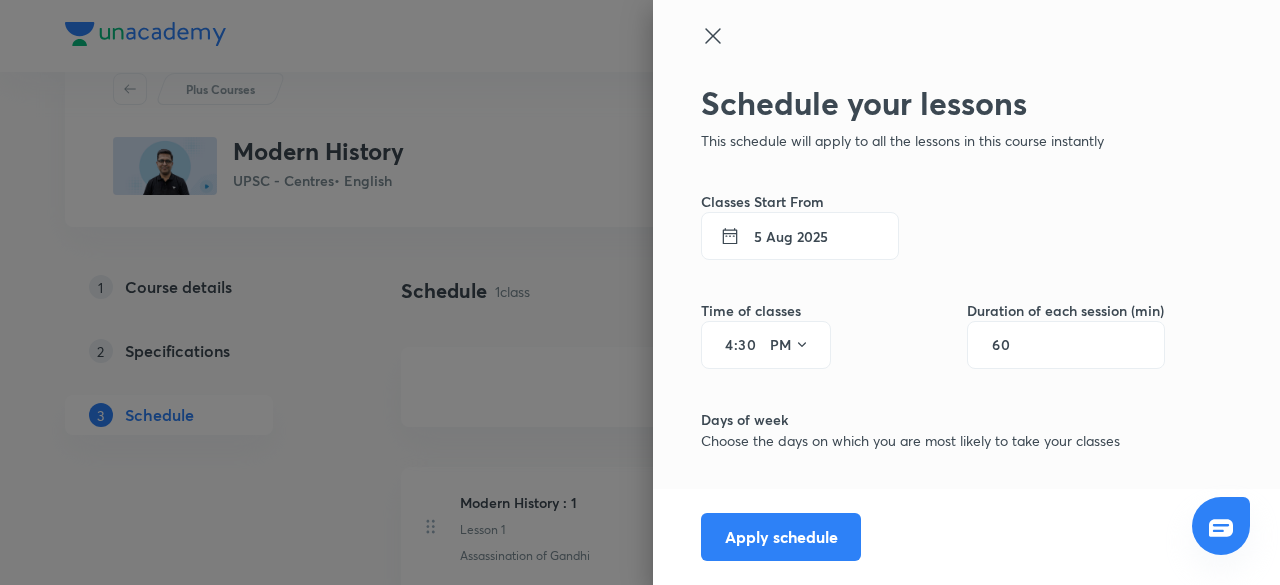click on "60" at bounding box center (1011, 345) 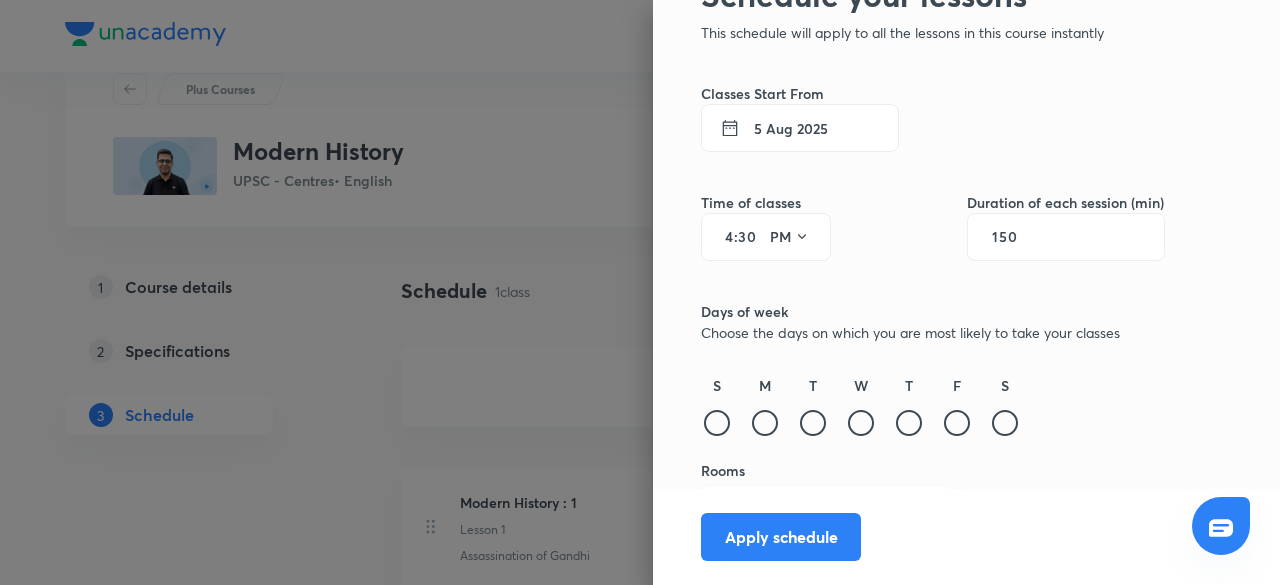 scroll, scrollTop: 154, scrollLeft: 0, axis: vertical 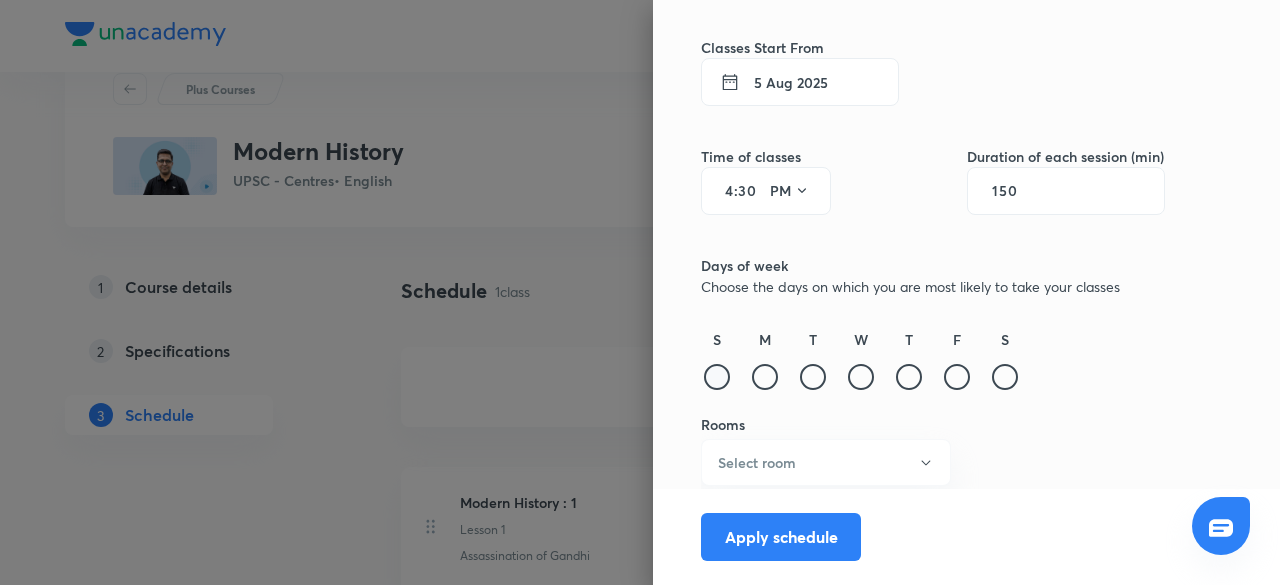 type on "150" 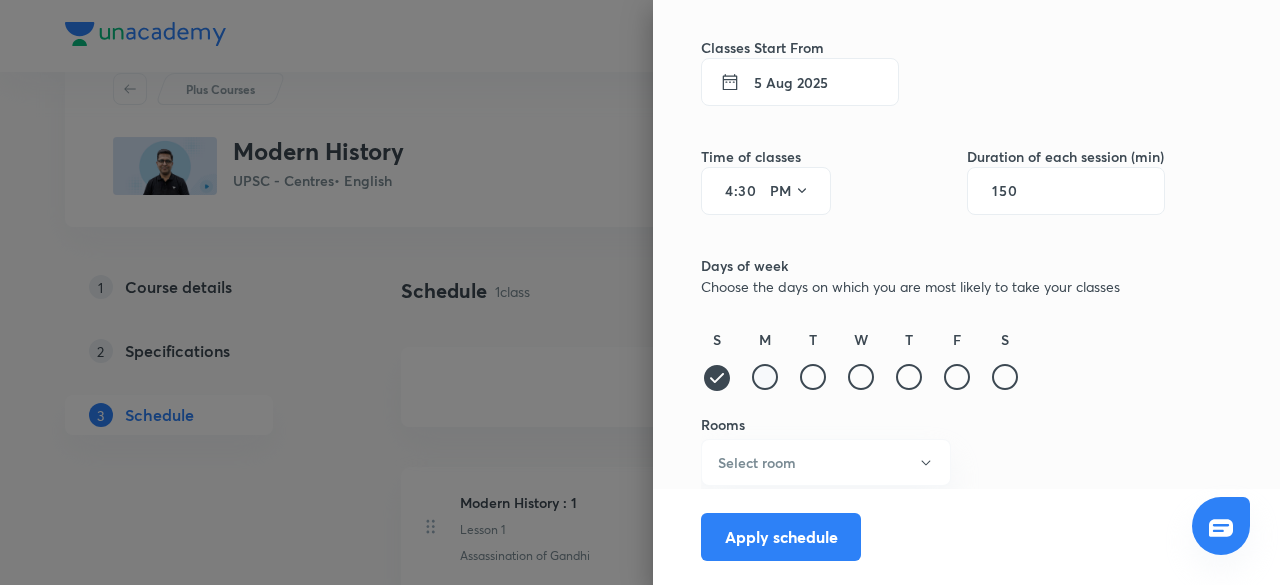 click at bounding box center (765, 377) 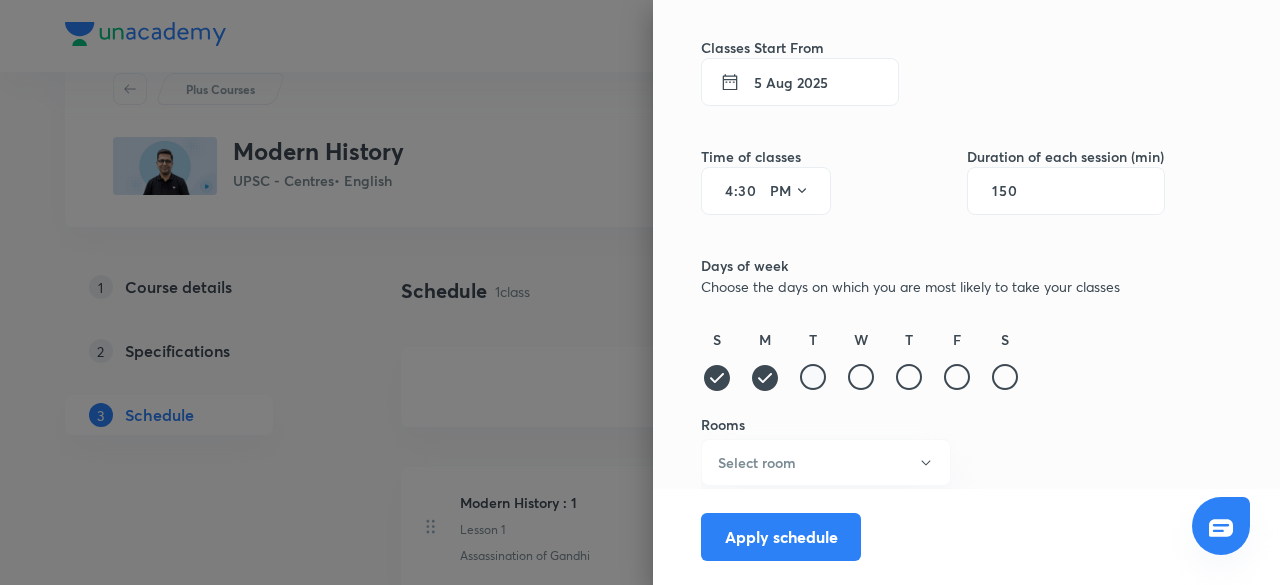 click at bounding box center [813, 377] 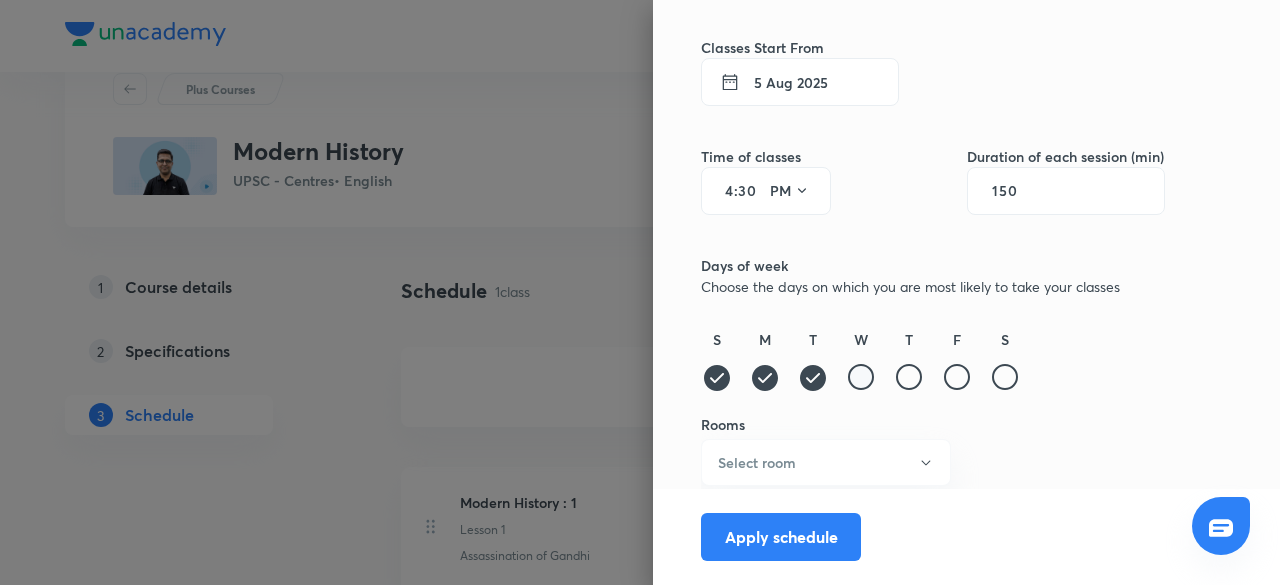 click at bounding box center (861, 377) 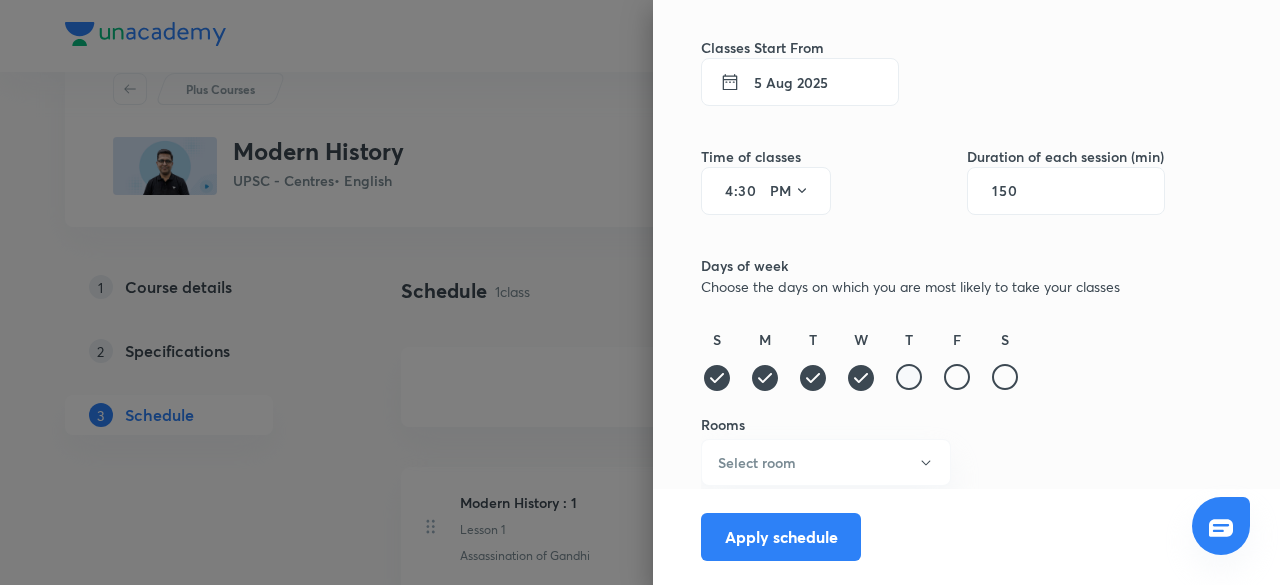 click at bounding box center [909, 377] 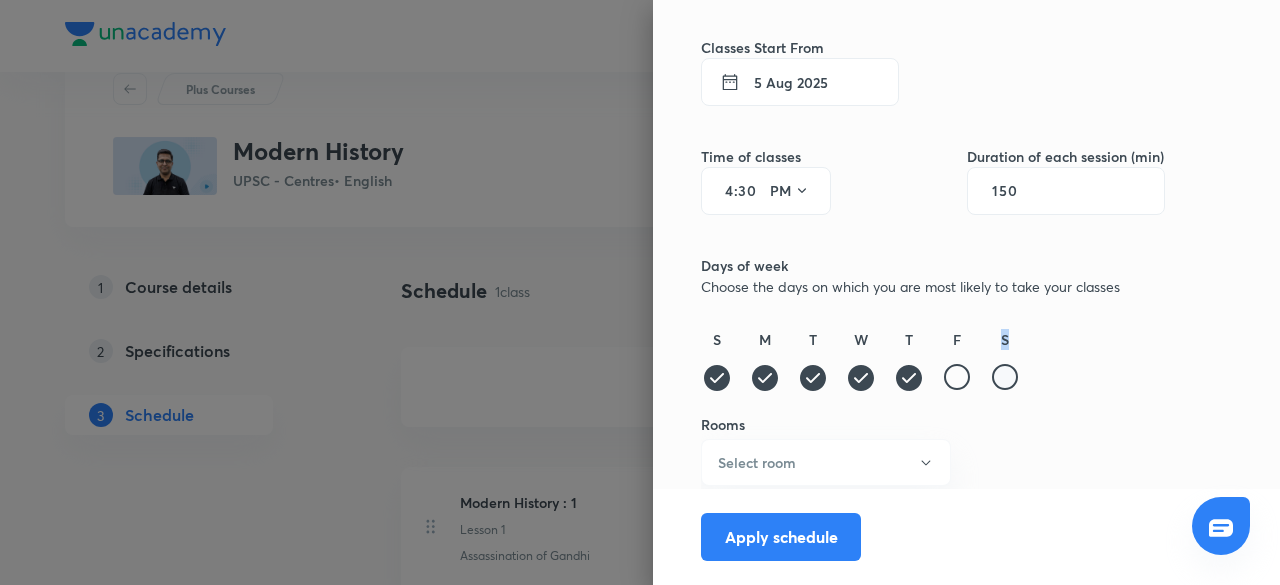 drag, startPoint x: 946, startPoint y: 376, endPoint x: 984, endPoint y: 379, distance: 38.118237 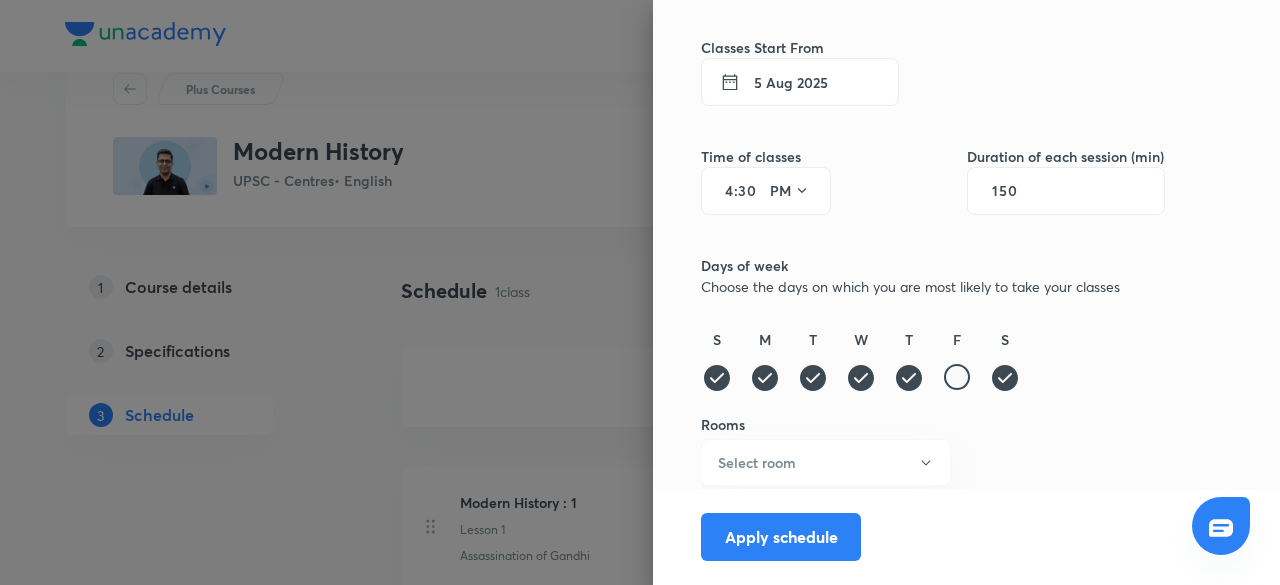 click at bounding box center (957, 377) 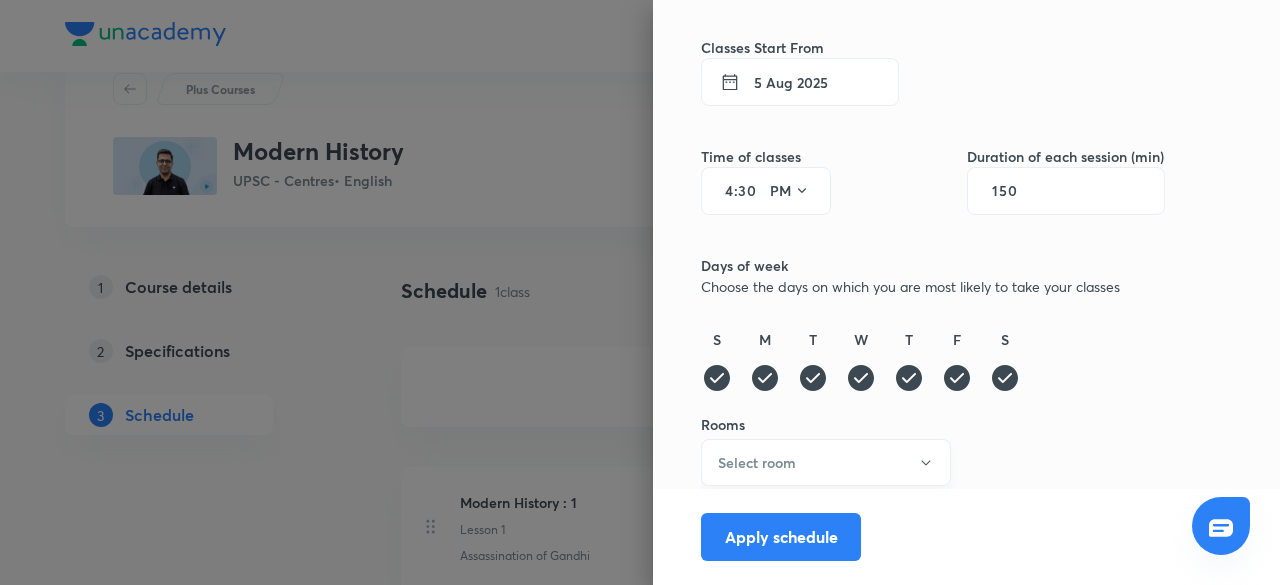 click 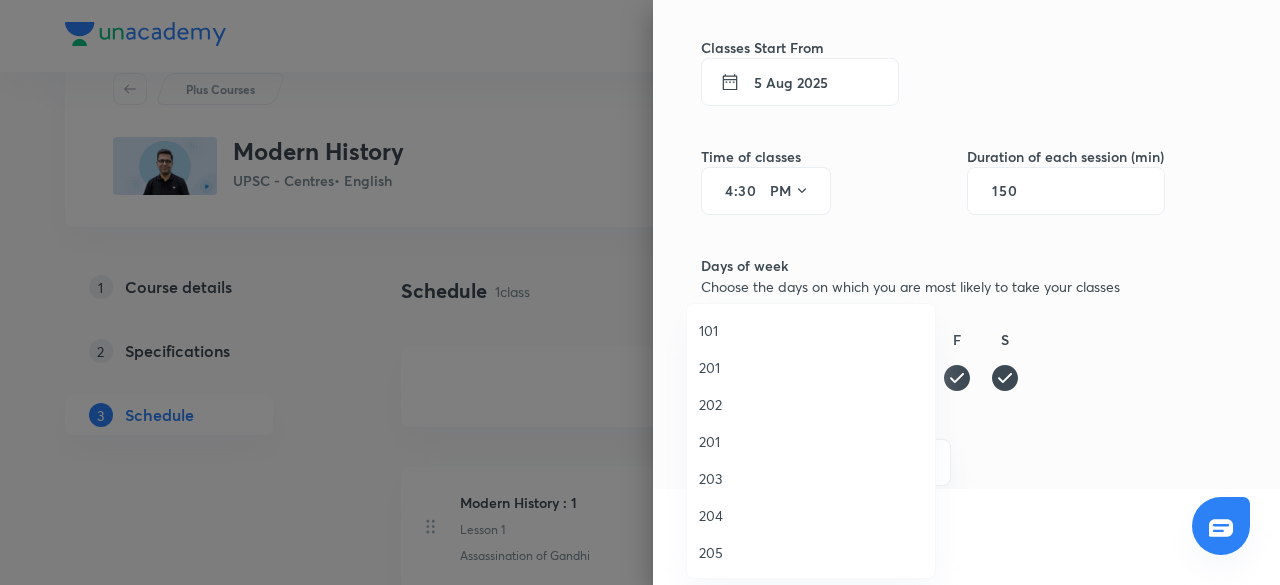 click on "203" at bounding box center (811, 478) 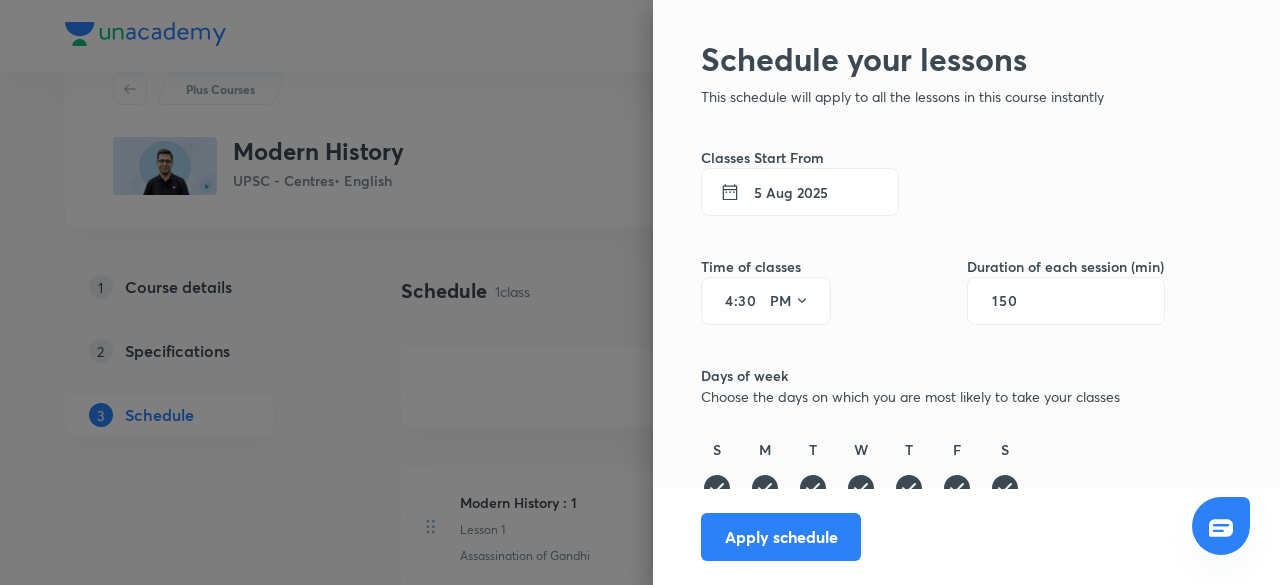 scroll, scrollTop: 0, scrollLeft: 0, axis: both 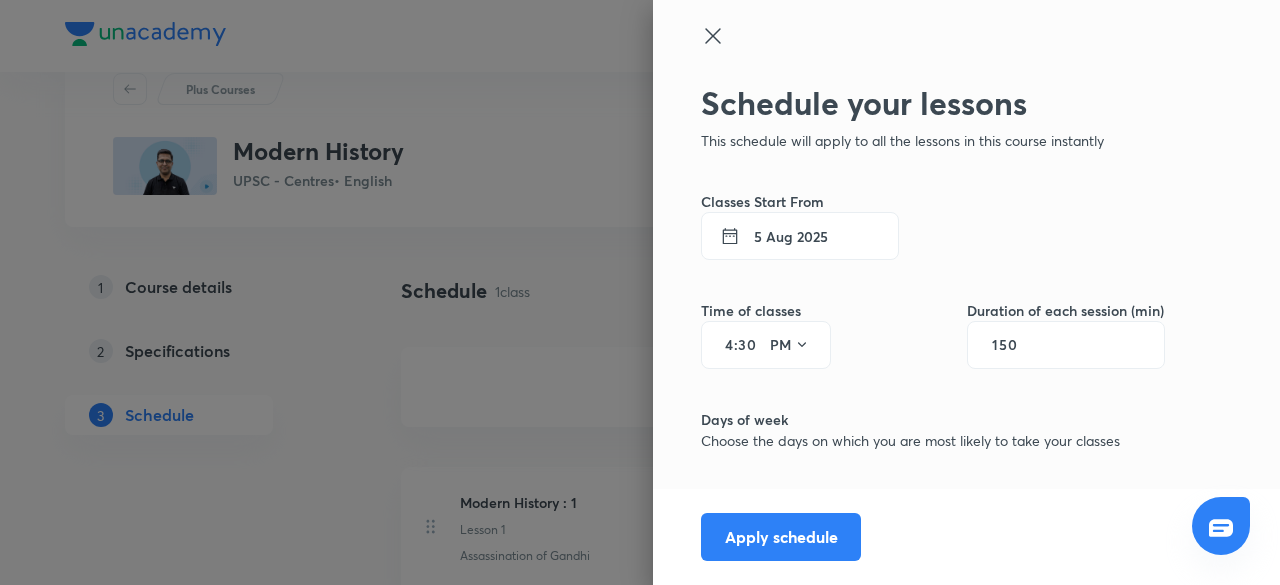 click on "5 Aug 2025" at bounding box center (800, 236) 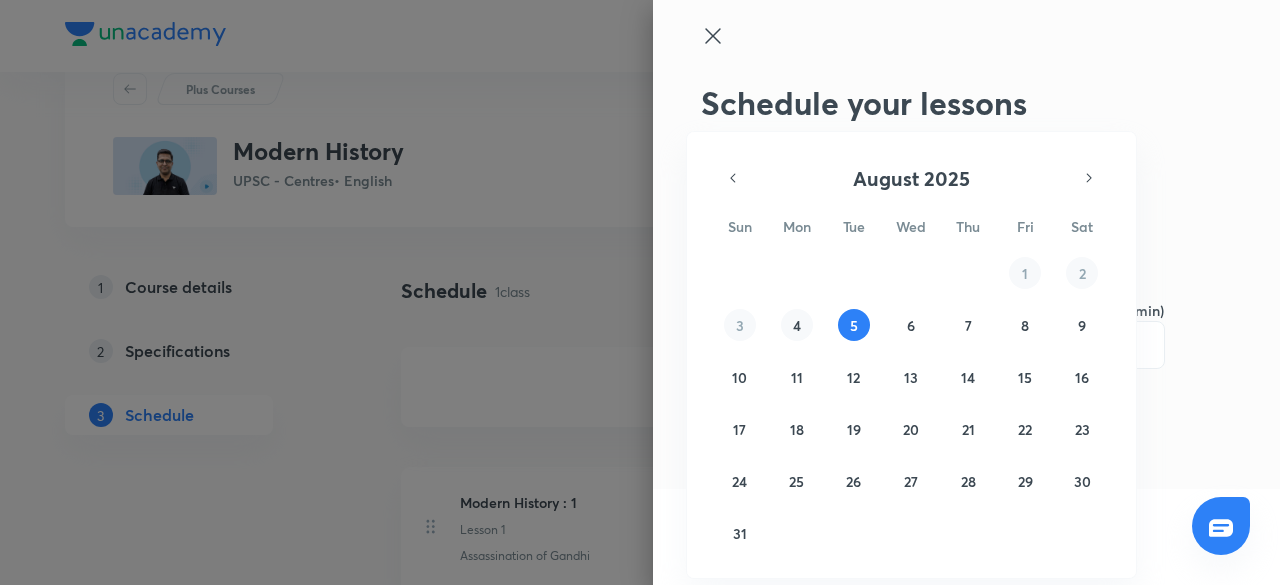 click on "4" at bounding box center [797, 325] 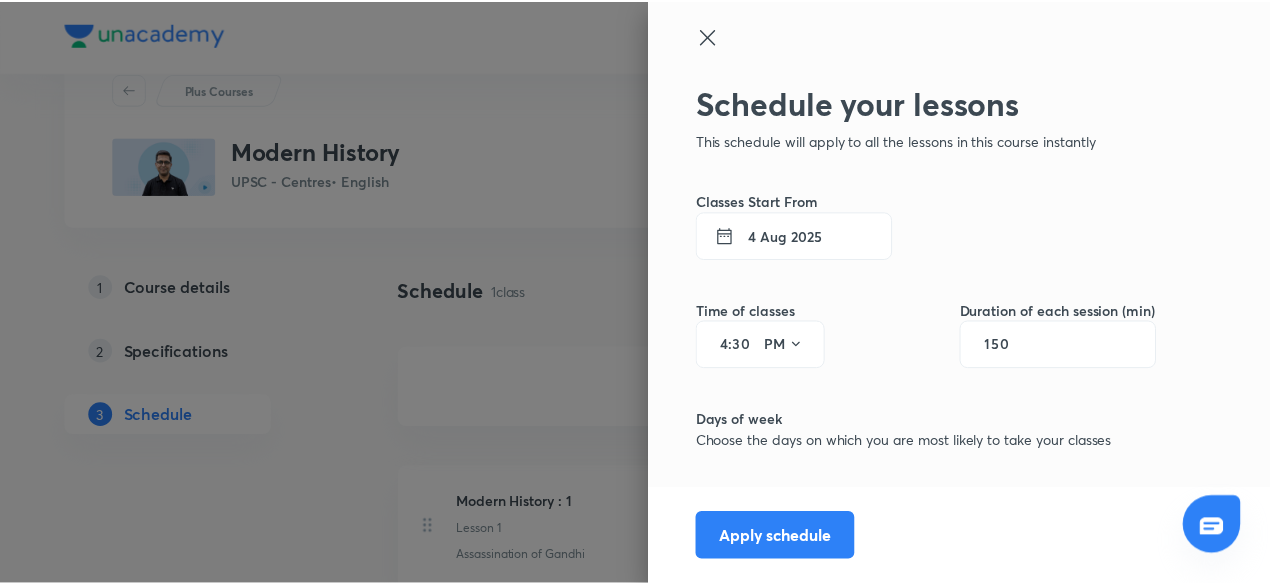 scroll, scrollTop: 154, scrollLeft: 0, axis: vertical 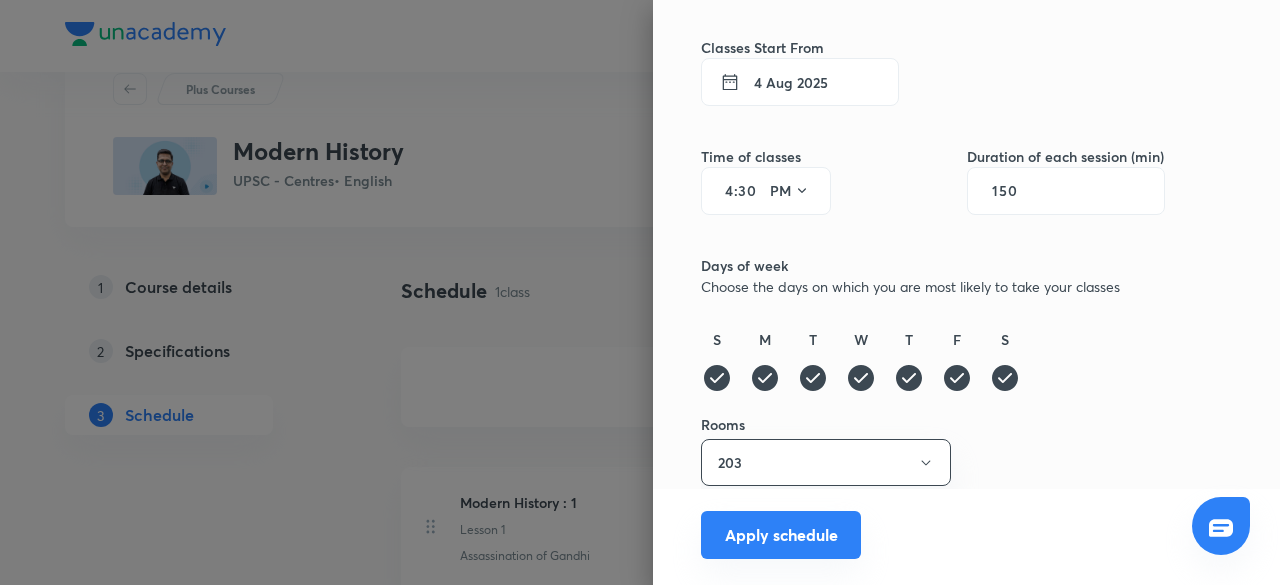 click on "Apply schedule" at bounding box center (781, 535) 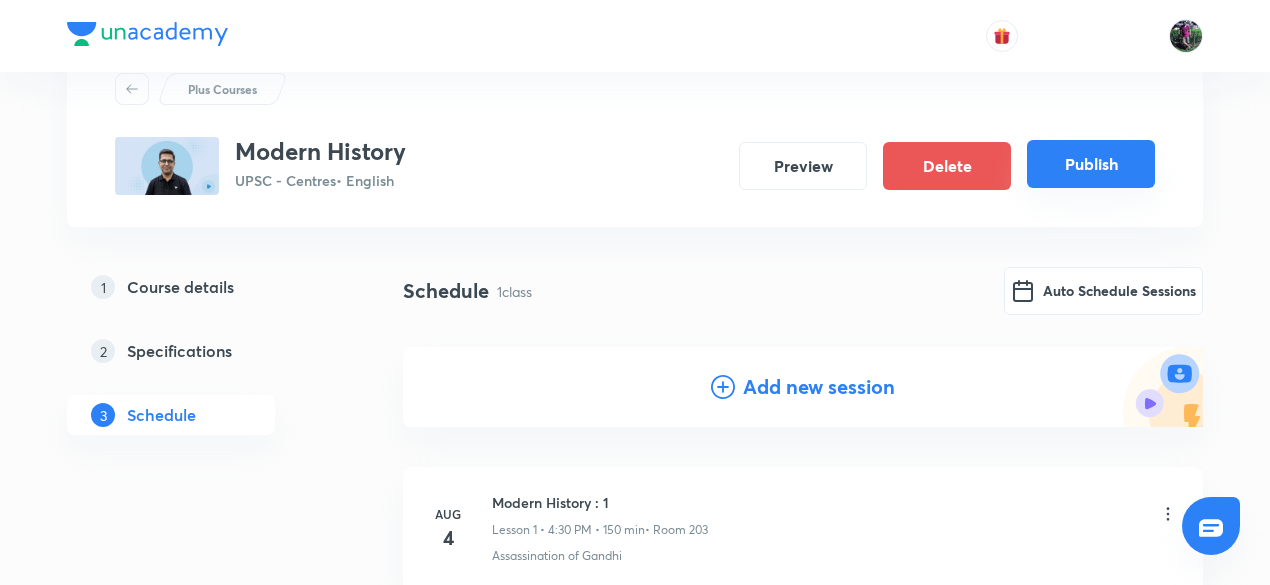 click on "Publish" at bounding box center [1091, 164] 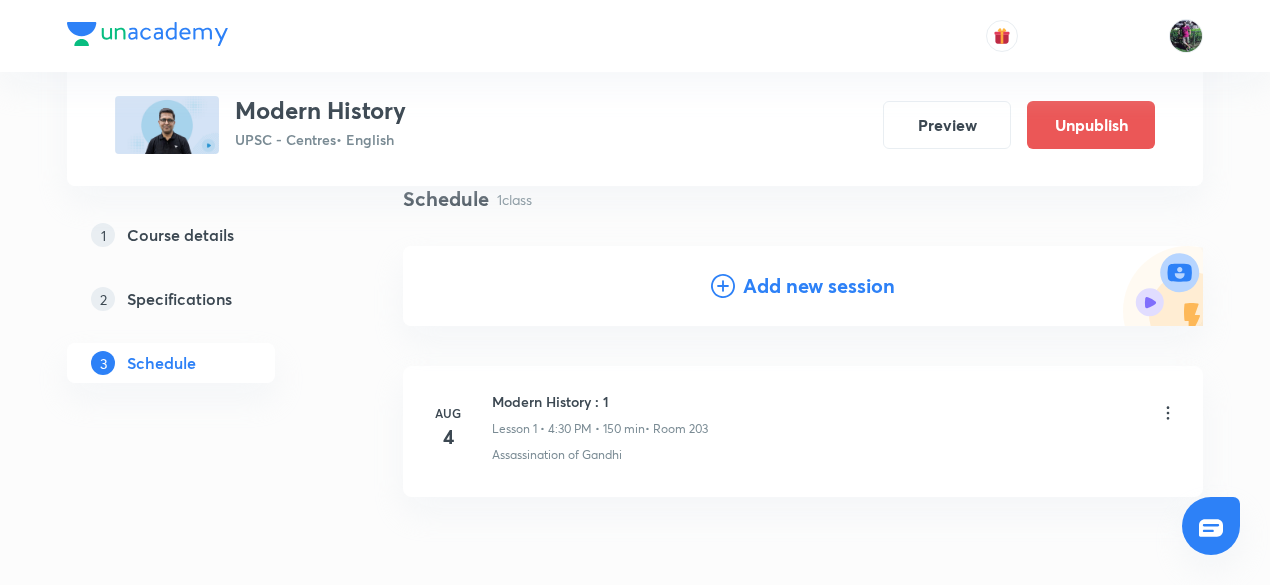 scroll, scrollTop: 71, scrollLeft: 0, axis: vertical 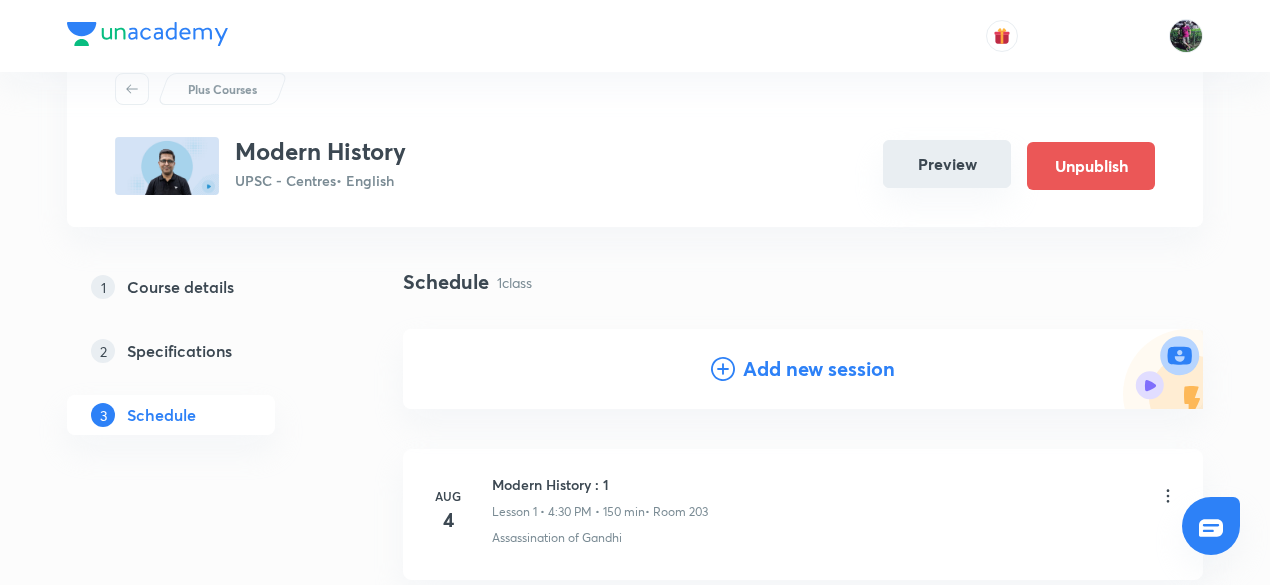 click on "Preview" at bounding box center [947, 164] 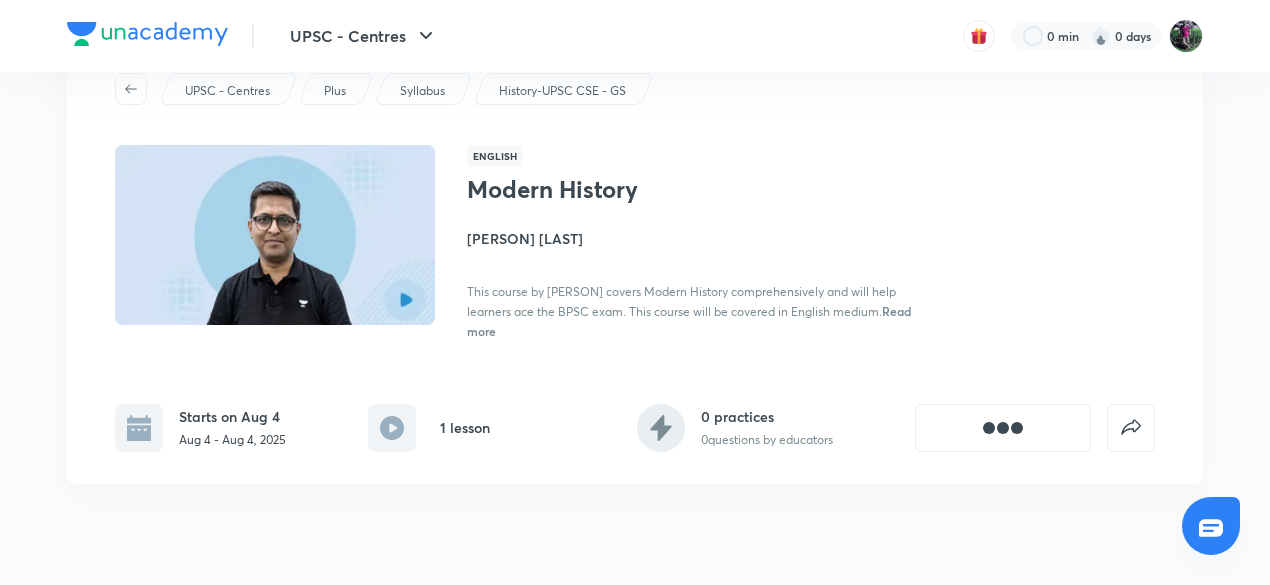 scroll, scrollTop: 0, scrollLeft: 0, axis: both 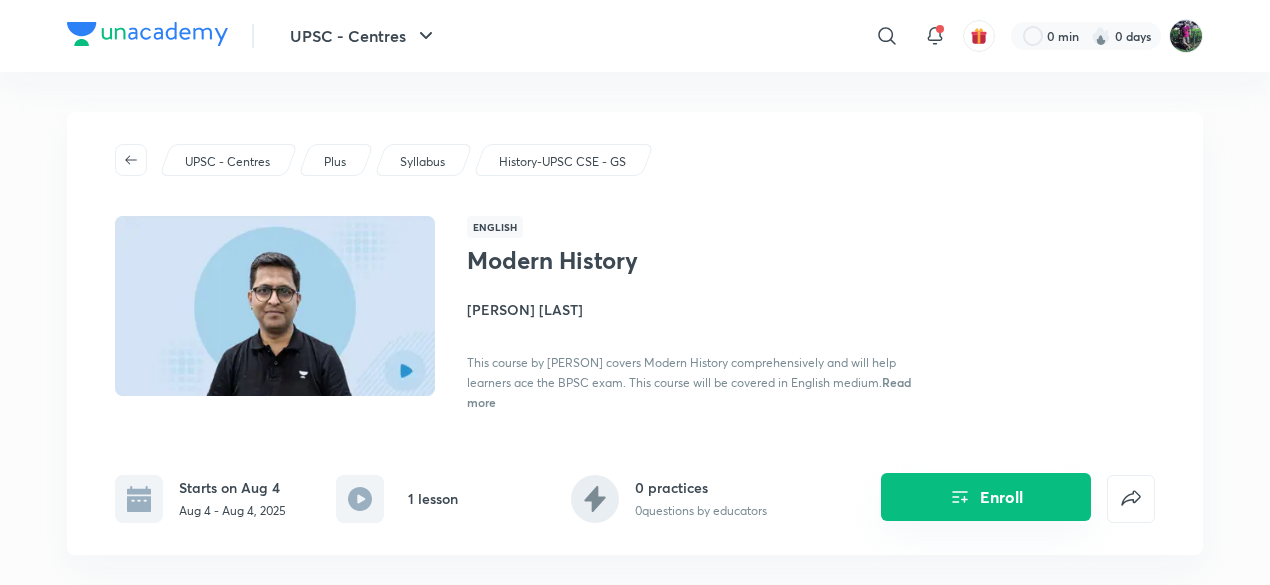 click on "Enroll" at bounding box center [986, 497] 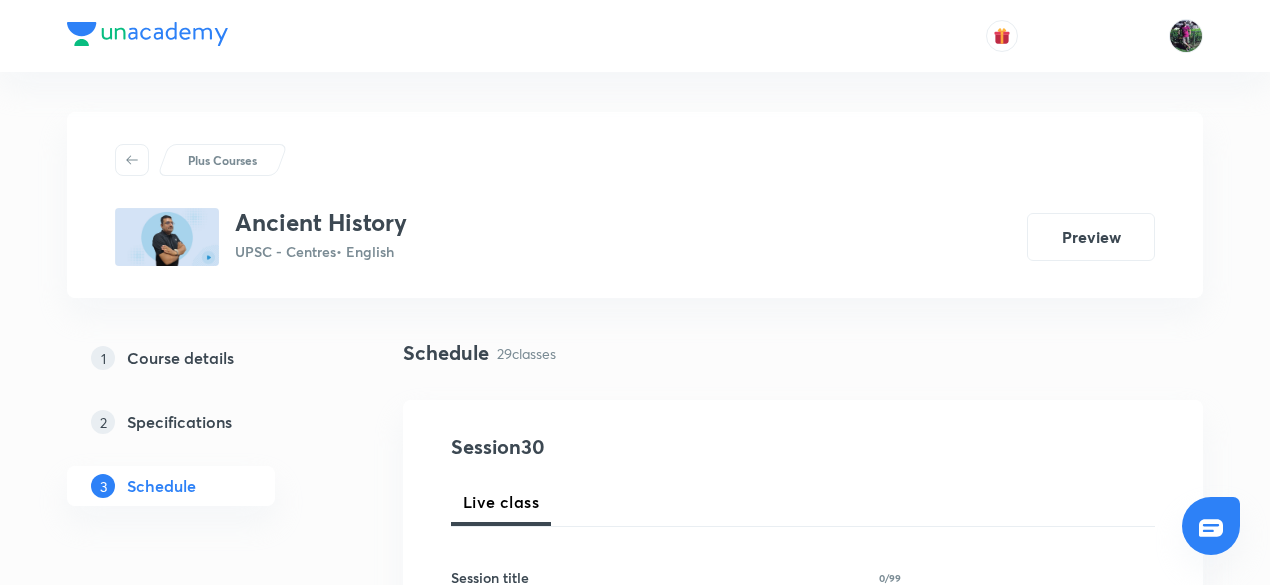 scroll, scrollTop: 0, scrollLeft: 0, axis: both 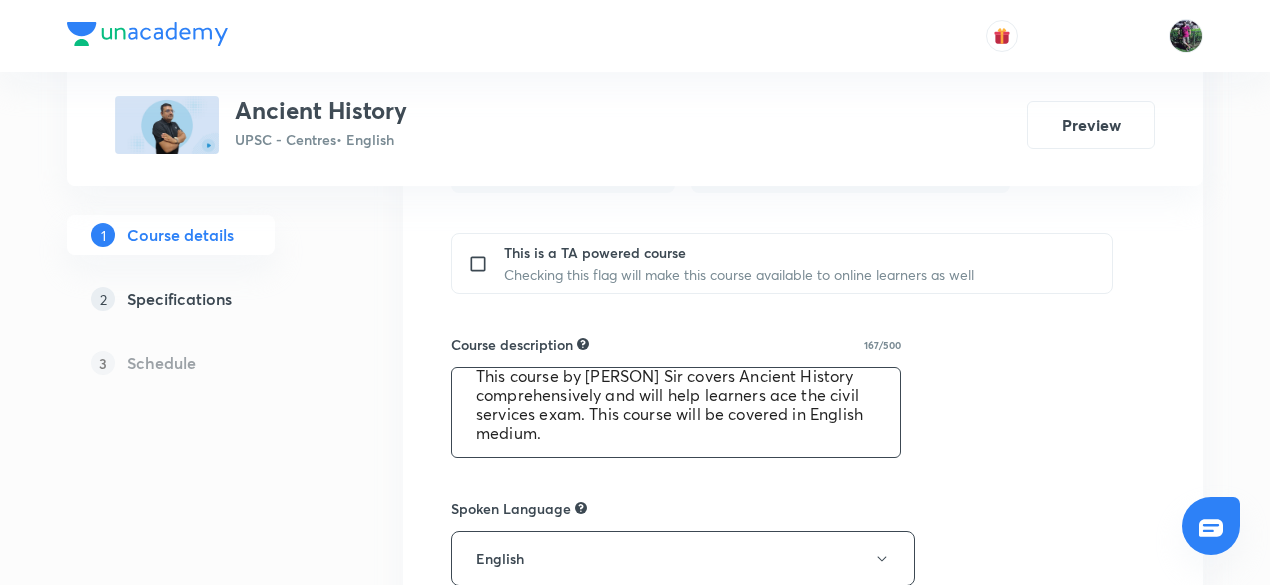 drag, startPoint x: 473, startPoint y: 390, endPoint x: 608, endPoint y: 444, distance: 145.39944 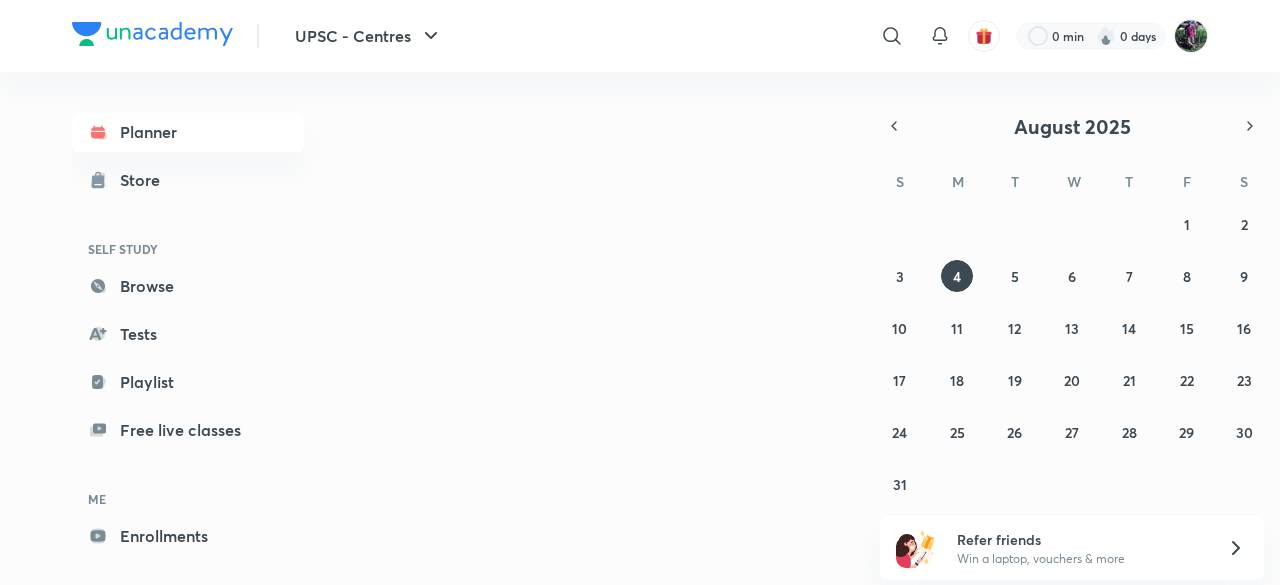 scroll, scrollTop: 0, scrollLeft: 0, axis: both 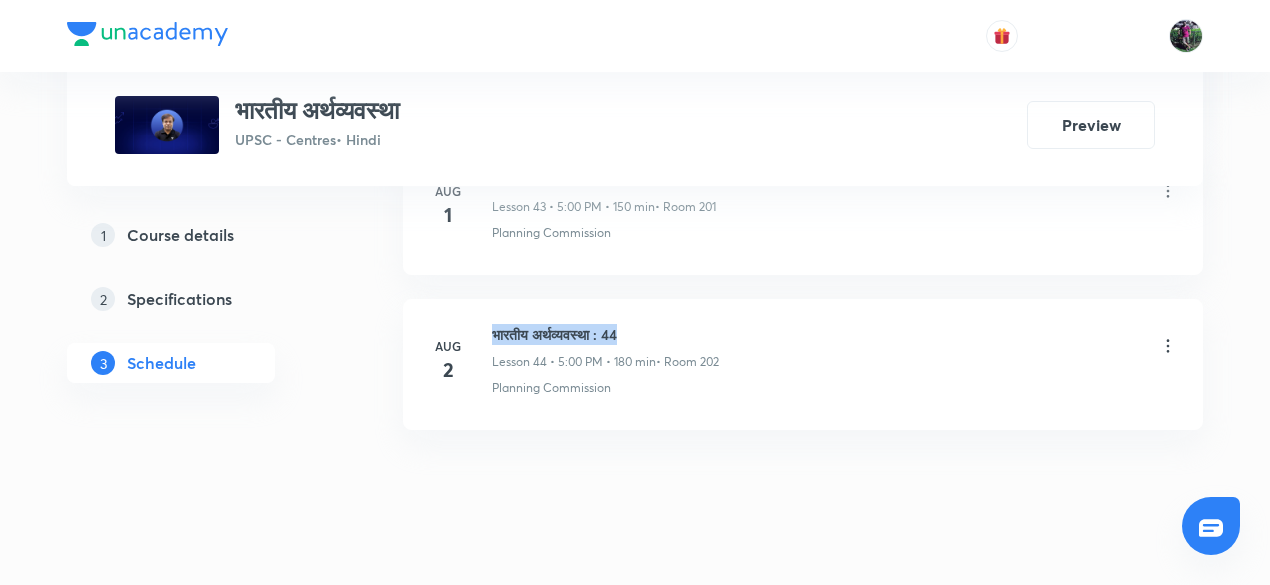 drag, startPoint x: 494, startPoint y: 295, endPoint x: 693, endPoint y: 309, distance: 199.49185 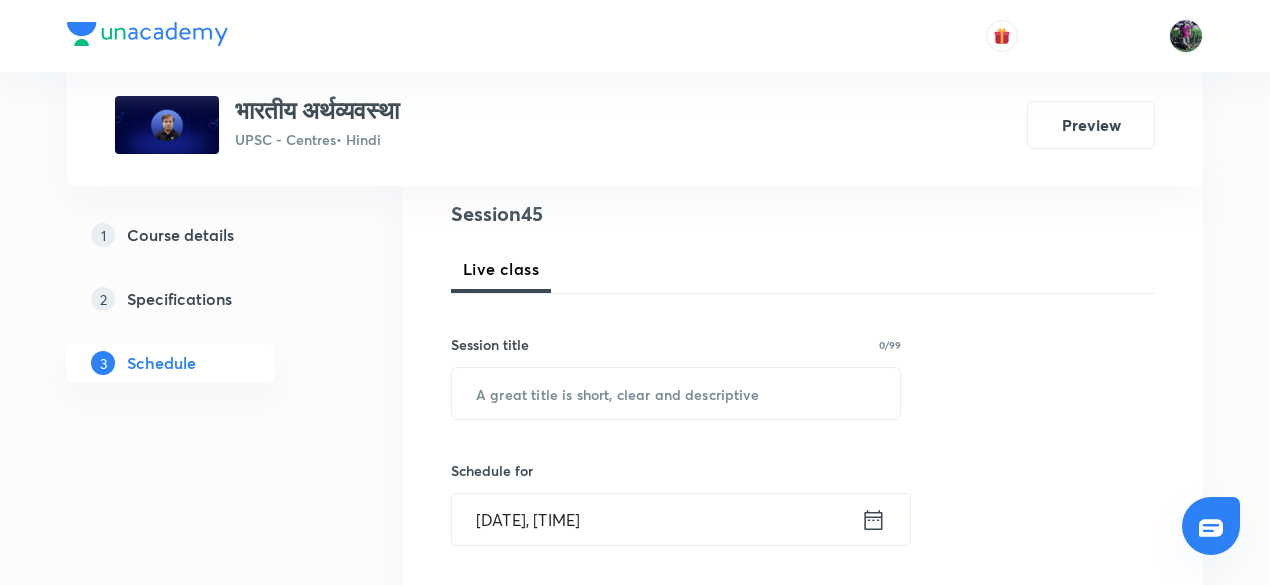 scroll, scrollTop: 242, scrollLeft: 0, axis: vertical 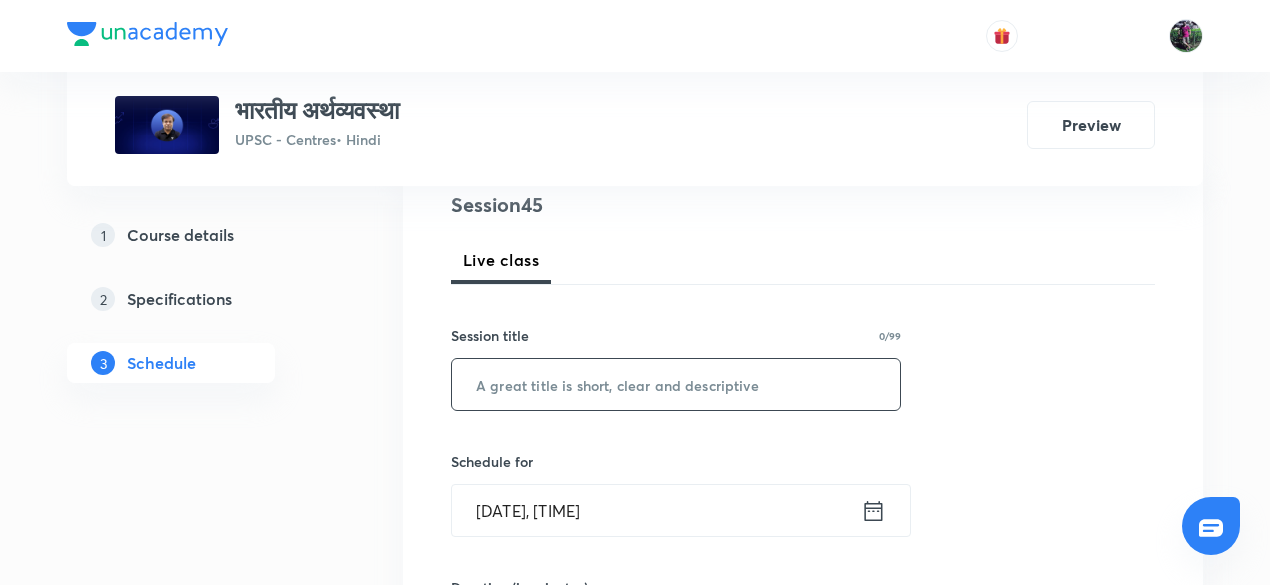 click at bounding box center [676, 384] 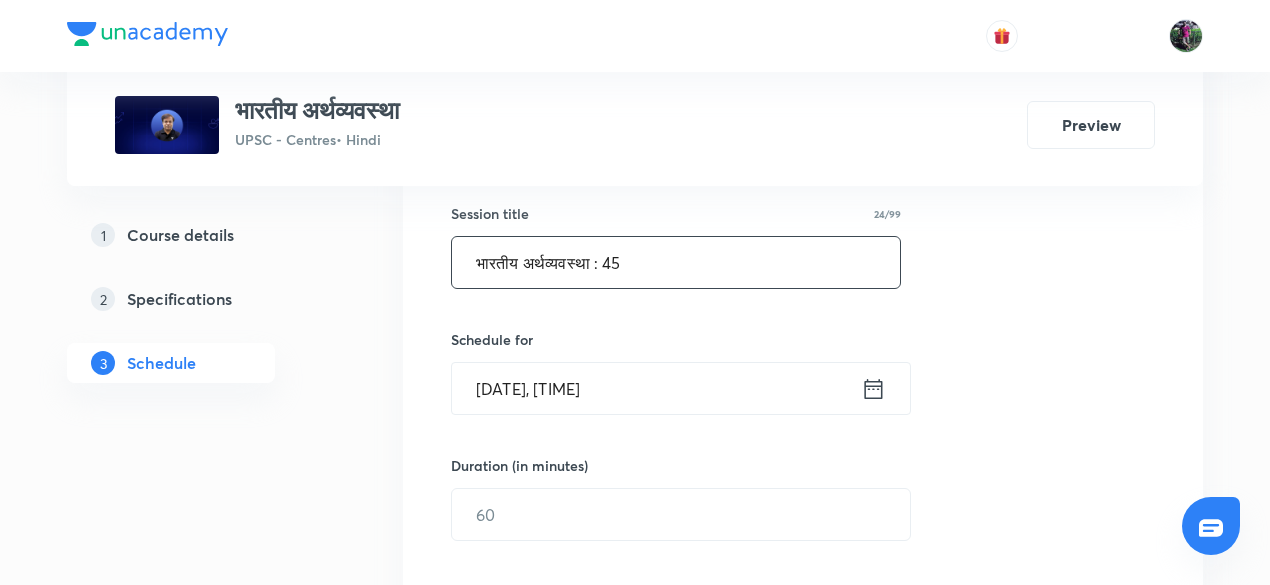 scroll, scrollTop: 428, scrollLeft: 0, axis: vertical 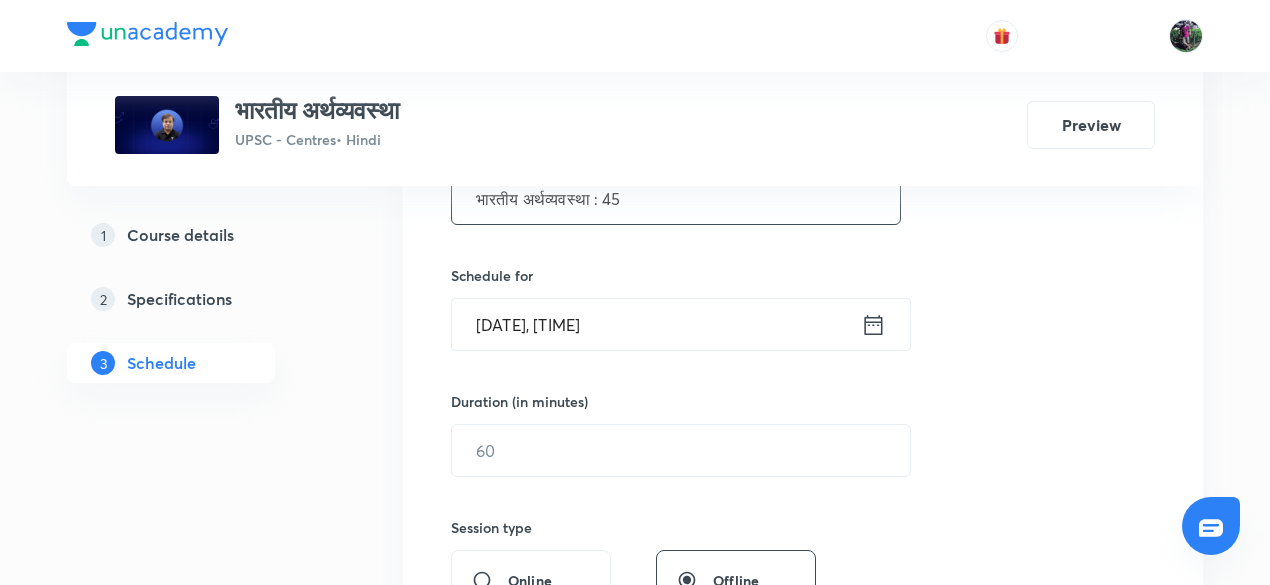type on "भारतीय अर्थव्यवस्था : 45" 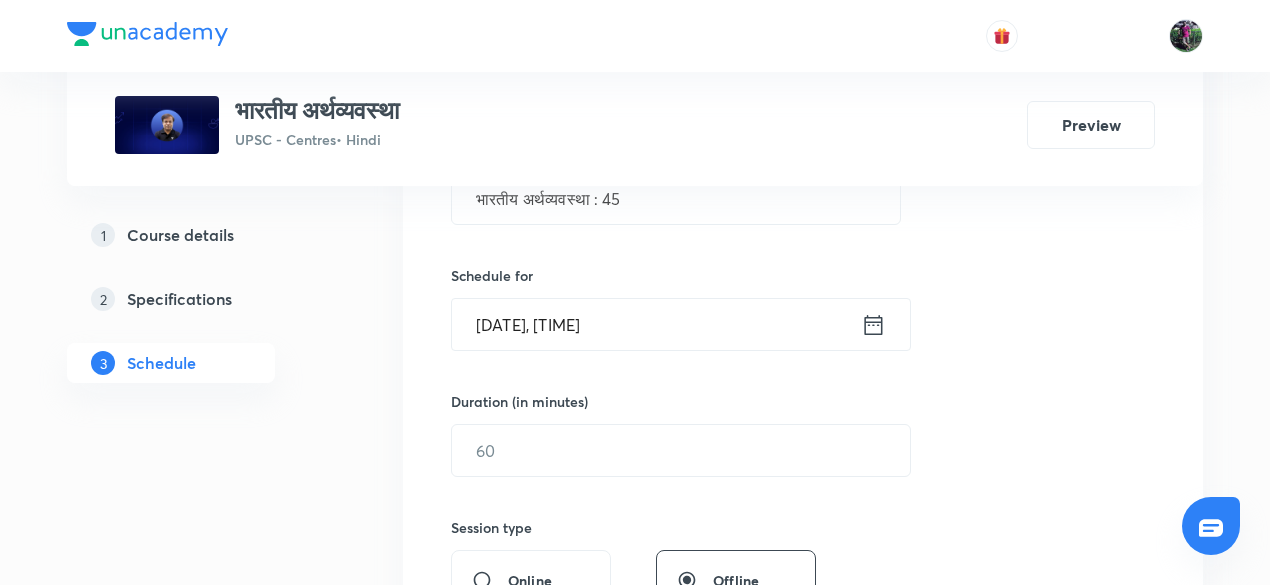 click on "[DATE], [TIME]" at bounding box center (656, 324) 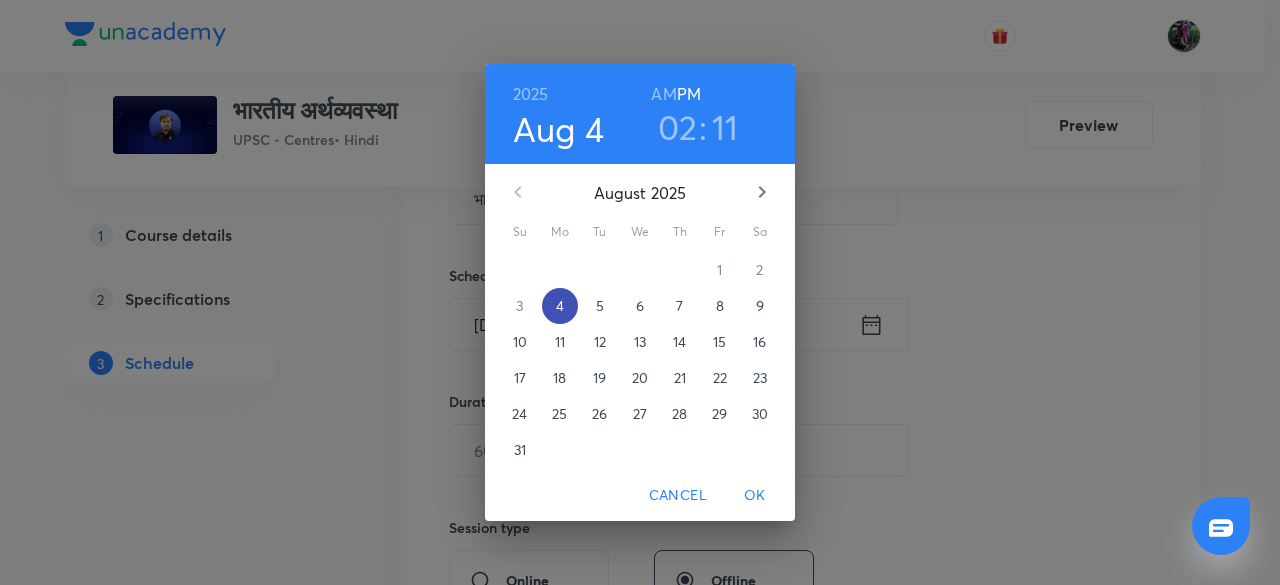 click on "4" at bounding box center [560, 306] 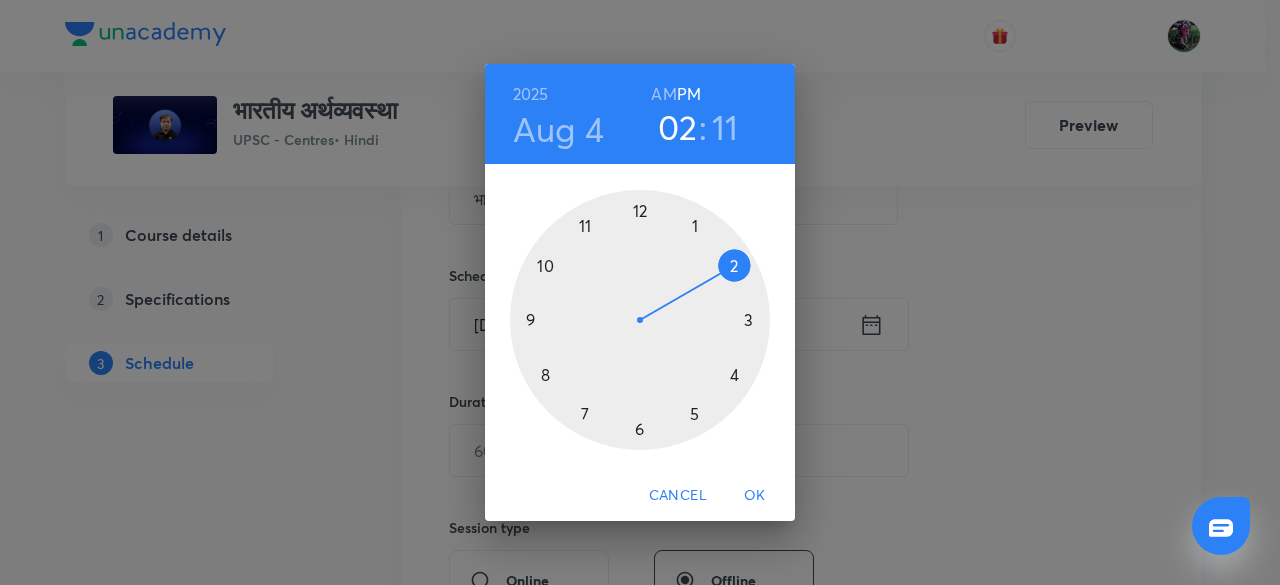 click at bounding box center (640, 320) 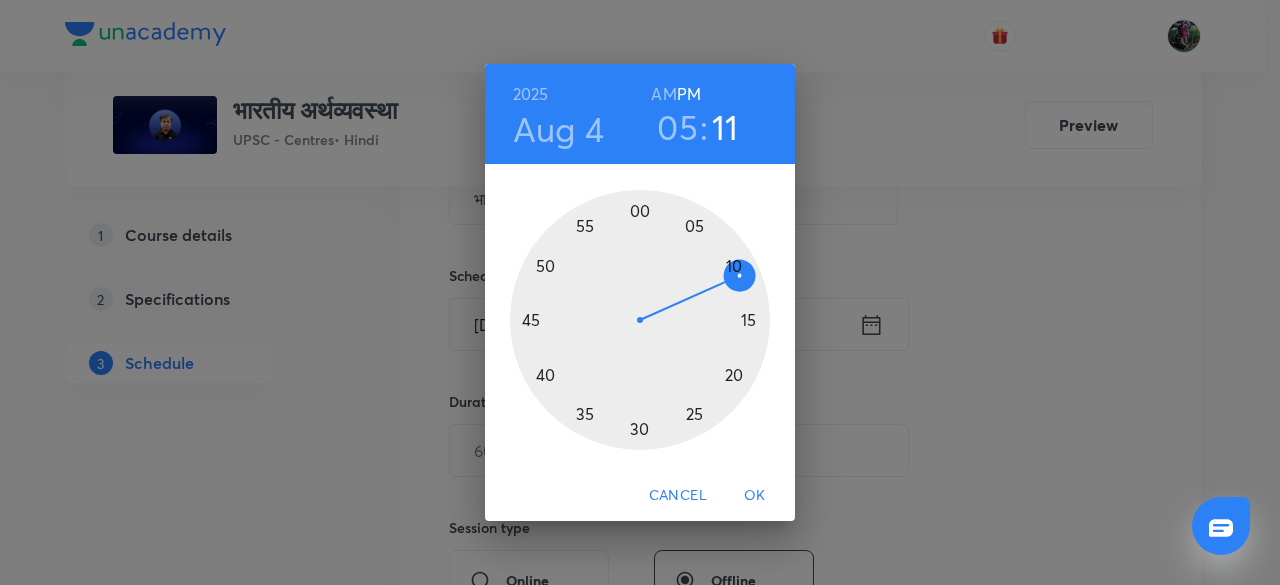 click at bounding box center (640, 320) 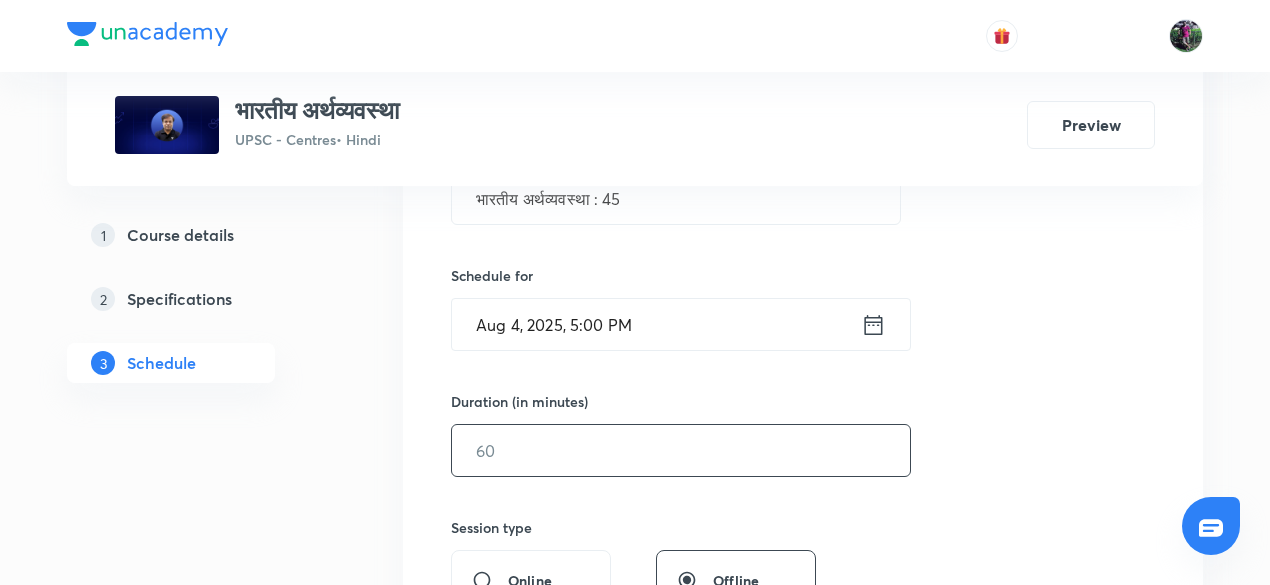 click at bounding box center [681, 450] 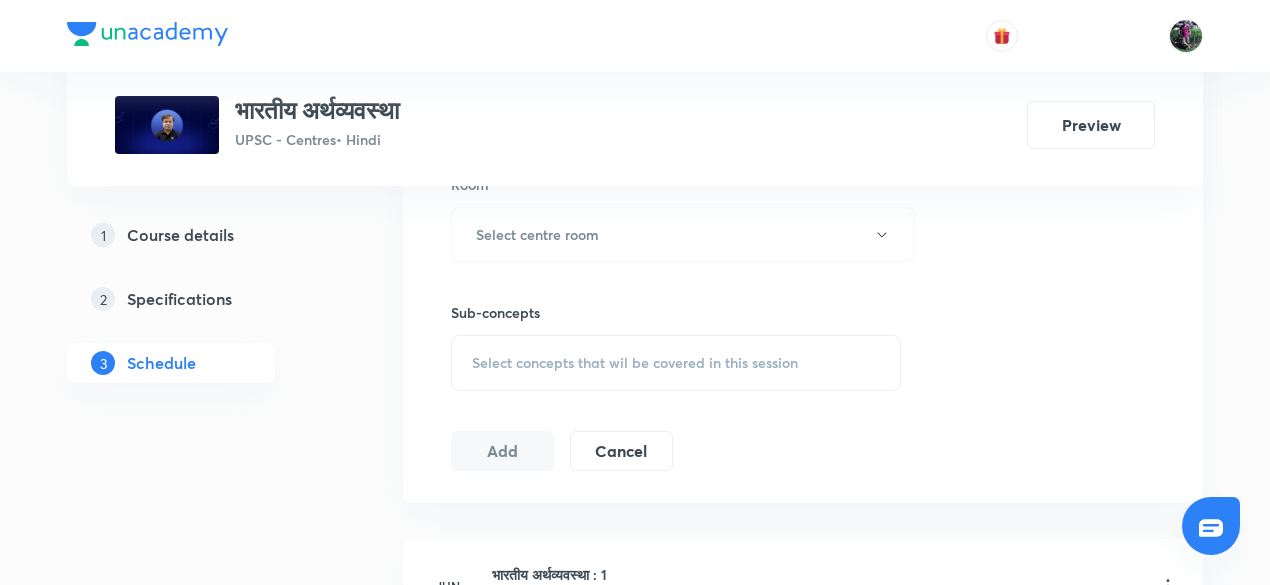 scroll, scrollTop: 906, scrollLeft: 0, axis: vertical 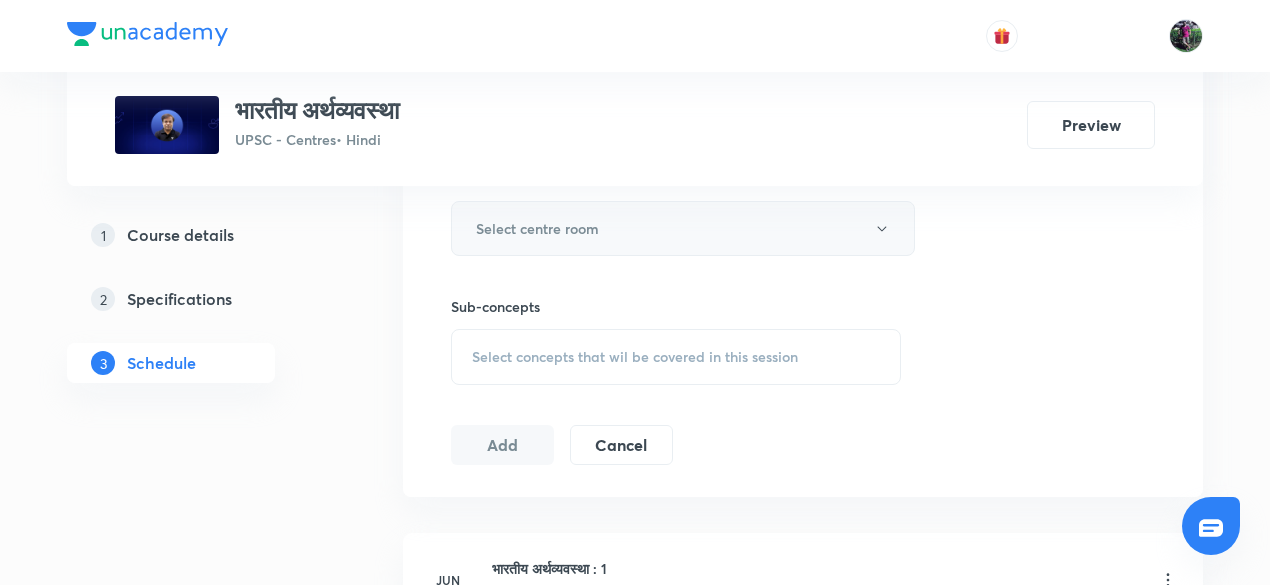 type on "150" 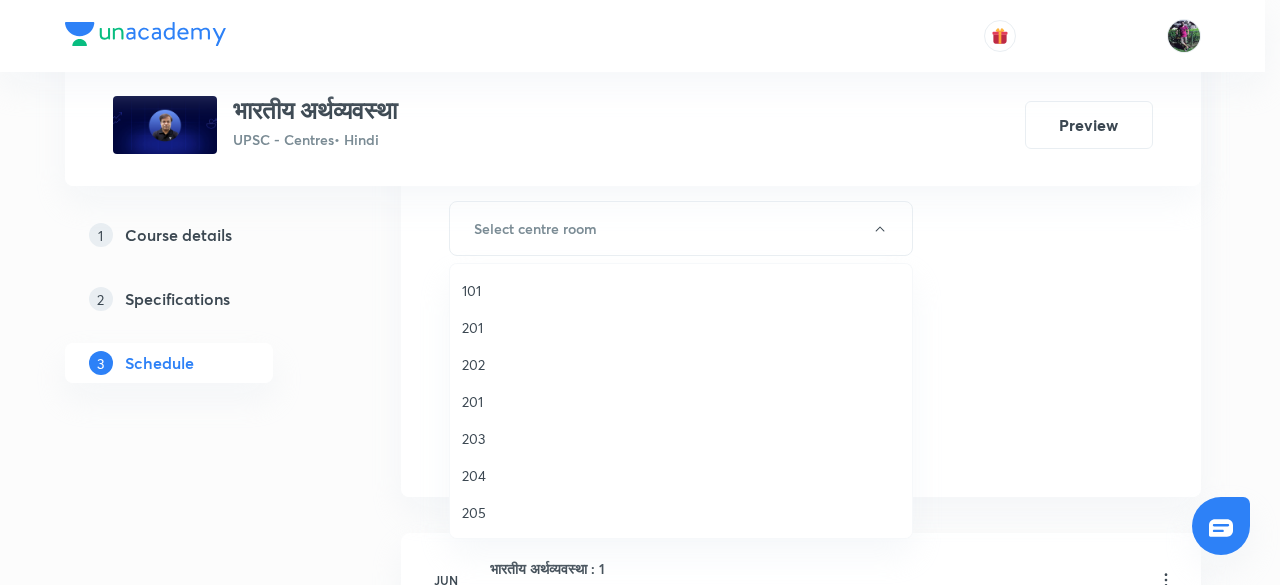 click on "203" at bounding box center (681, 438) 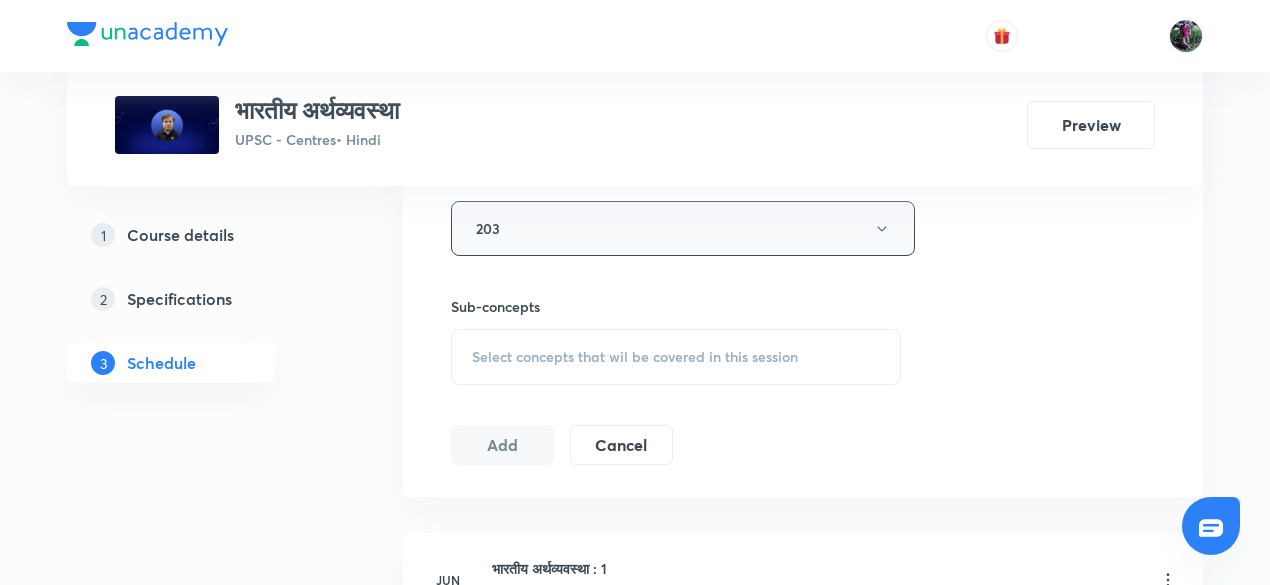 click on "203" at bounding box center [683, 228] 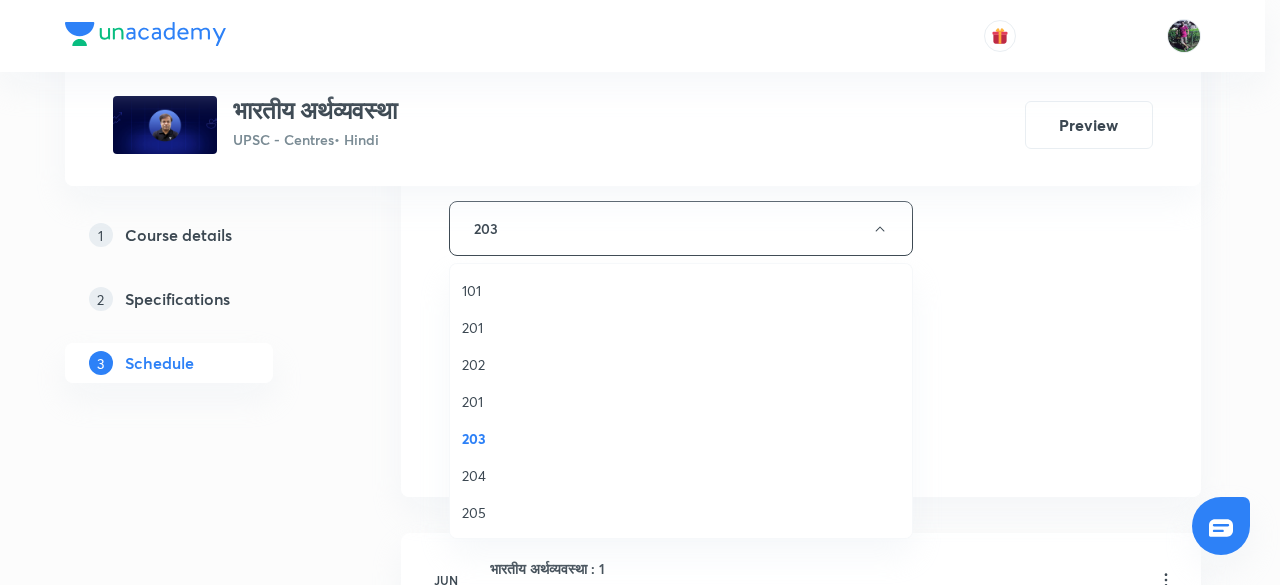 click on "201" at bounding box center (681, 401) 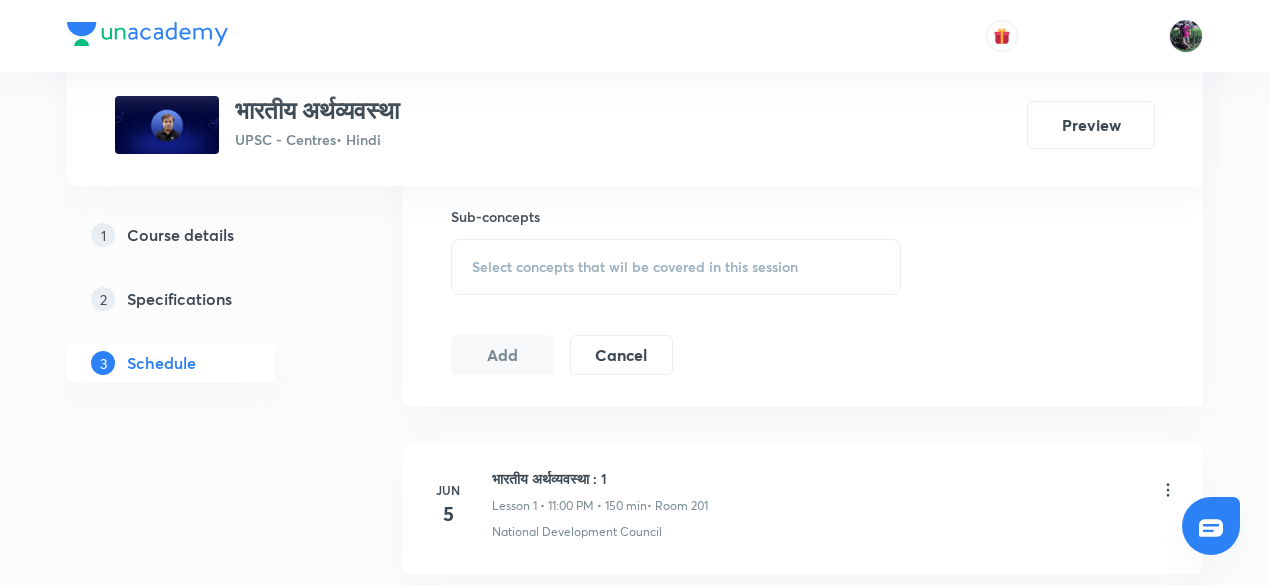 scroll, scrollTop: 998, scrollLeft: 0, axis: vertical 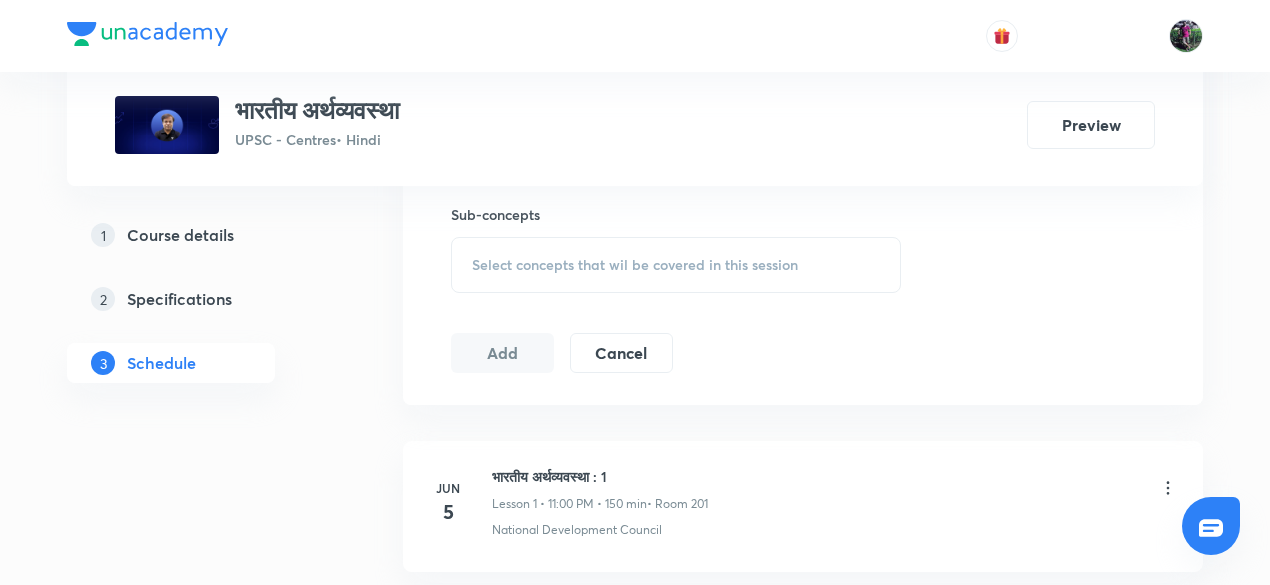 click on "Select concepts that wil be covered in this session" at bounding box center [635, 265] 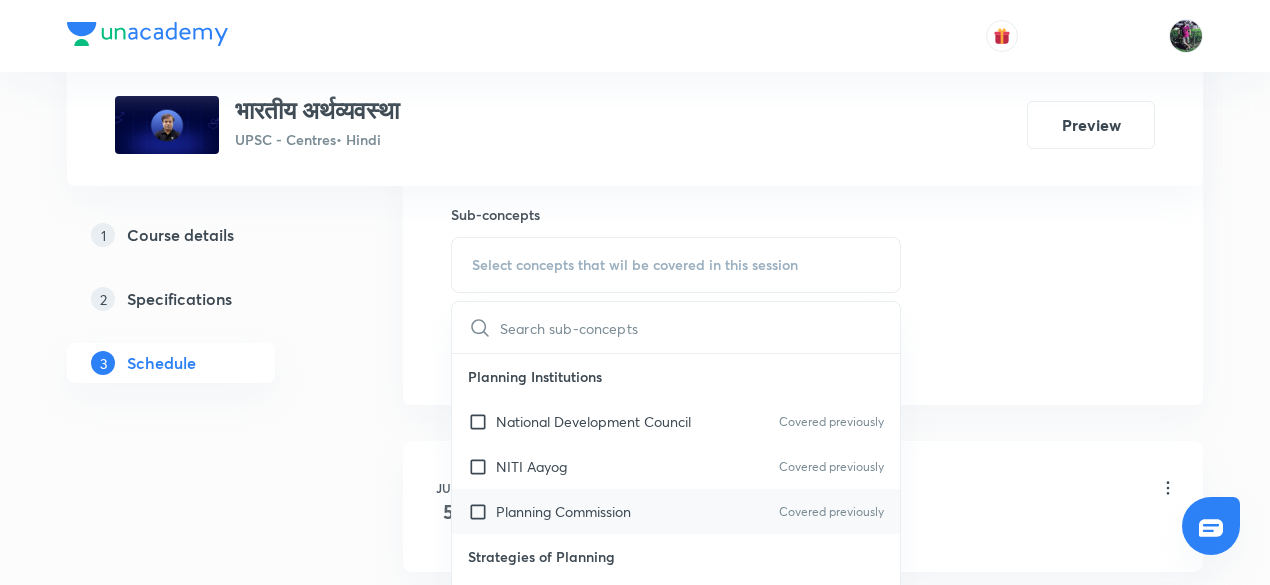 click on "Planning Commission" at bounding box center (563, 511) 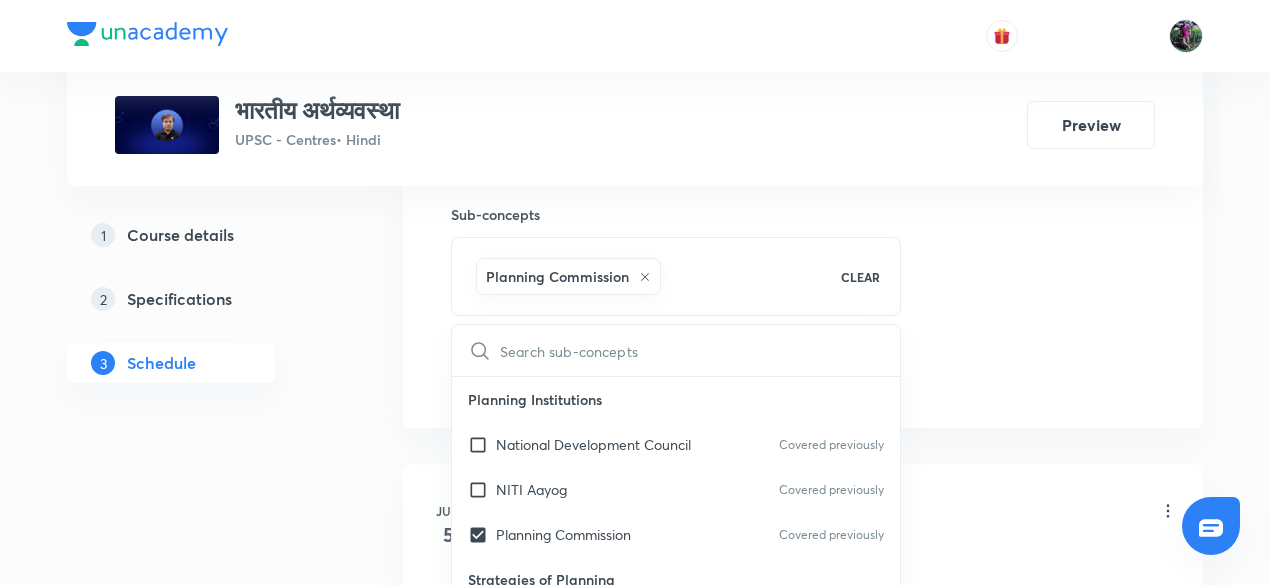 click on "Session  45 Live class Session title 24/99 [COUNTRY] : 45 ​ Schedule for [DATE], [TIME] ​ Duration (in minutes) 150 ​   Session type Online Offline Room 201 Sub-concepts Planning Commission CLEAR ​ Planning Institutions National Development Council Covered previously NITI Aayog Covered previously Planning Commission Covered previously Strategies of Planning Gandhian Strategy Harrod Domar Strategy Nehru Mahalanobis strategy International Monetary Fund IMF Reforms IMF: Establishment, Objectives ​ Quota Regional Trade Agreements PTA ​ FTA RCEP SAFTA TPP World Bank Group IBRD, IDA, IFC, ICSID and MIGA World Trade Organisation Agreement on Agriculture ​ Peace Clause Doha ​ Nairobi Ministerial Conferences GATT to WTO IPR Issues ​ New IPR Policy 2016 TRIPs ​ TRIPS+ WTO: Objectives, Functions ​ Structure Alternative to GDP Green GDP Happiness Index Human Development Index Human Poverty Index Social Progress Index International Organisations Taxation POEM NNP" at bounding box center [803, -85] 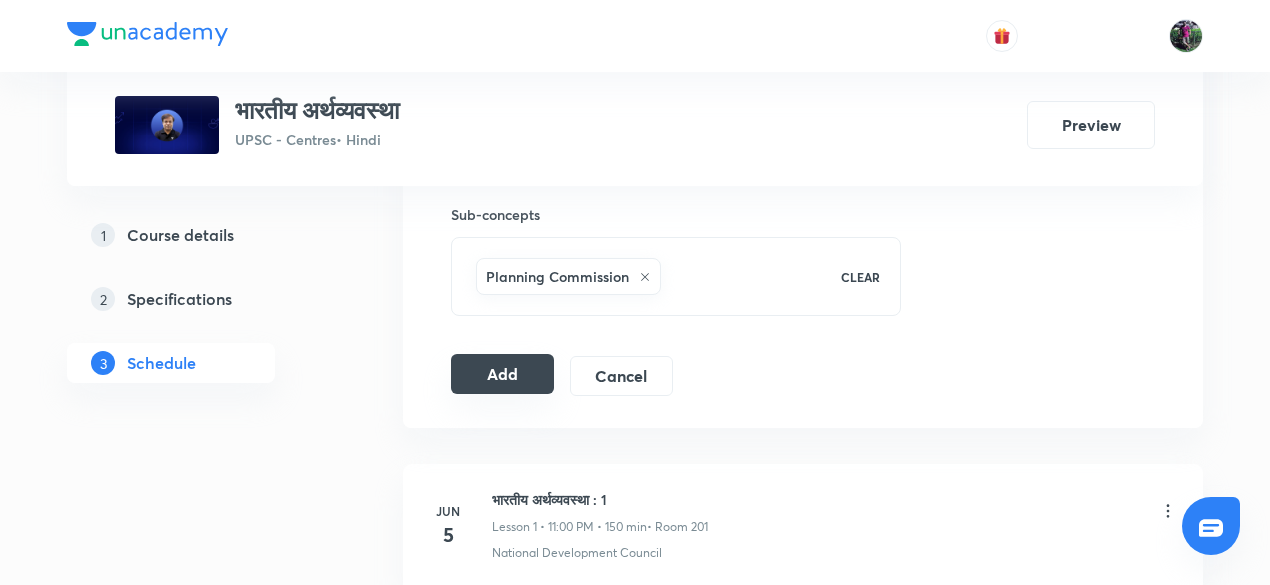 click on "Add" at bounding box center [502, 374] 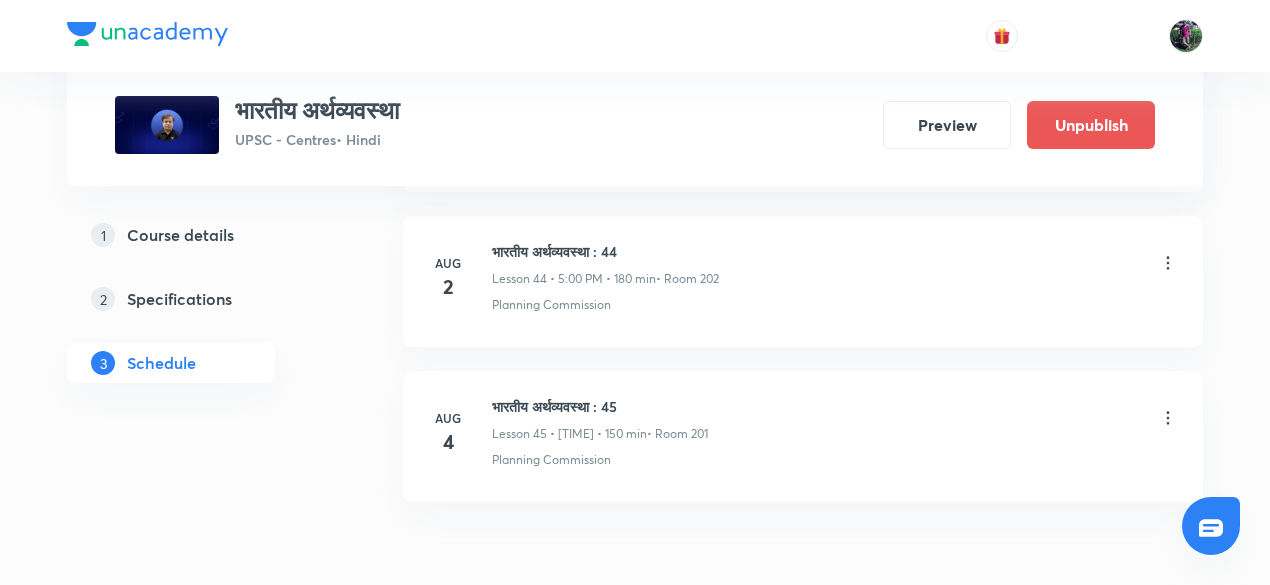 scroll, scrollTop: 6965, scrollLeft: 0, axis: vertical 